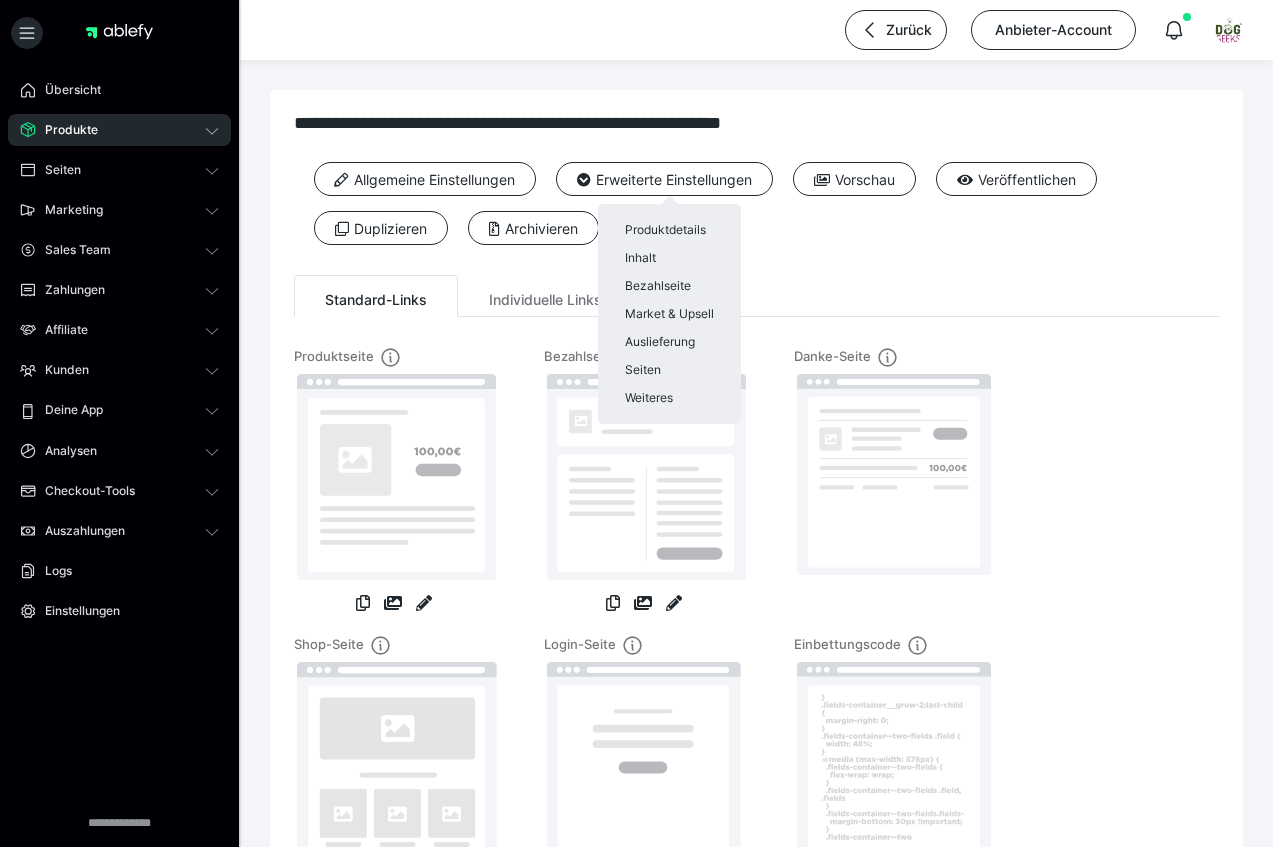scroll, scrollTop: 0, scrollLeft: 0, axis: both 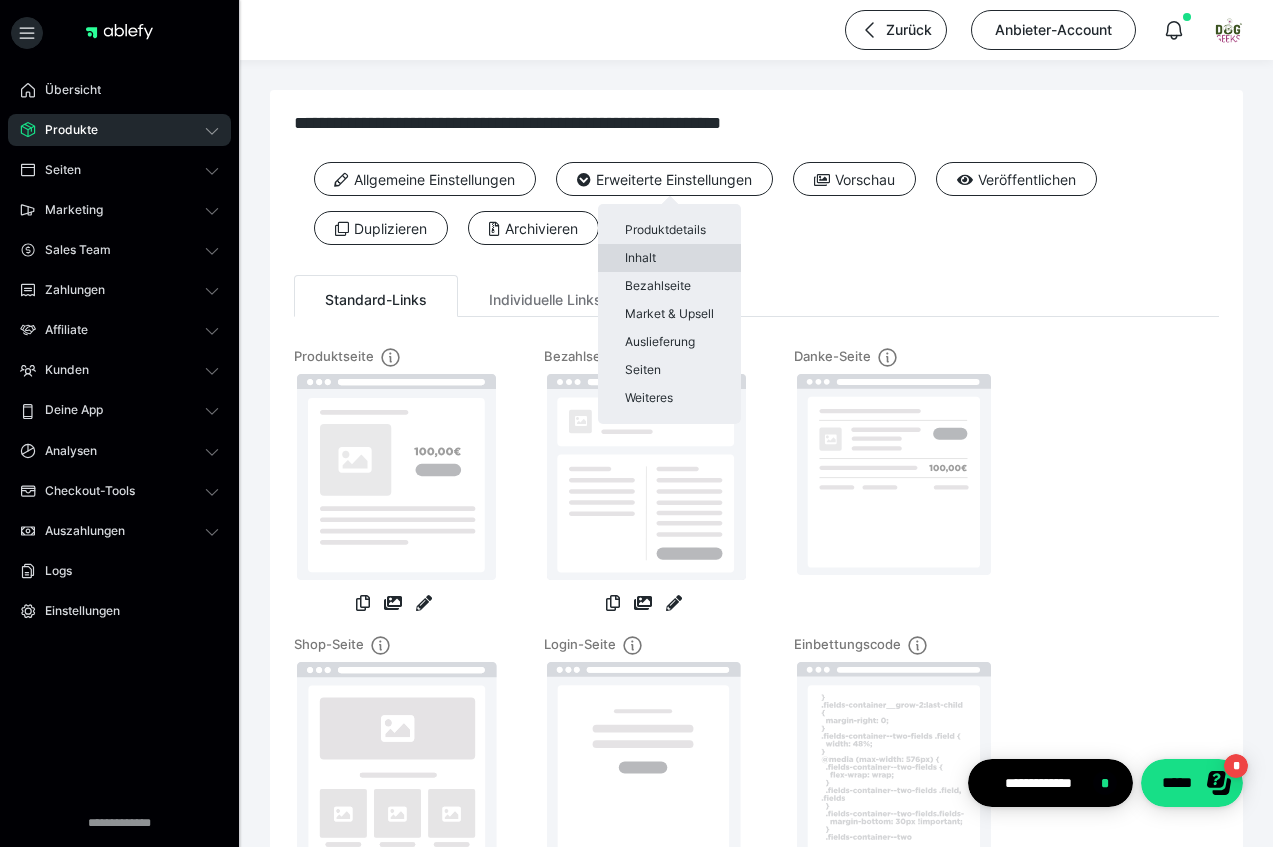click on "Inhalt" at bounding box center (669, 258) 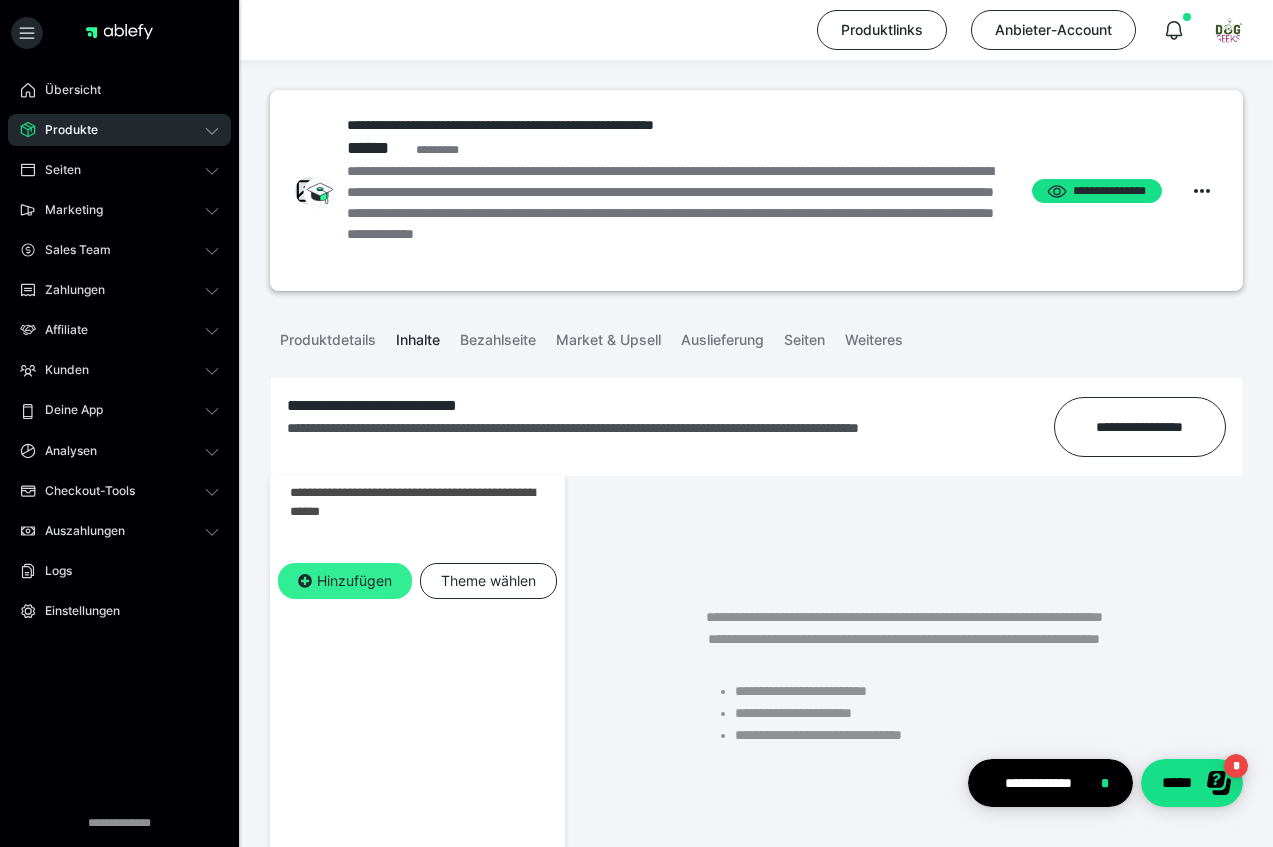 click on "Hinzufügen" at bounding box center [345, 581] 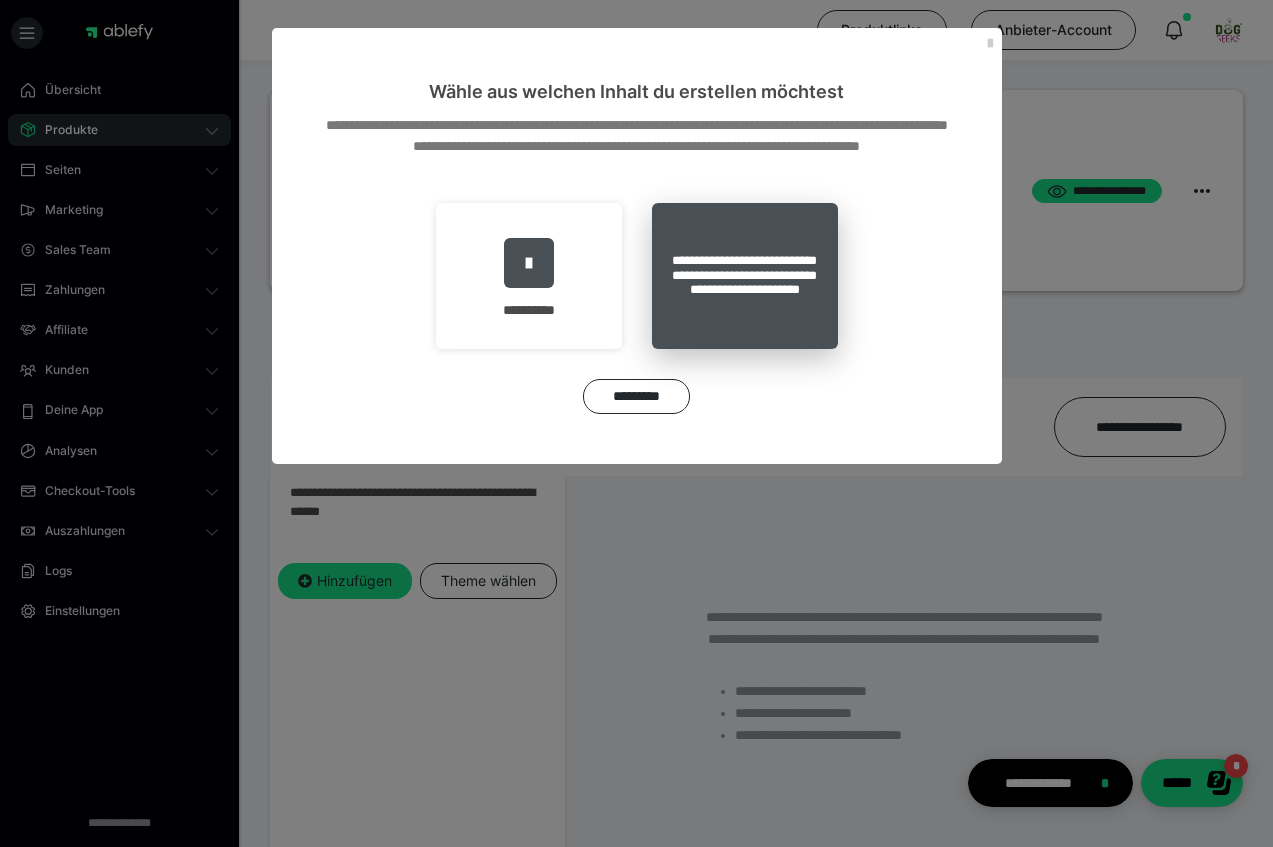 click on "**********" at bounding box center [745, 276] 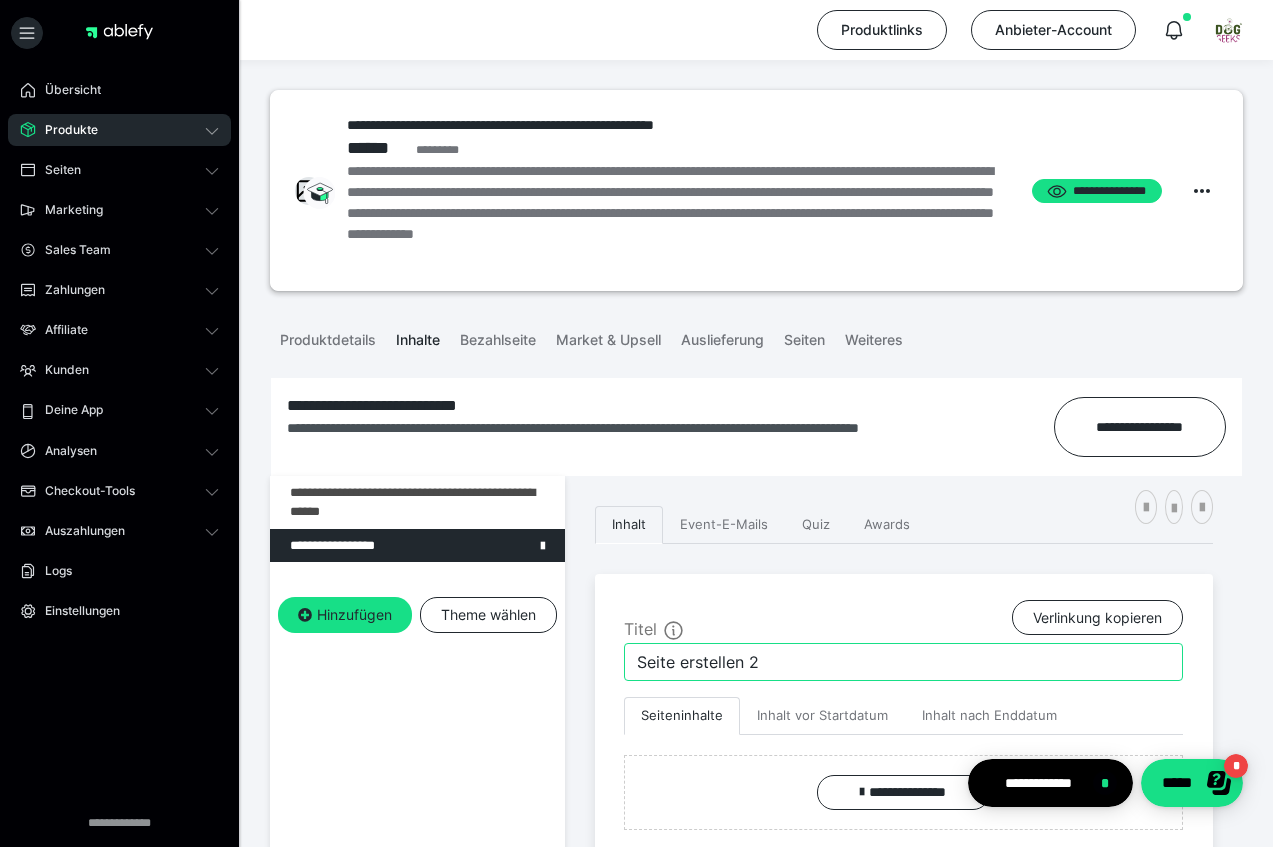 drag, startPoint x: 772, startPoint y: 660, endPoint x: 610, endPoint y: 652, distance: 162.19742 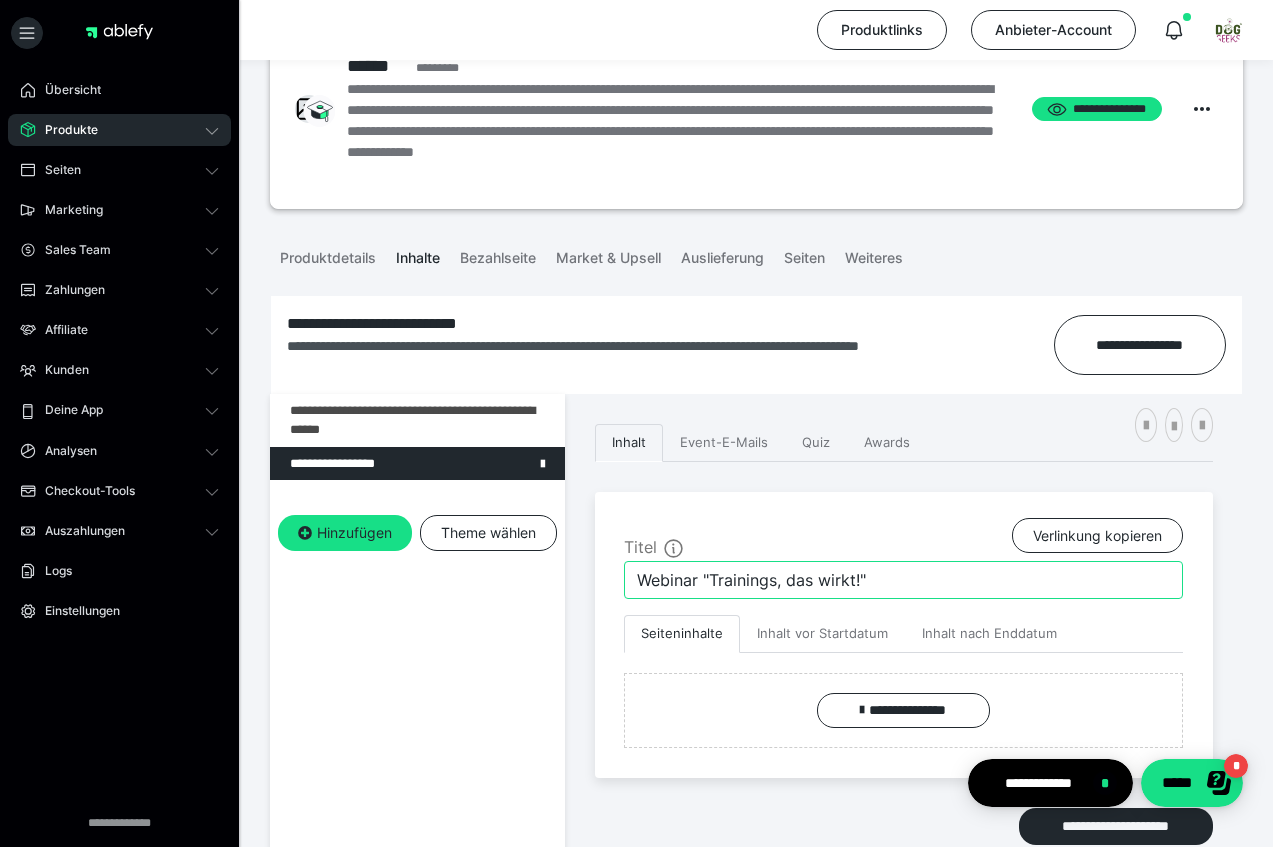 scroll, scrollTop: 94, scrollLeft: 0, axis: vertical 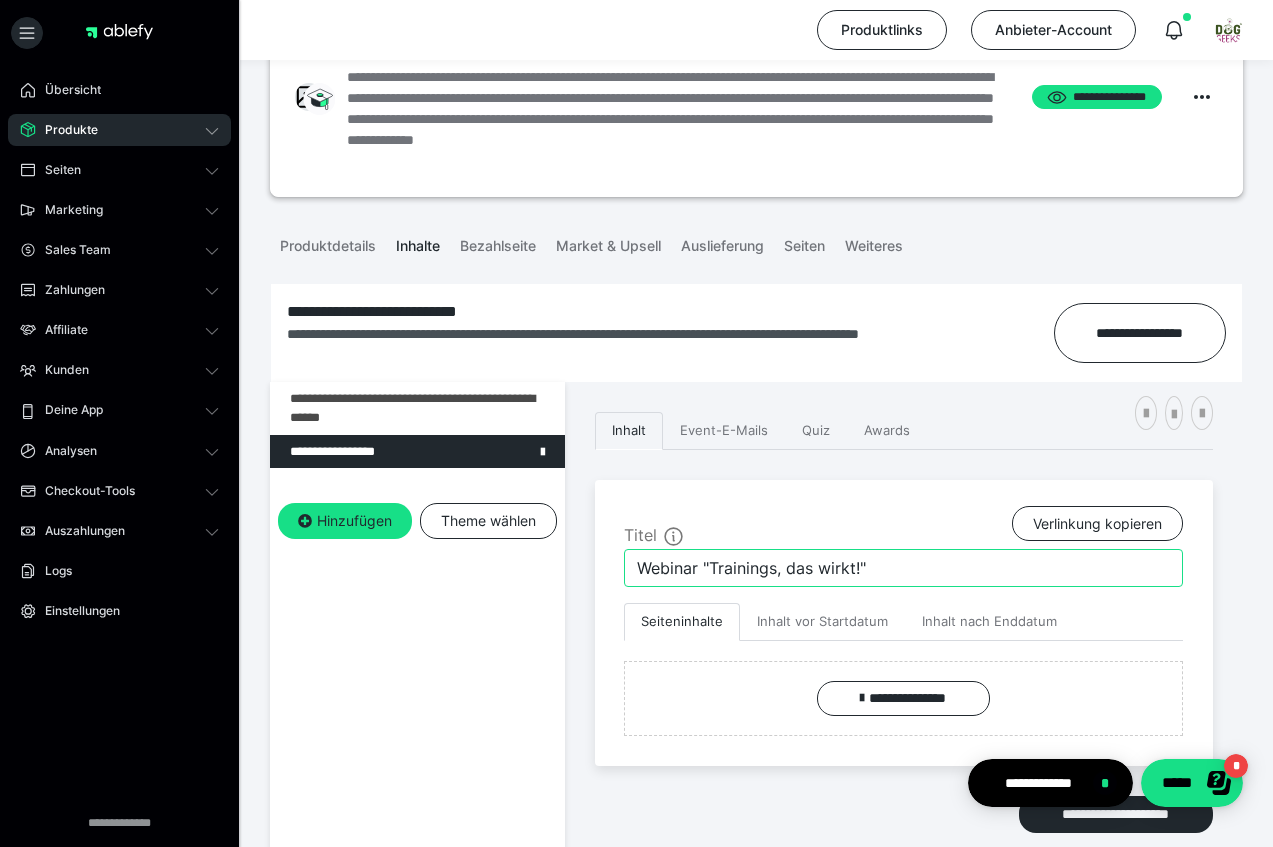 drag, startPoint x: 776, startPoint y: 570, endPoint x: 823, endPoint y: 566, distance: 47.169907 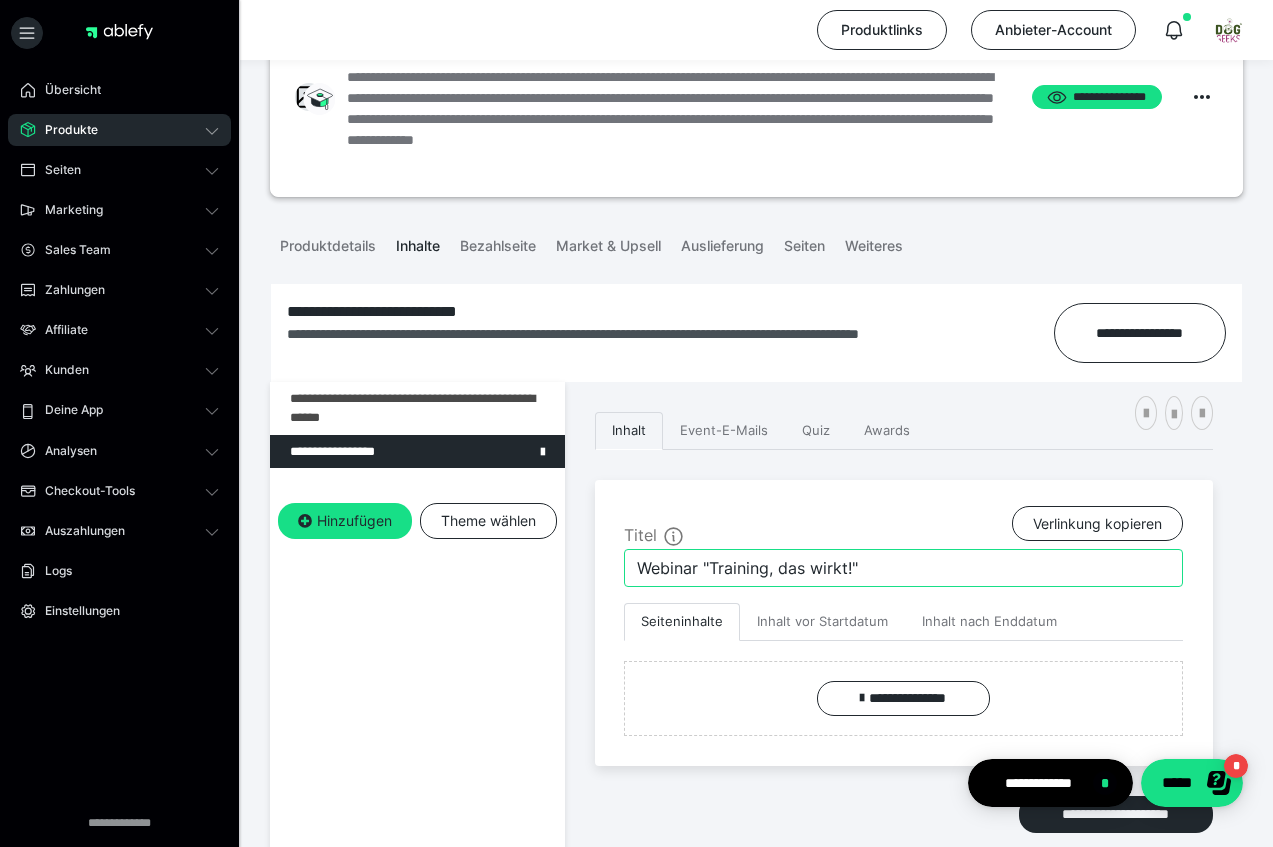 scroll, scrollTop: 94, scrollLeft: 1, axis: both 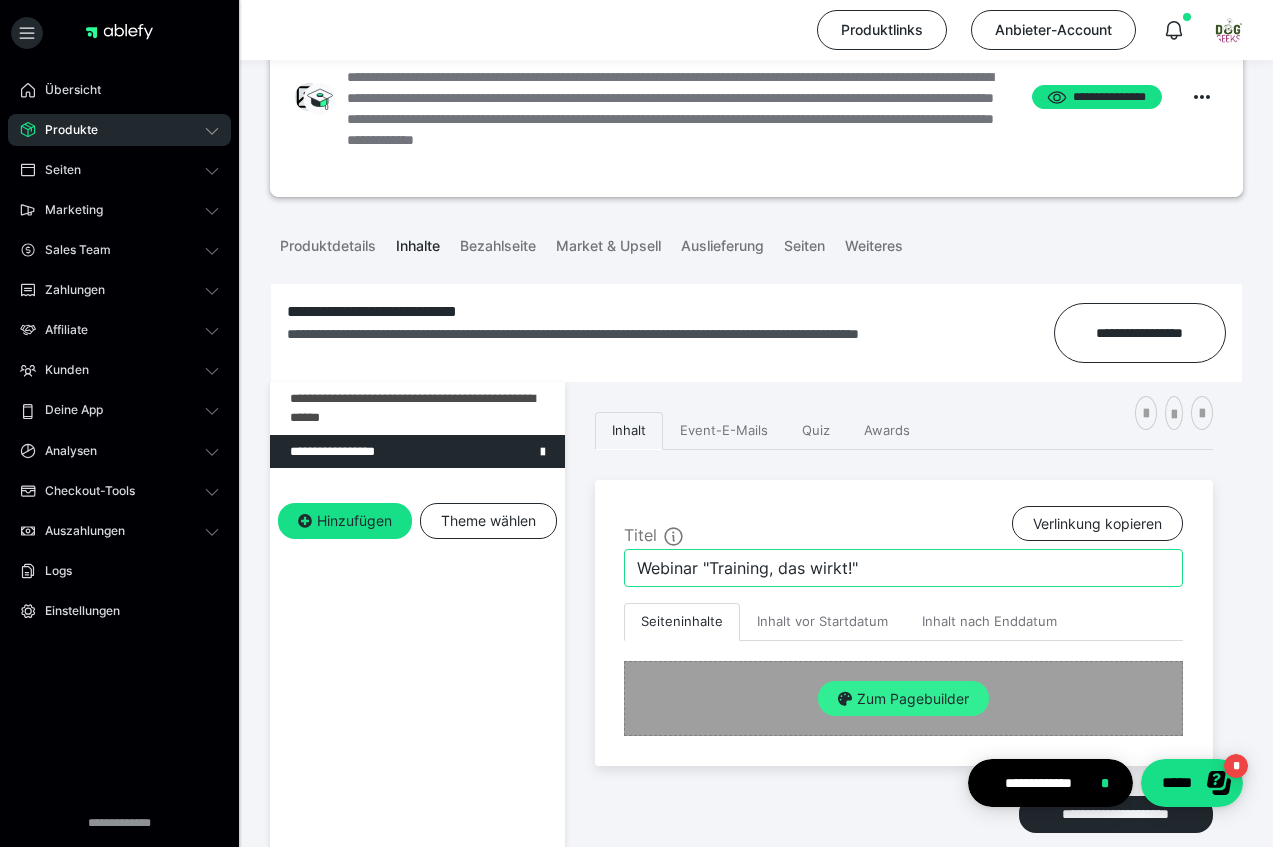 type on "Webinar "Training, das wirkt!"" 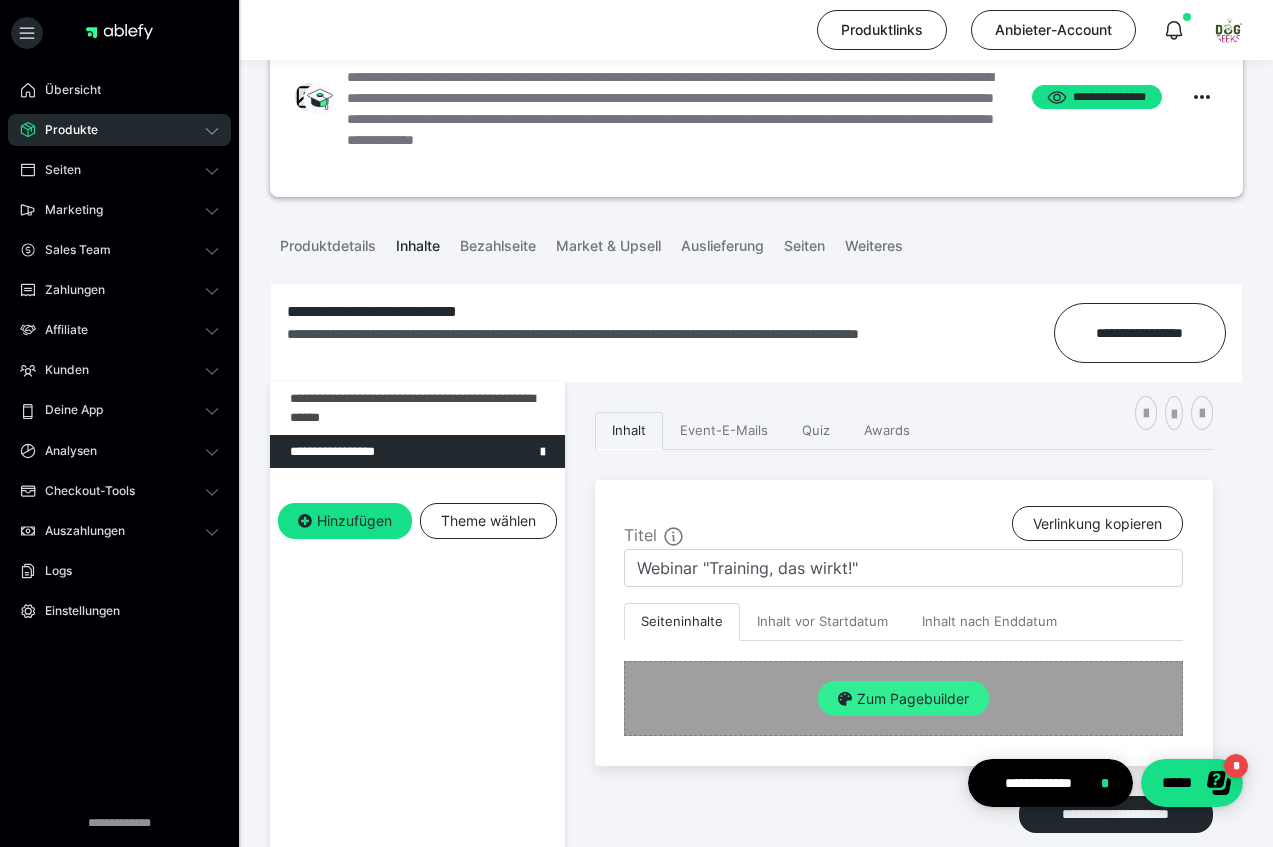 click on "Zum Pagebuilder" at bounding box center (903, 699) 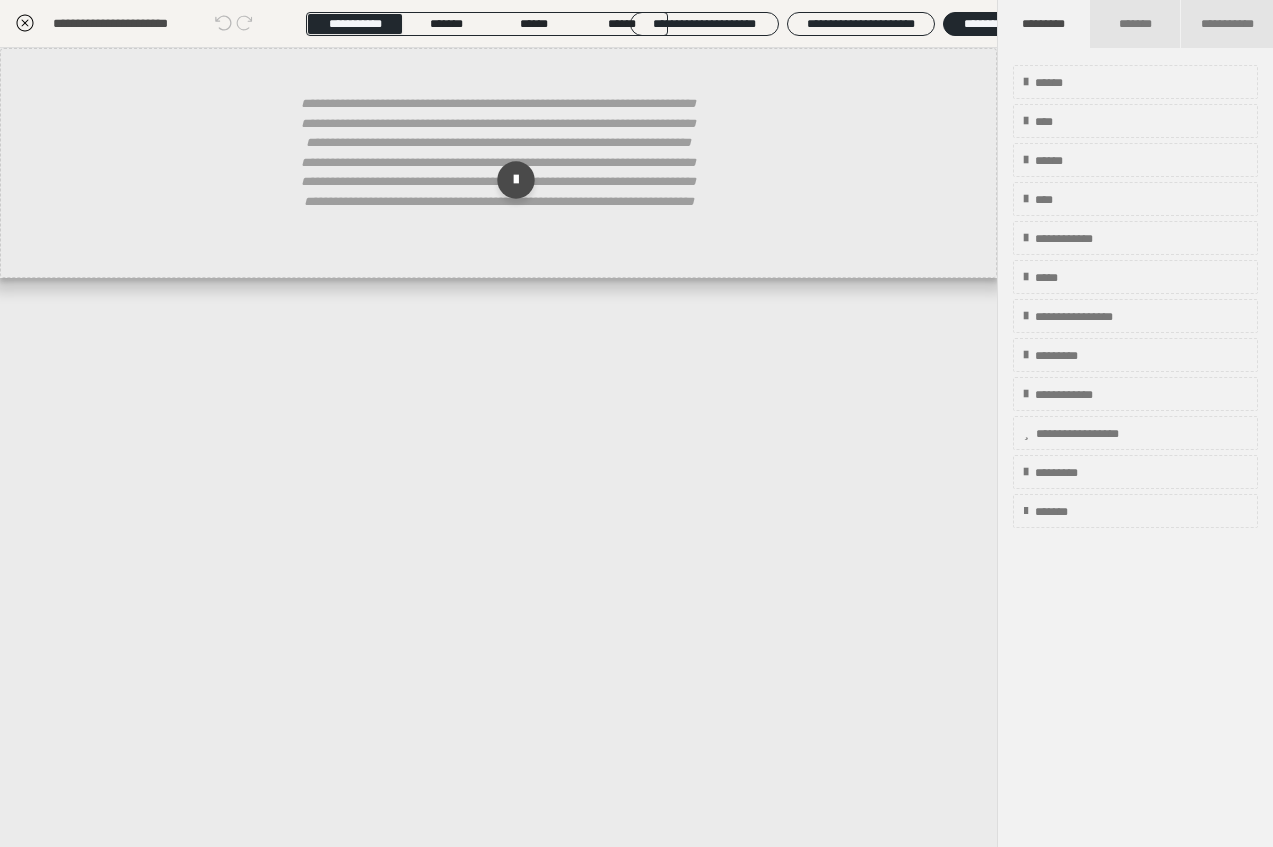 scroll, scrollTop: 94, scrollLeft: 0, axis: vertical 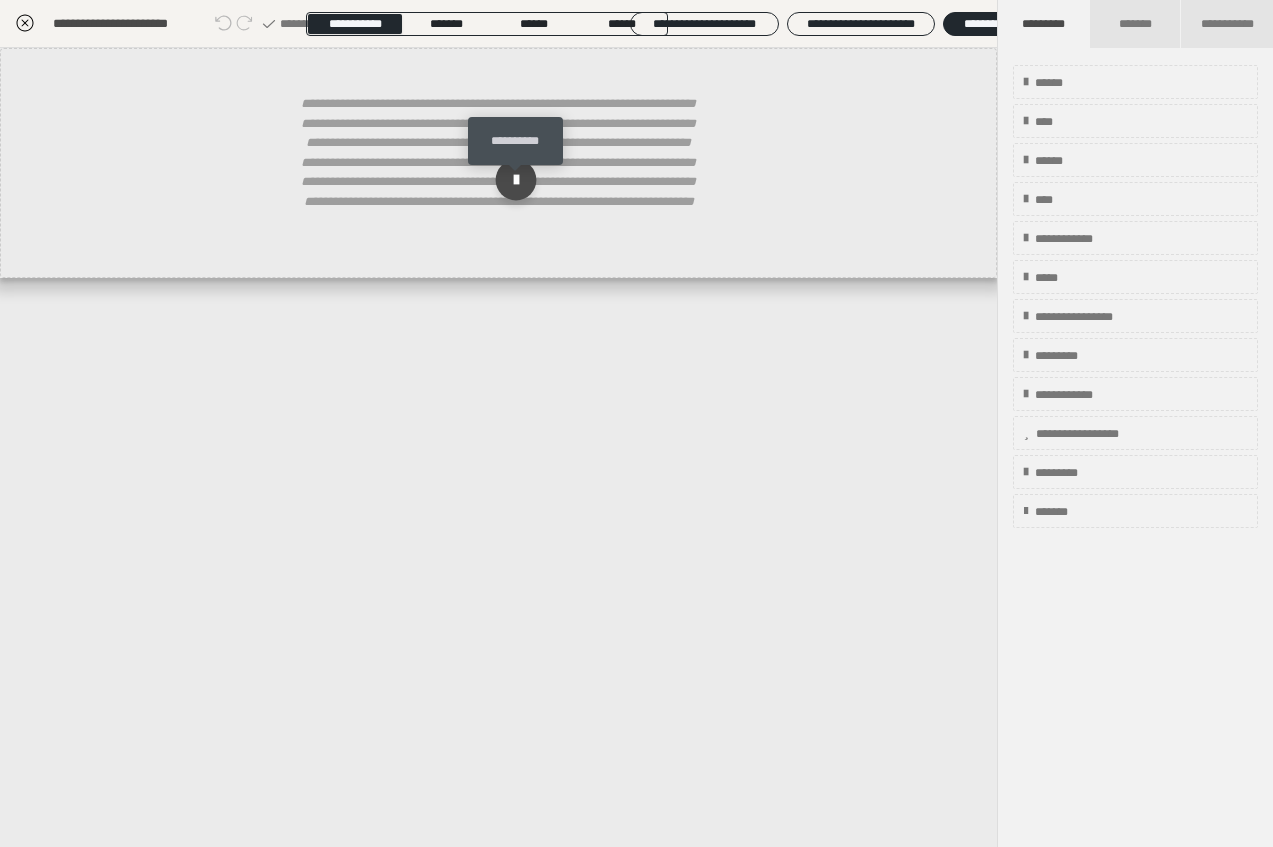 click at bounding box center (515, 180) 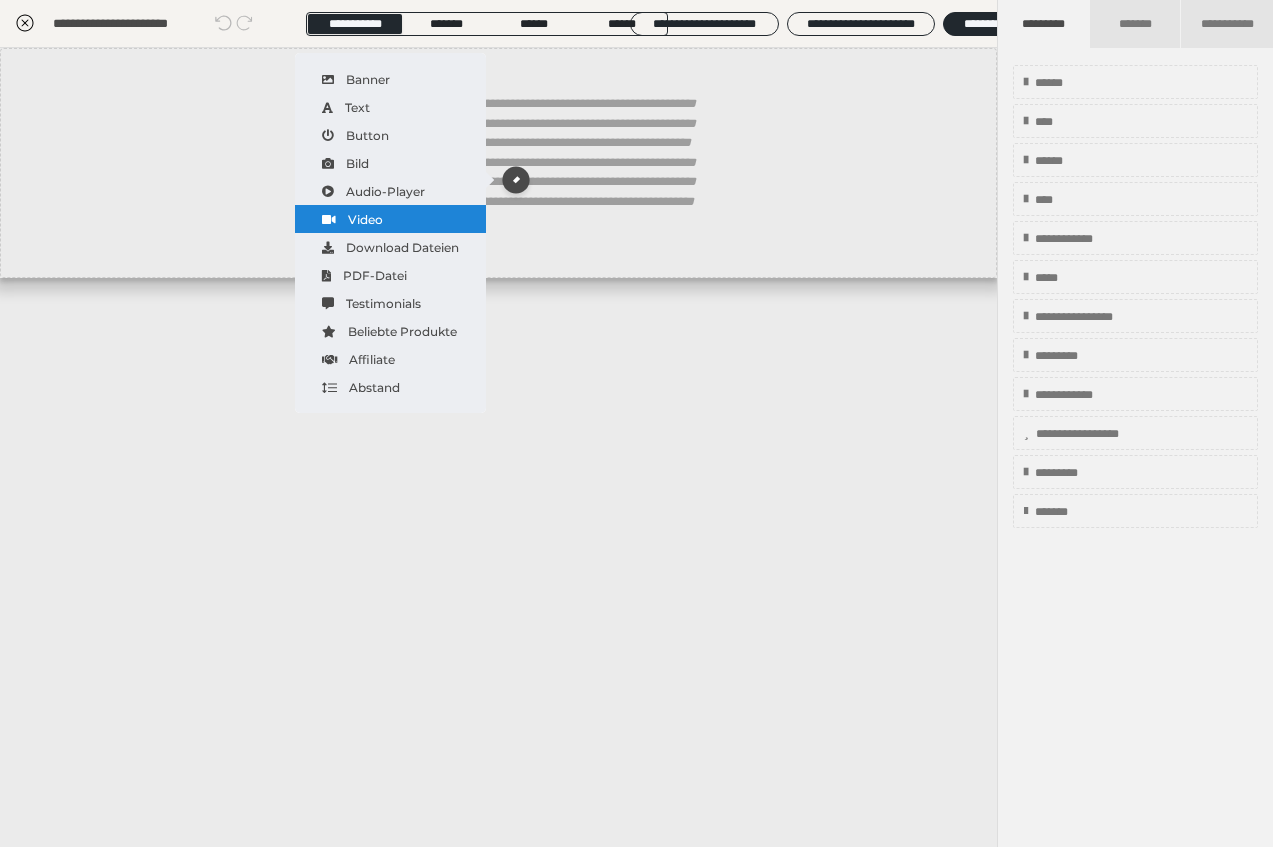 click on "Video" at bounding box center (390, 219) 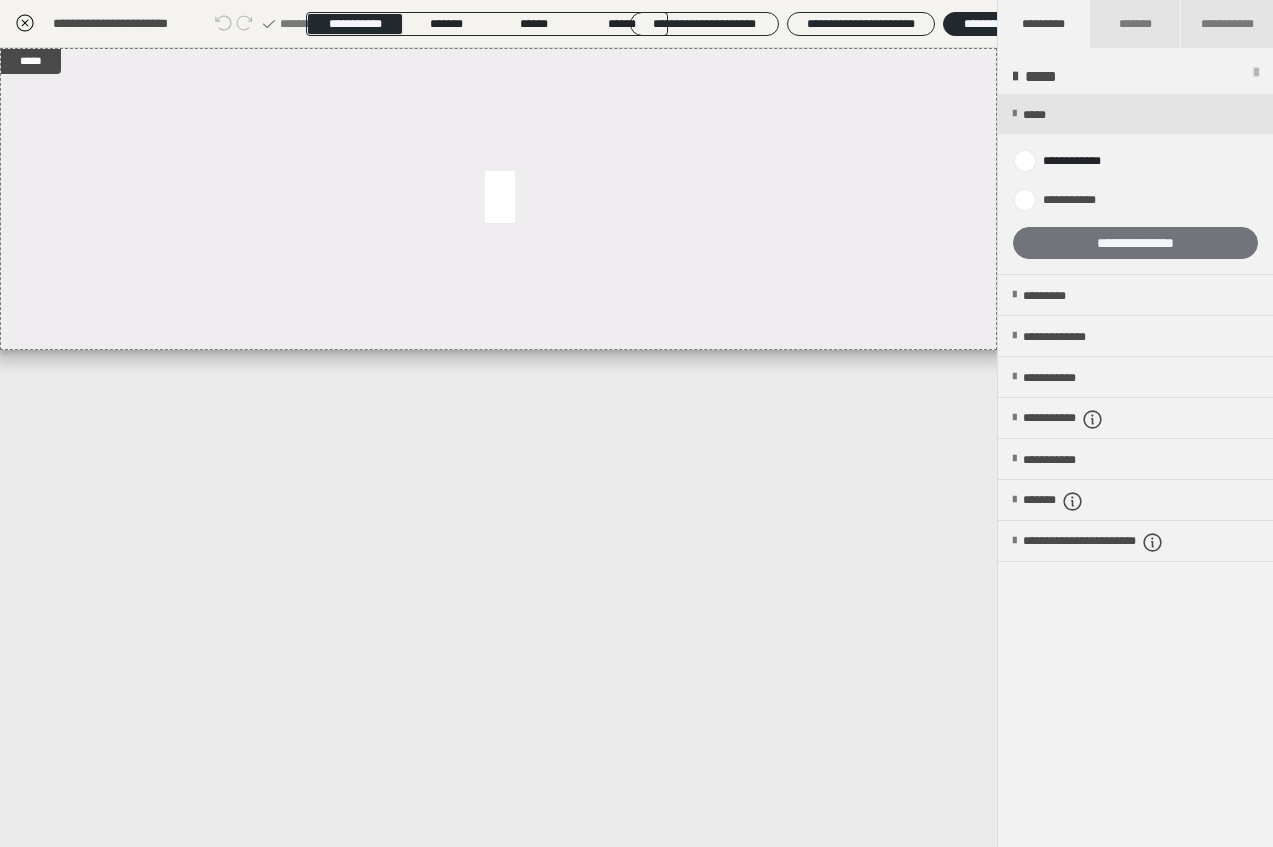click on "**********" at bounding box center [1135, 243] 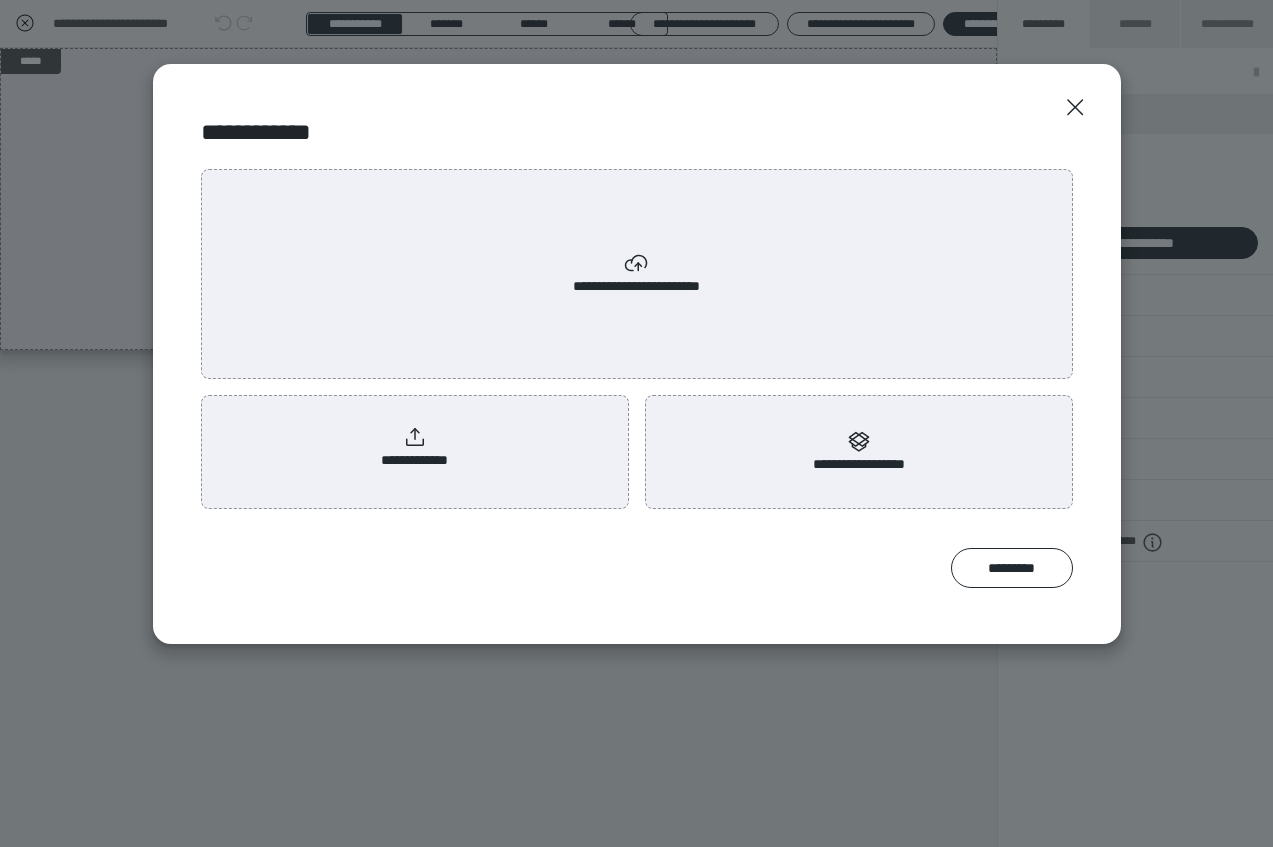 click on "**********" at bounding box center (637, 274) 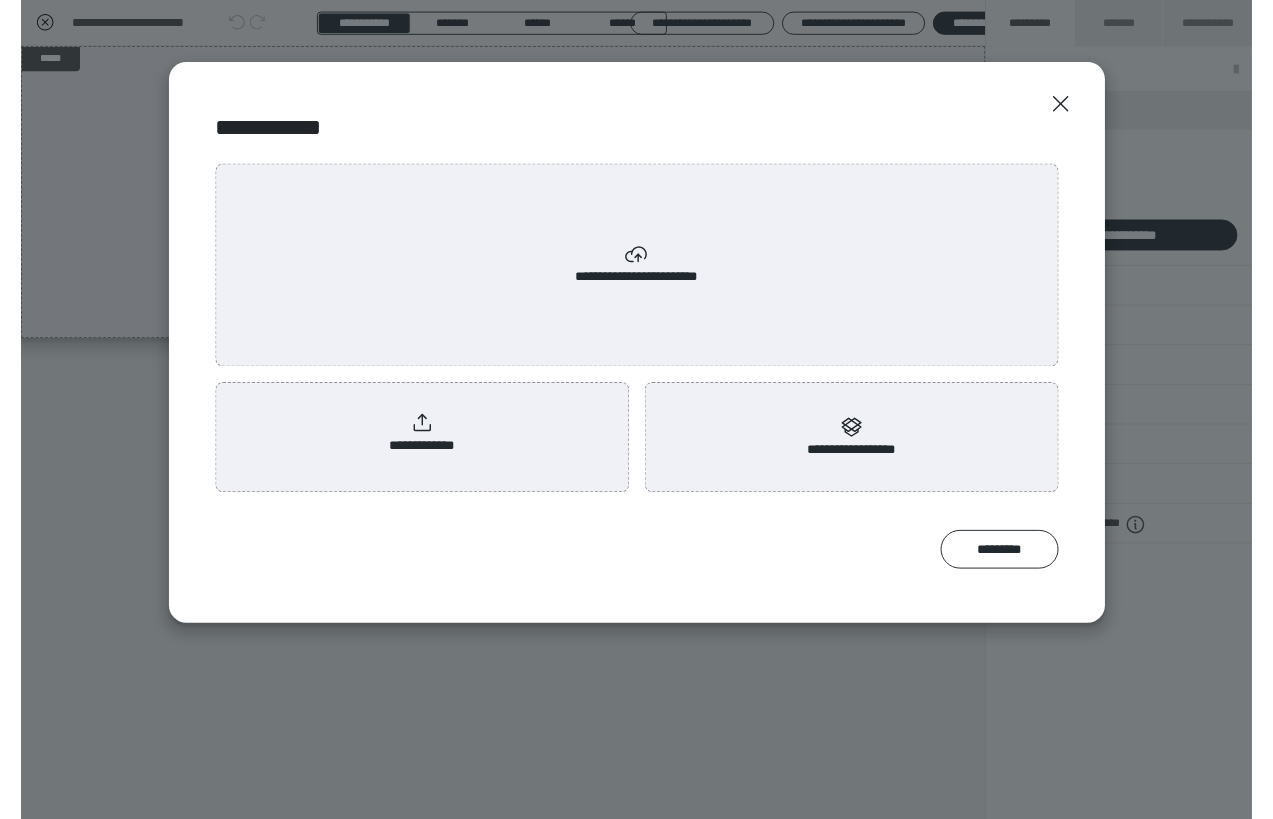 scroll, scrollTop: 0, scrollLeft: 0, axis: both 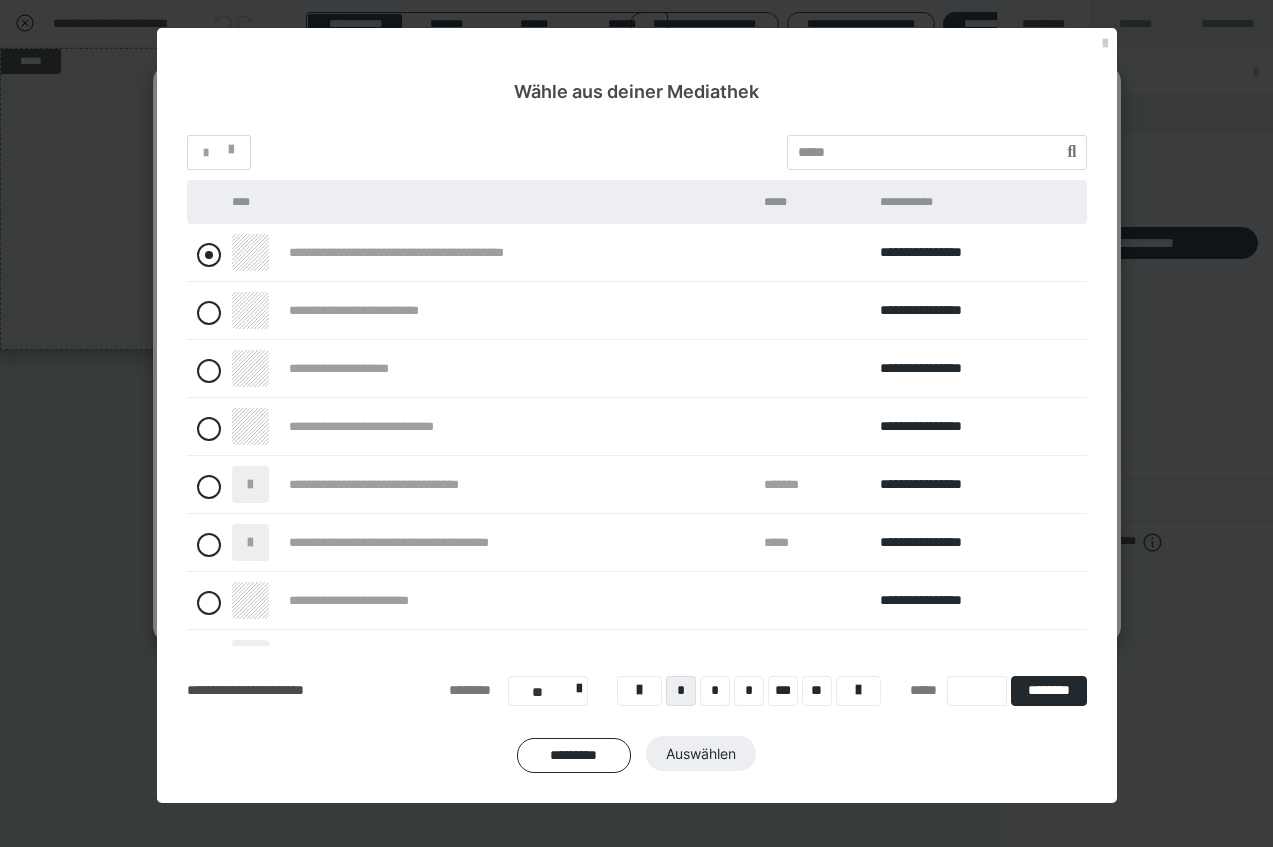 click at bounding box center [209, 255] 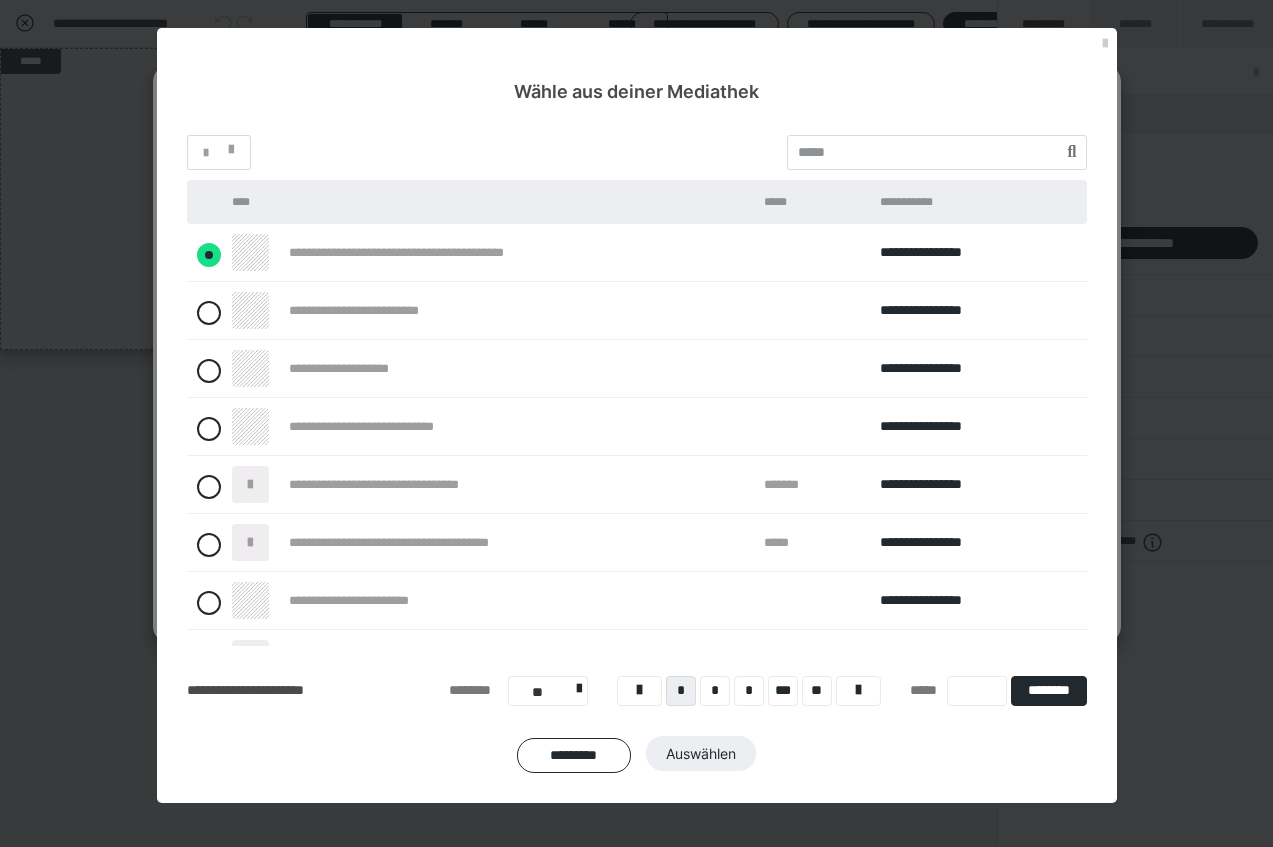 radio on "****" 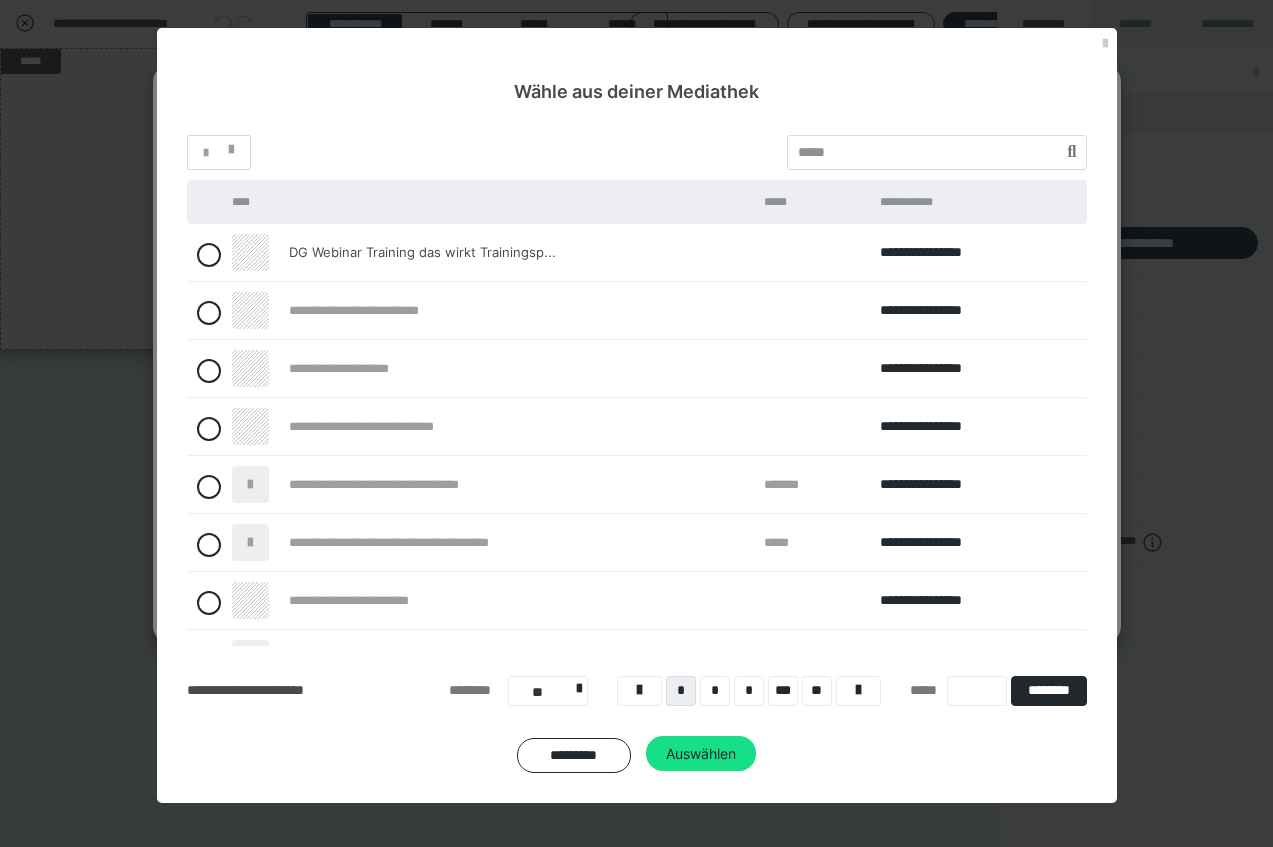 click on "Auswählen" at bounding box center [701, 754] 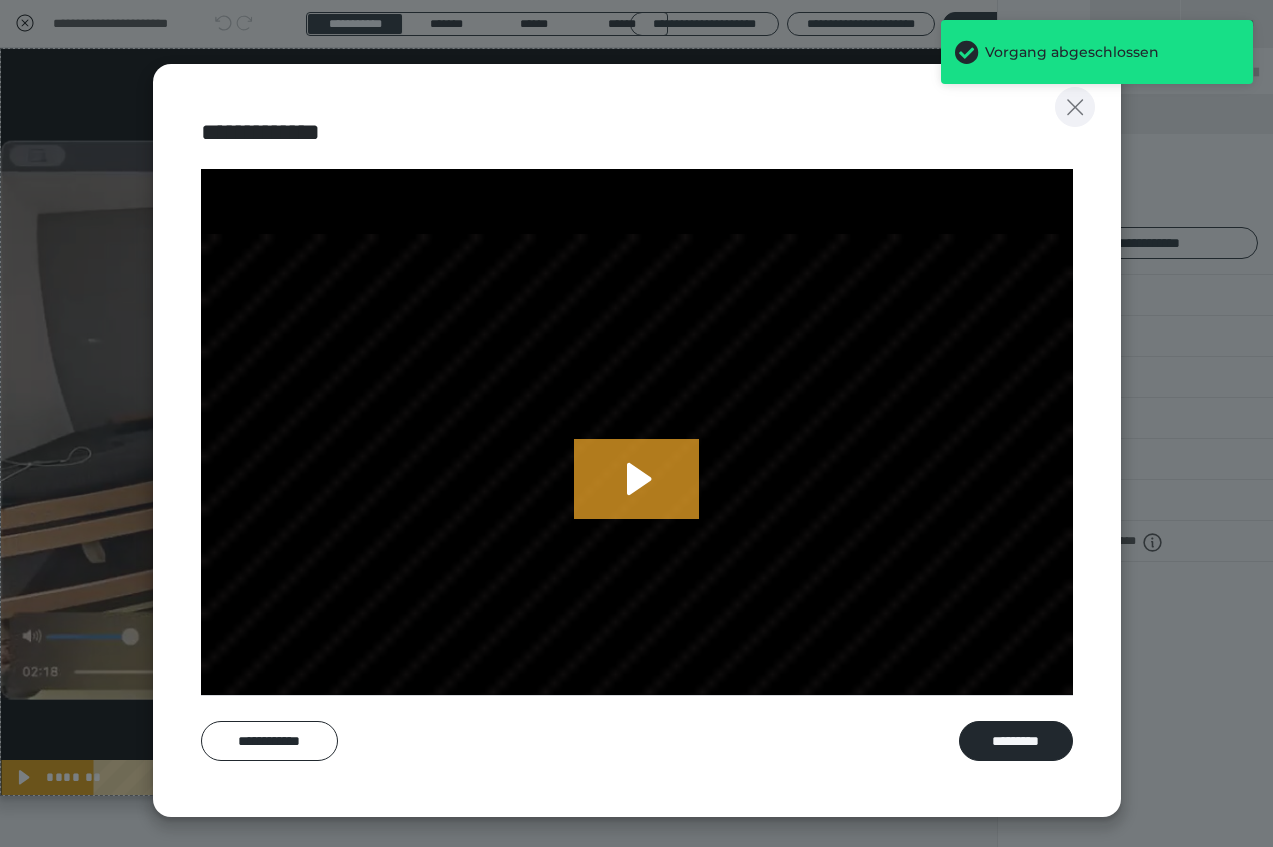 click 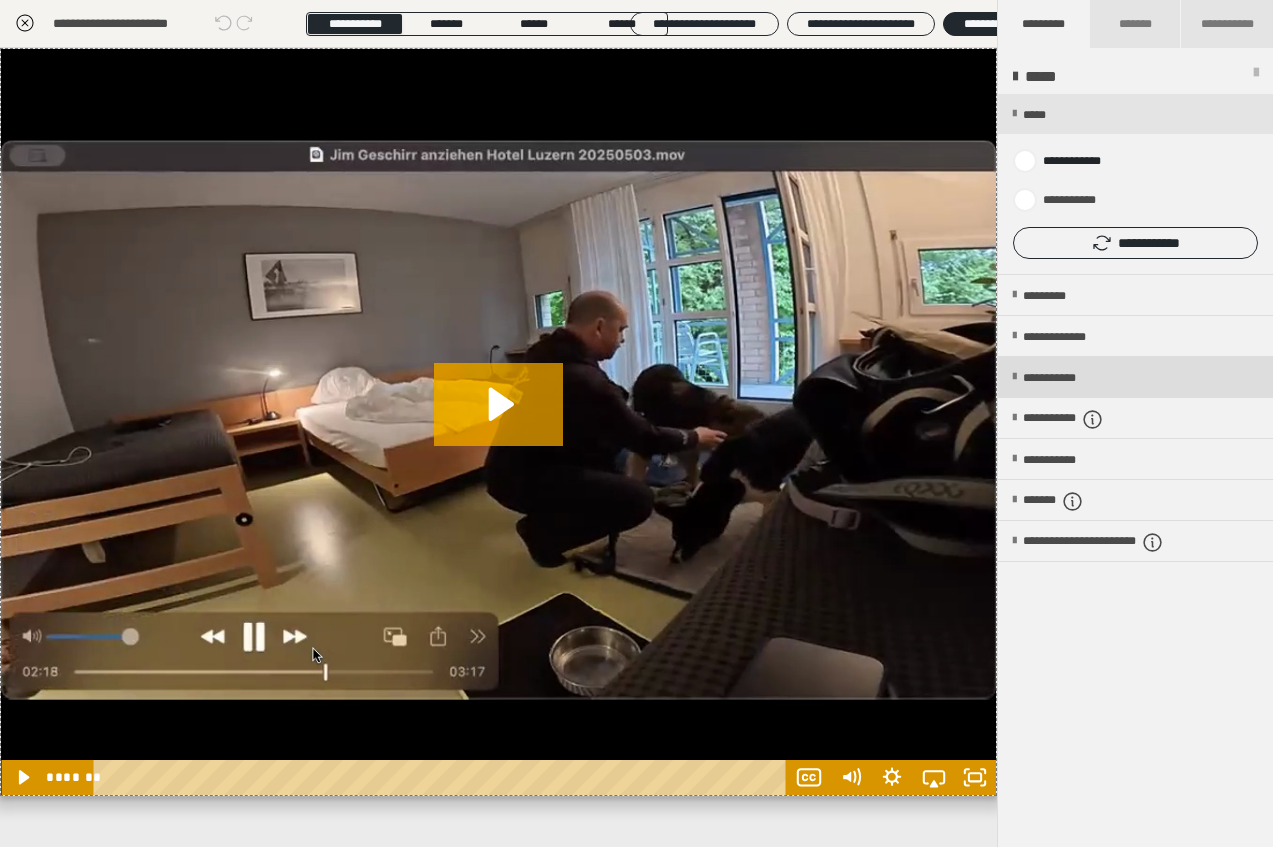 click on "**********" at bounding box center (1135, 377) 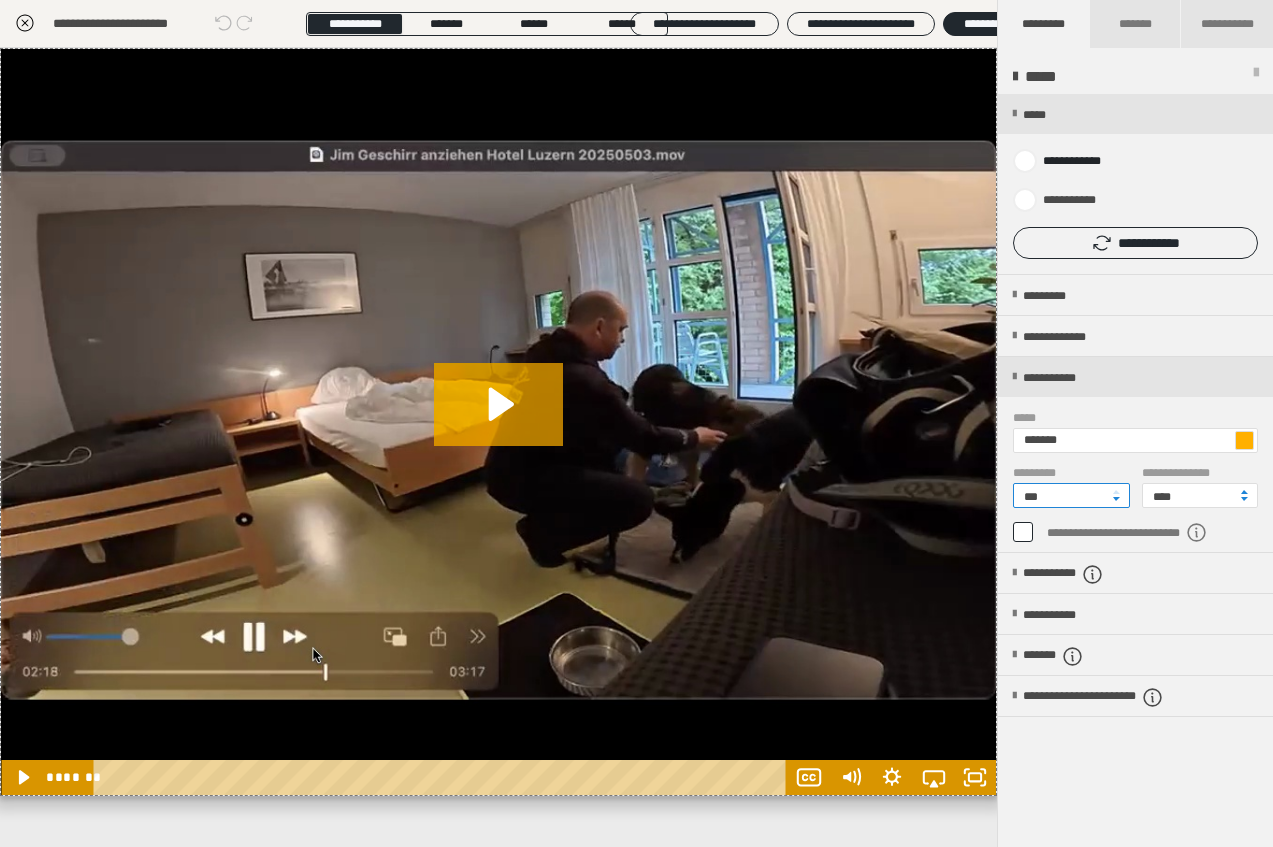 drag, startPoint x: 1037, startPoint y: 500, endPoint x: 1095, endPoint y: 500, distance: 58 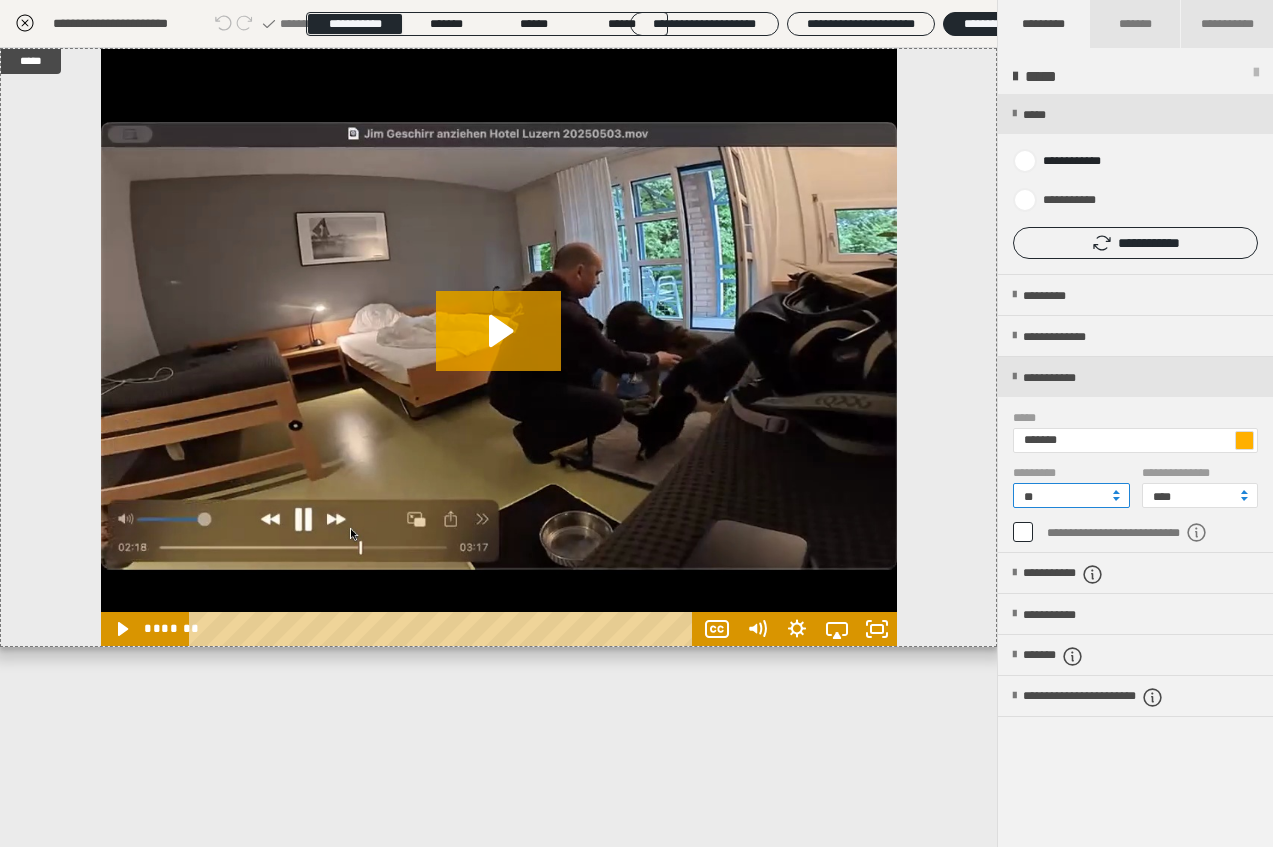 type on "**" 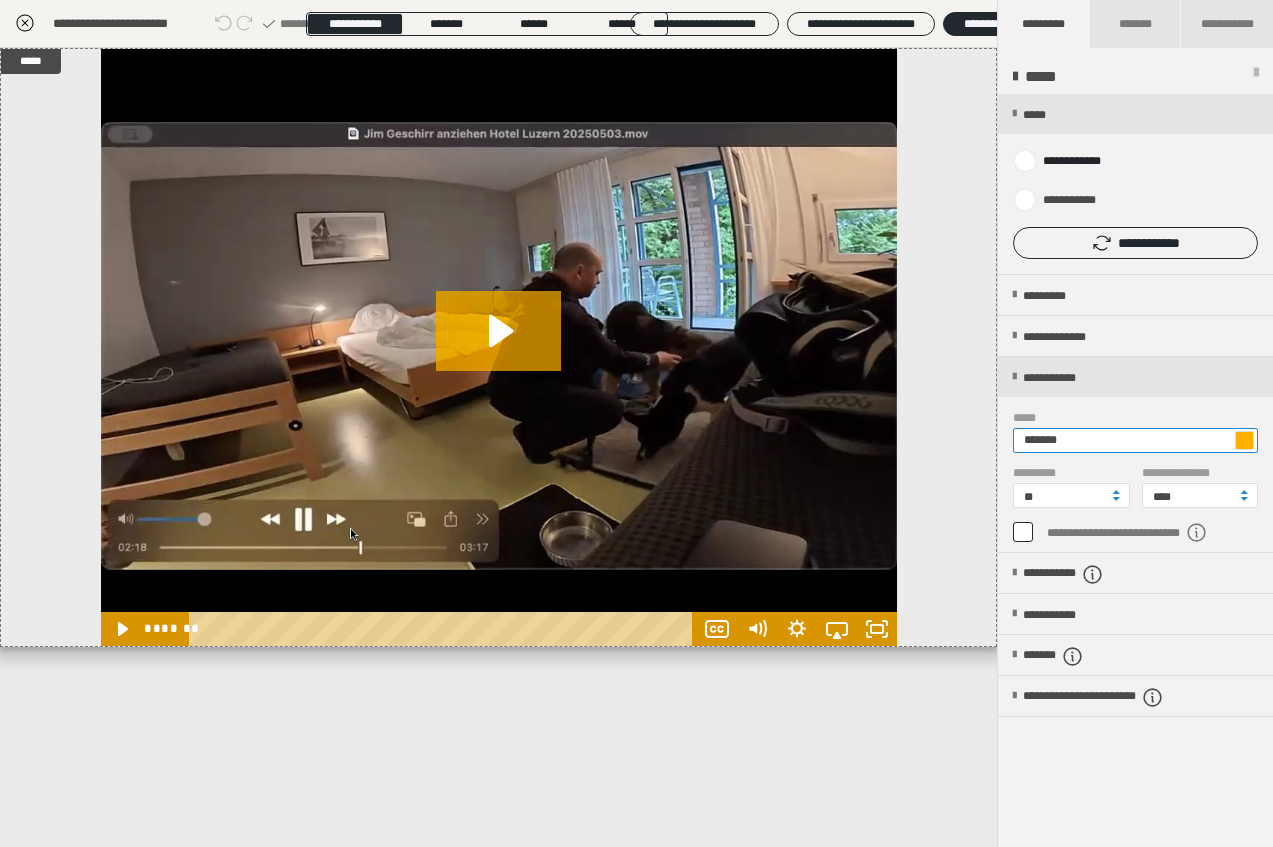 drag, startPoint x: 1038, startPoint y: 443, endPoint x: 1170, endPoint y: 459, distance: 132.96616 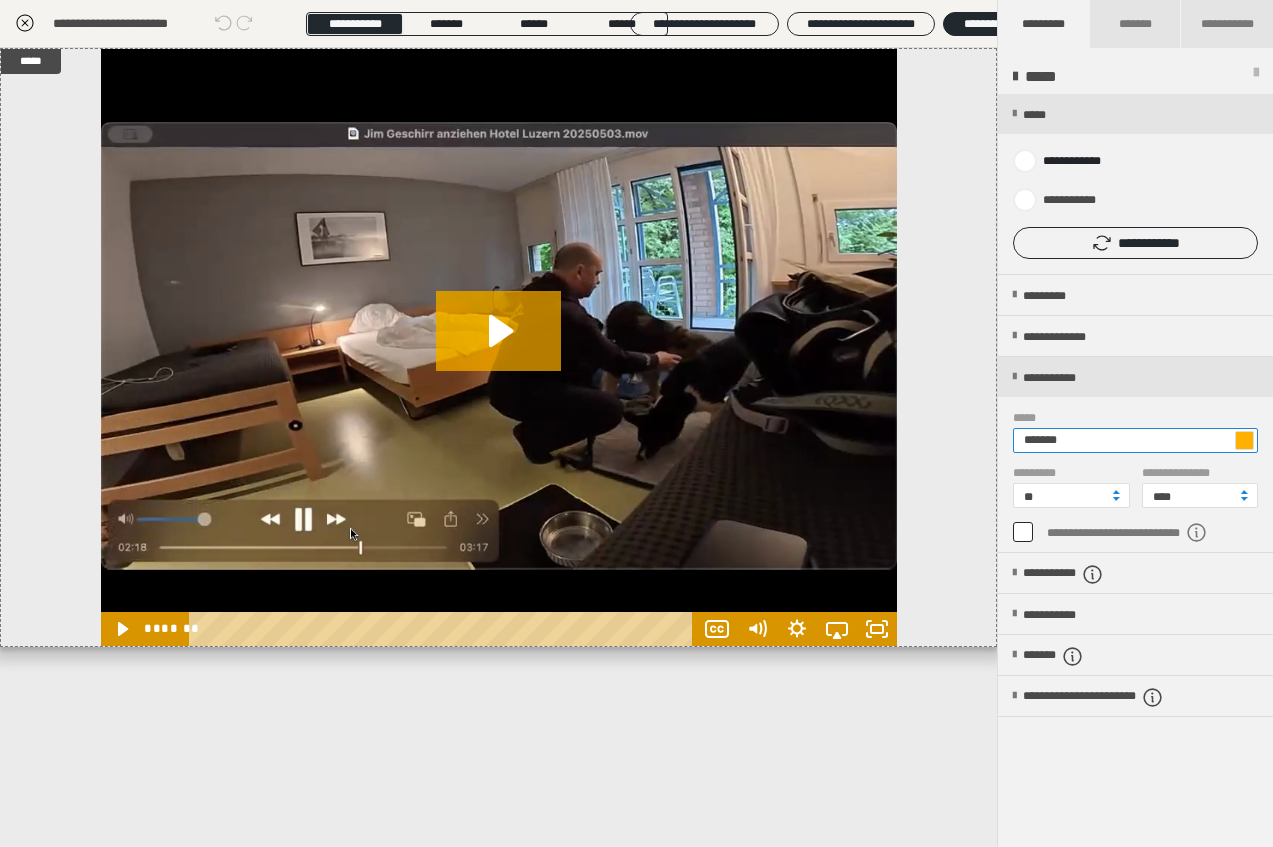 paste 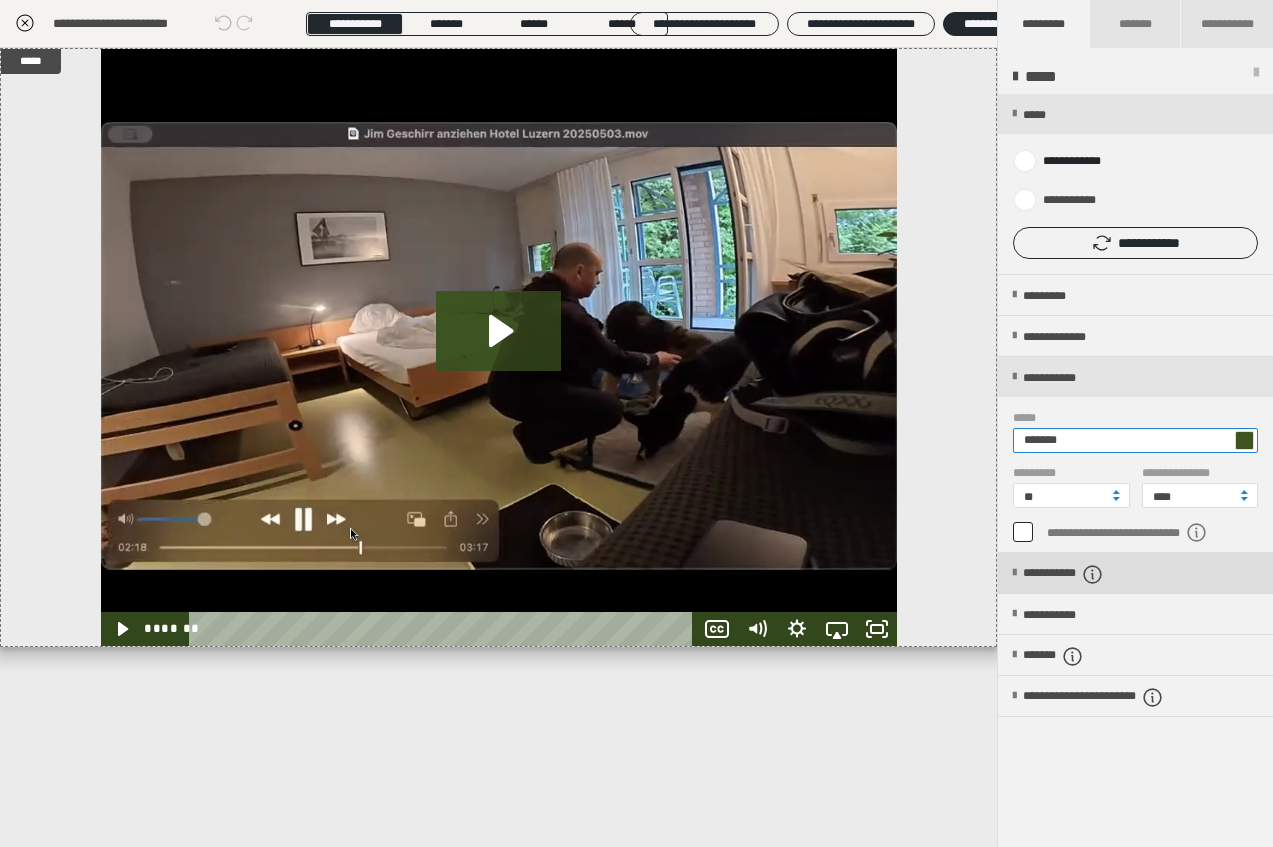 type on "*******" 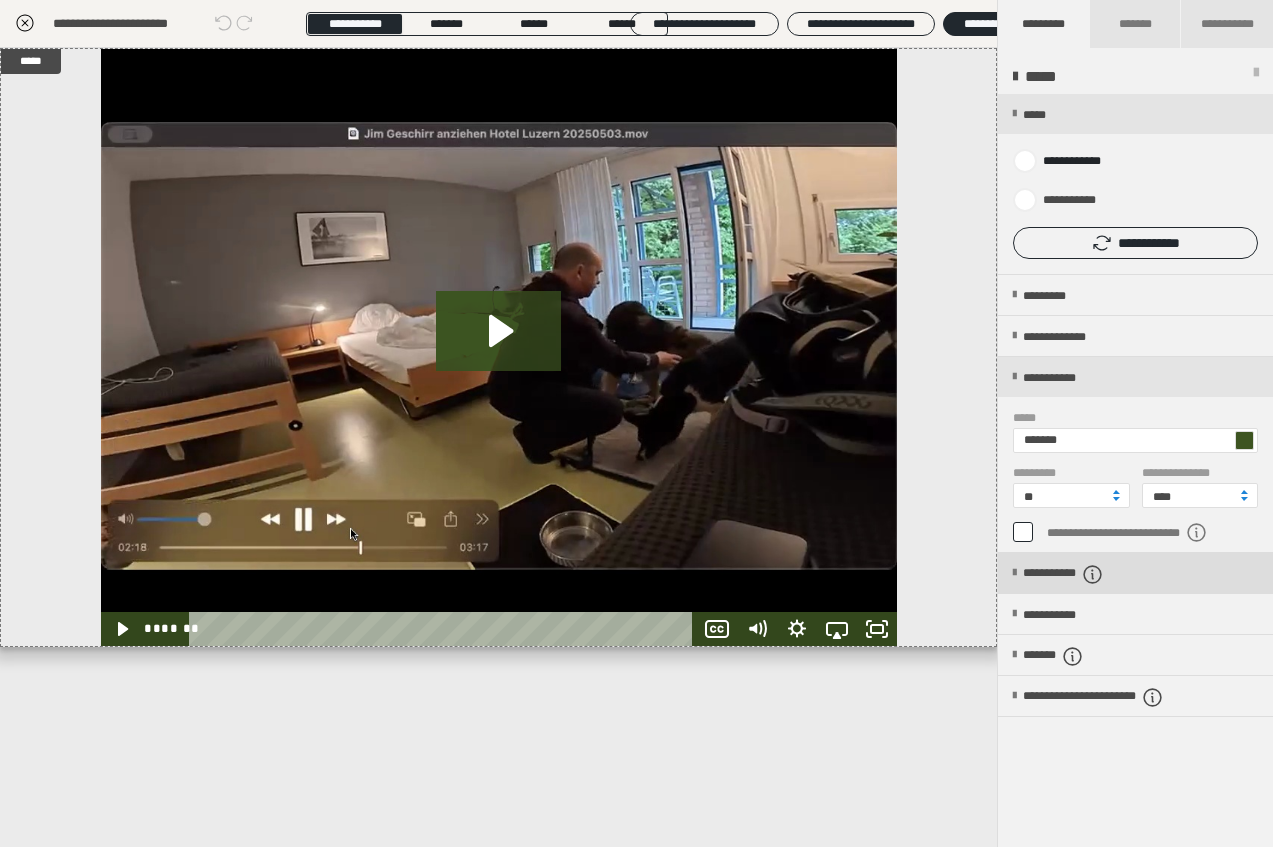 click at bounding box center [1014, 573] 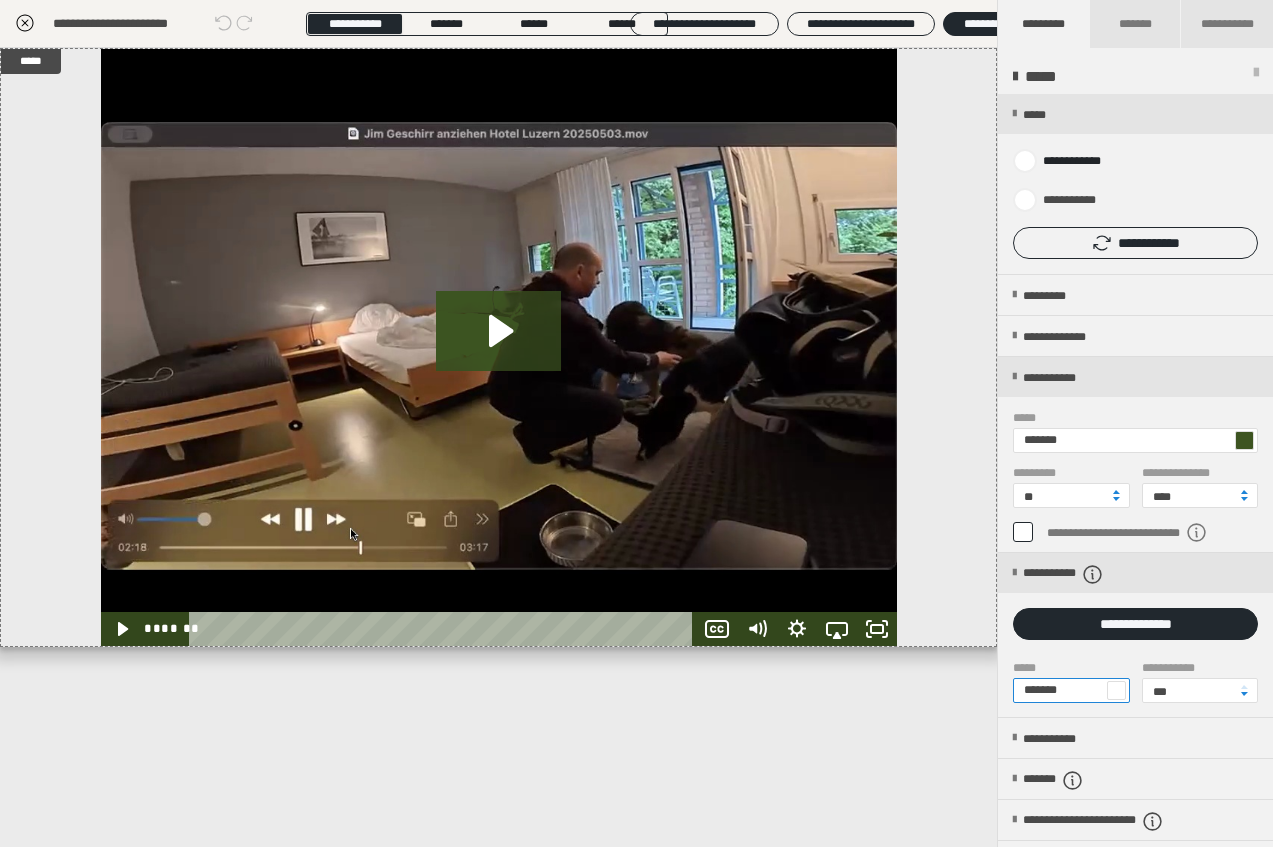 drag, startPoint x: 1038, startPoint y: 689, endPoint x: 1137, endPoint y: 686, distance: 99.04544 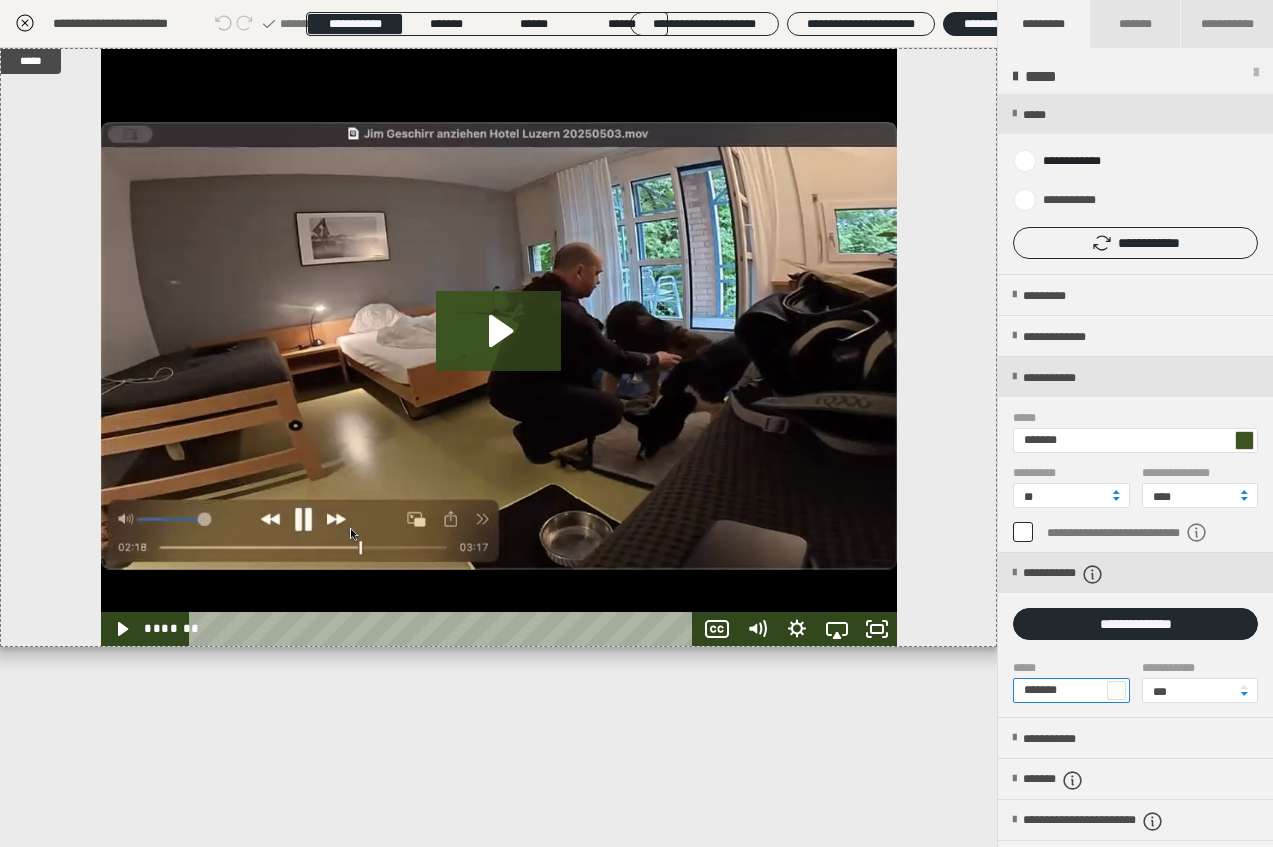 type on "*******" 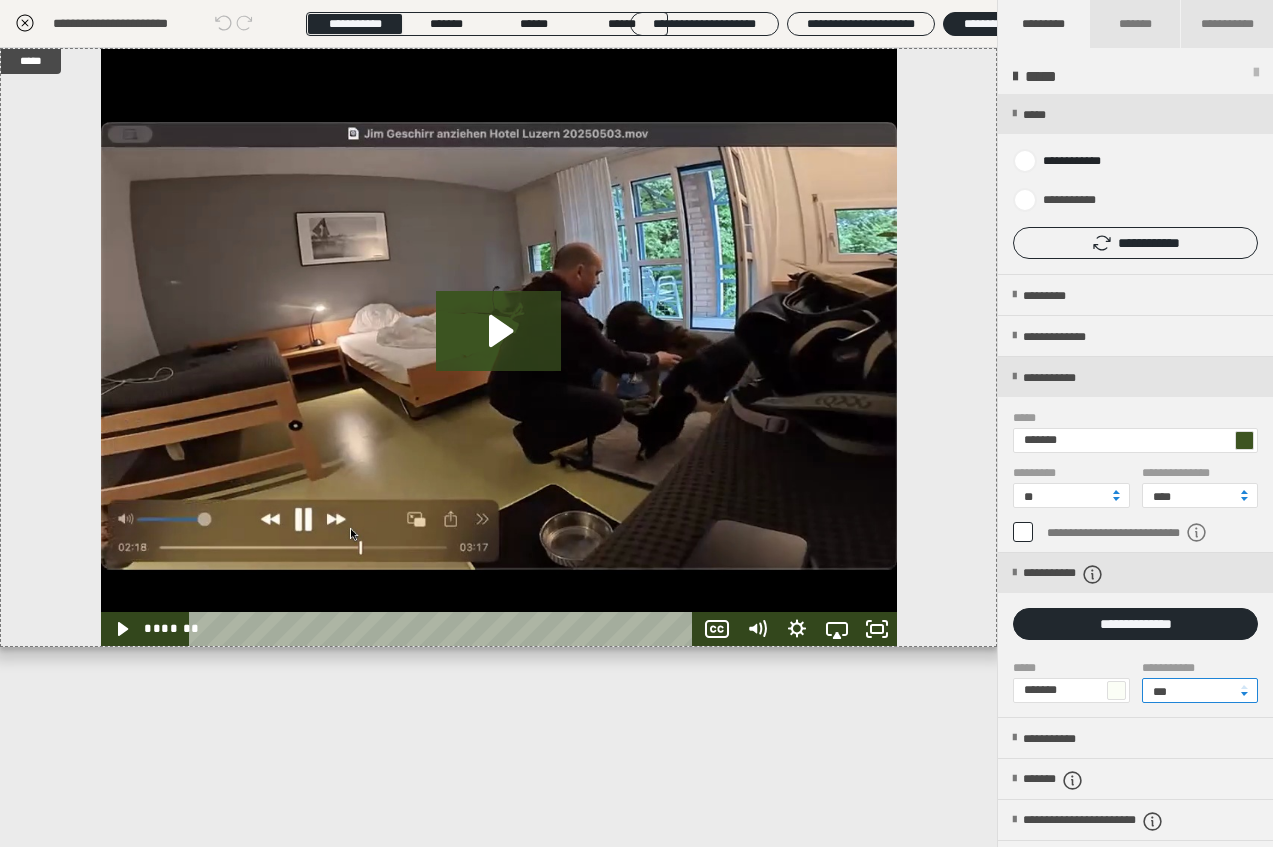 drag, startPoint x: 1169, startPoint y: 687, endPoint x: 1126, endPoint y: 686, distance: 43.011627 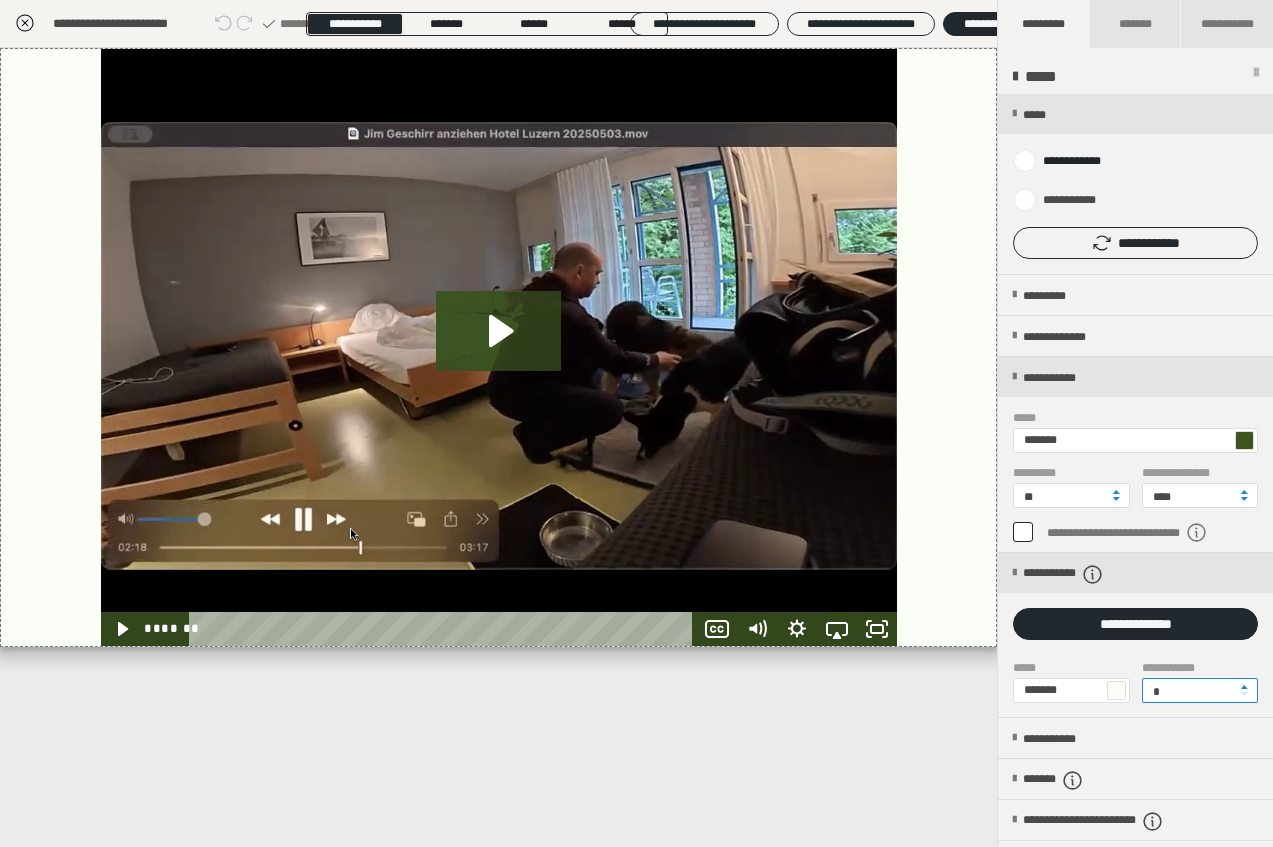type on "*" 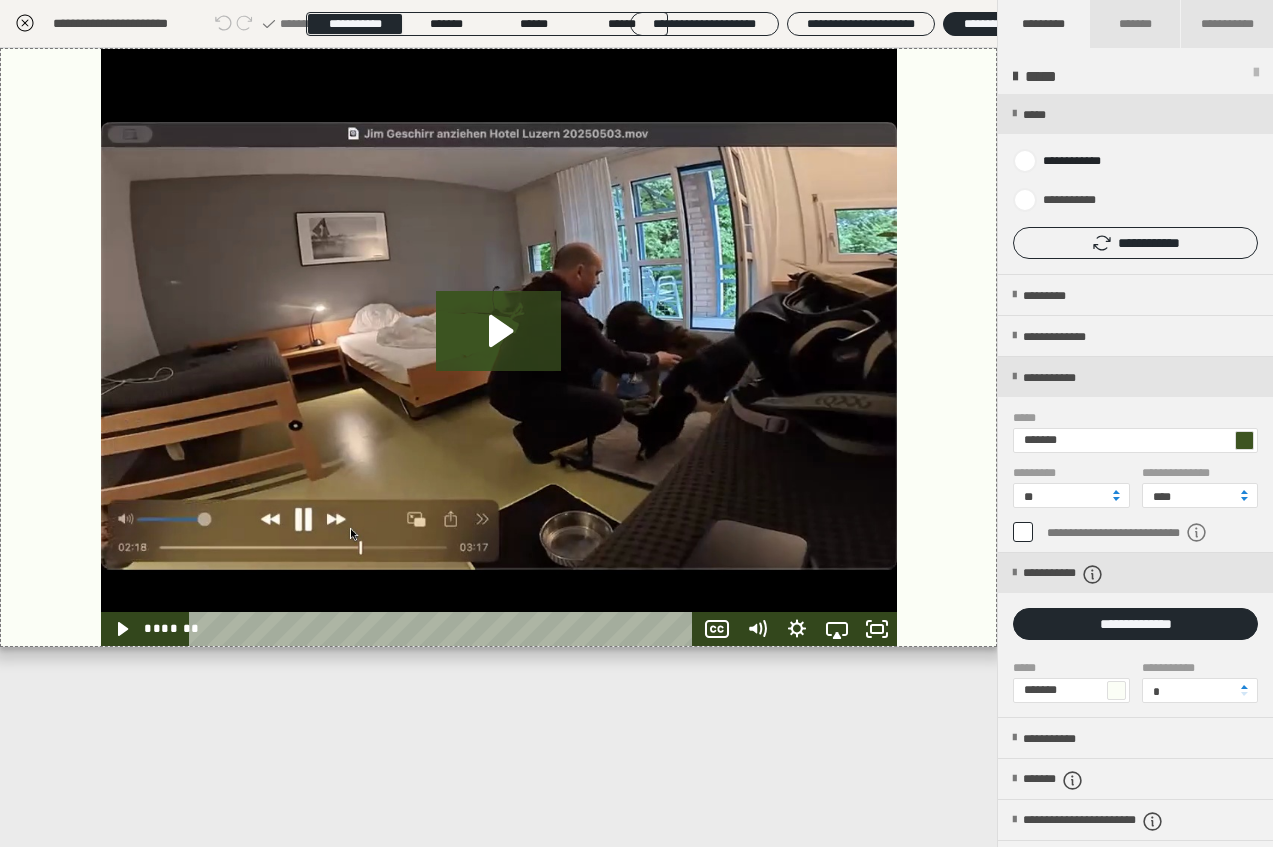 click on "**********" at bounding box center [498, 447] 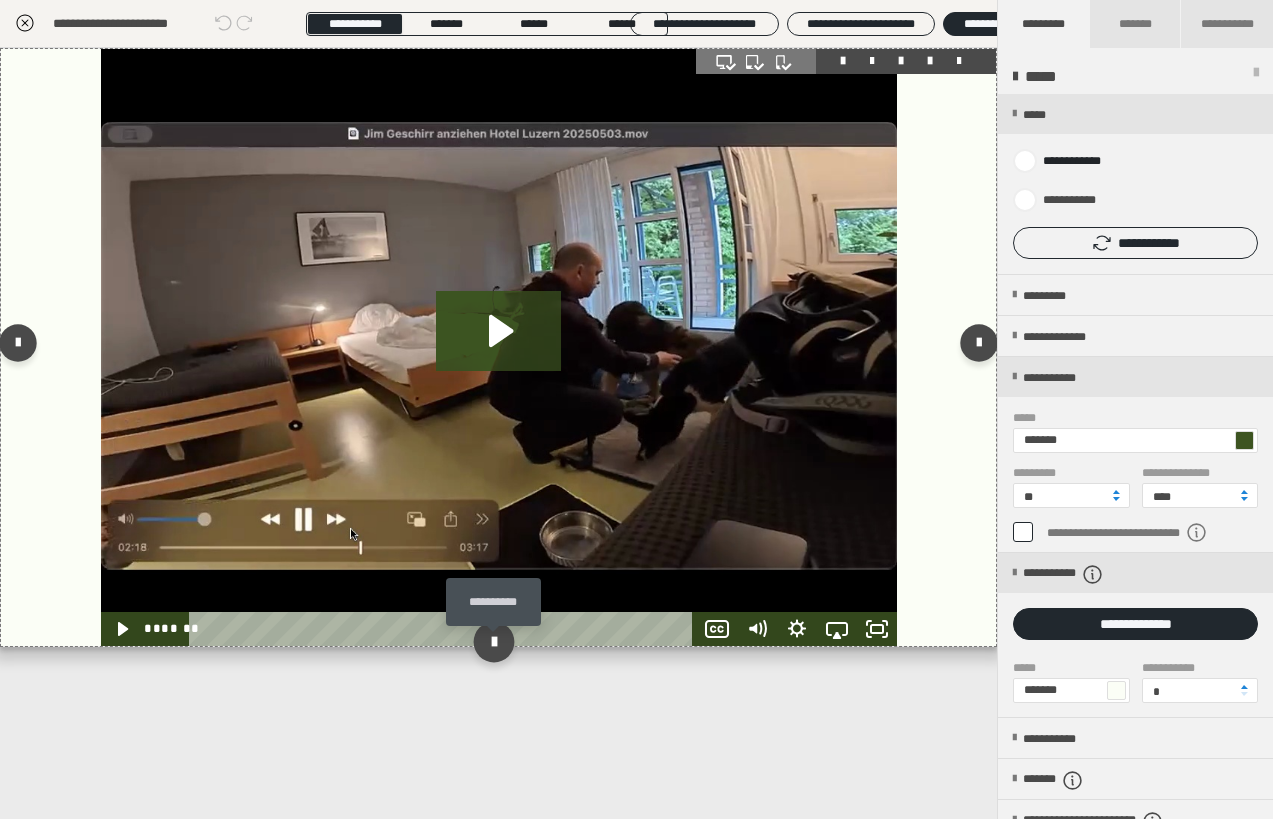 click at bounding box center (494, 641) 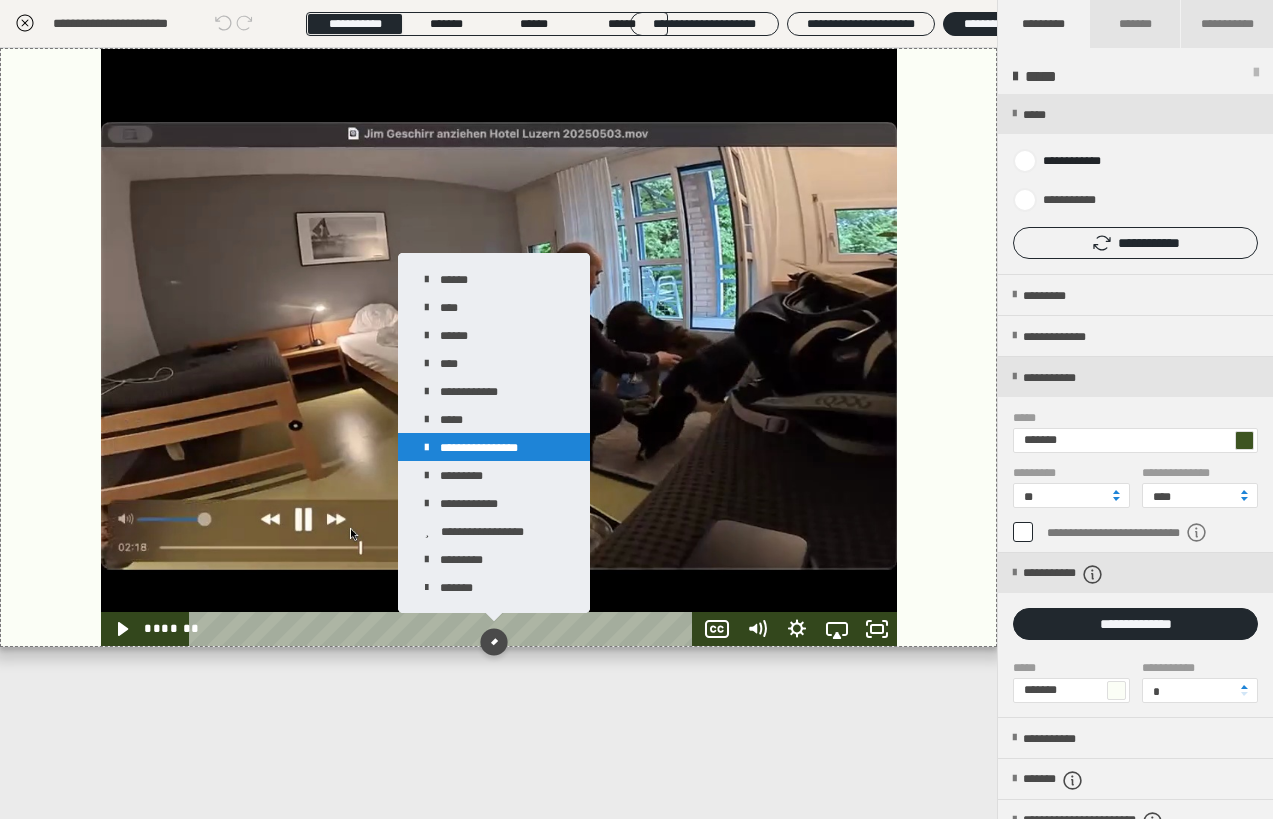 click on "**********" at bounding box center (494, 447) 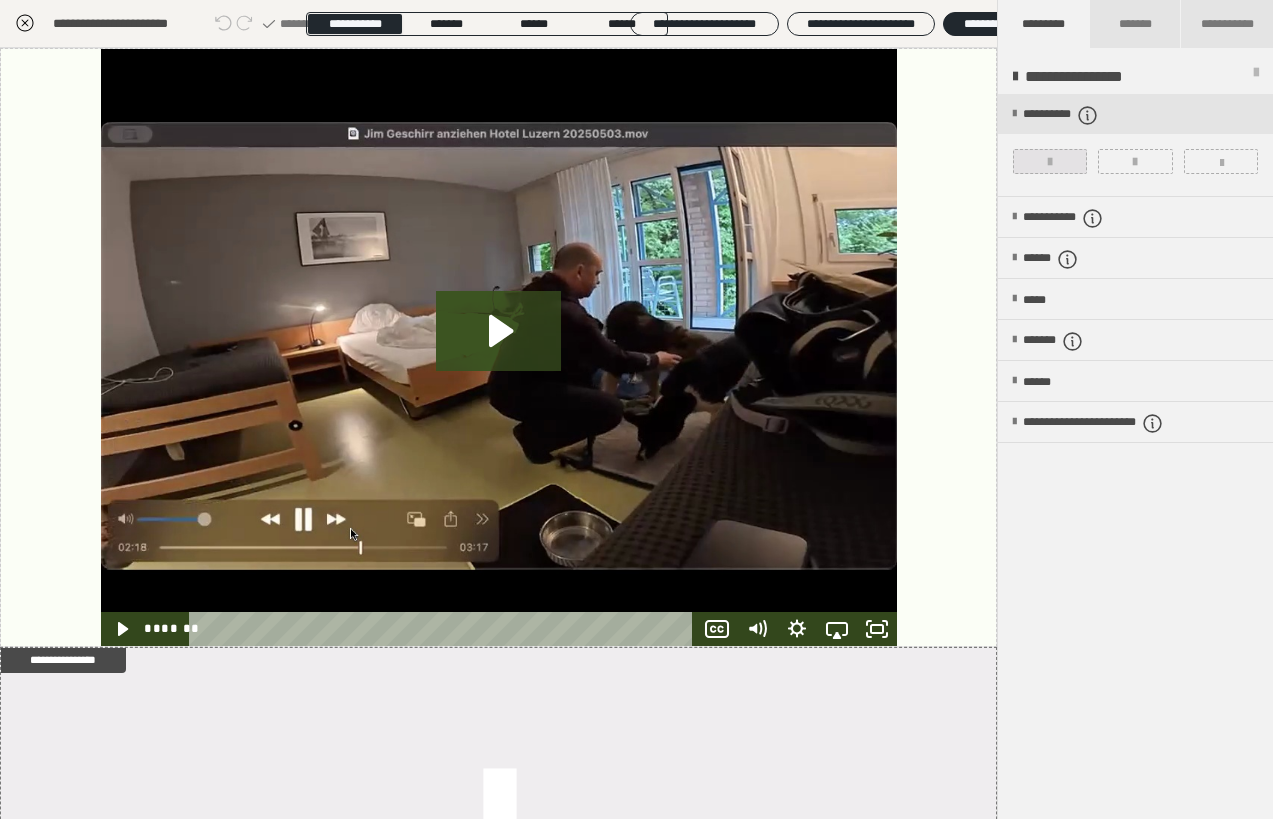 click at bounding box center [1050, 161] 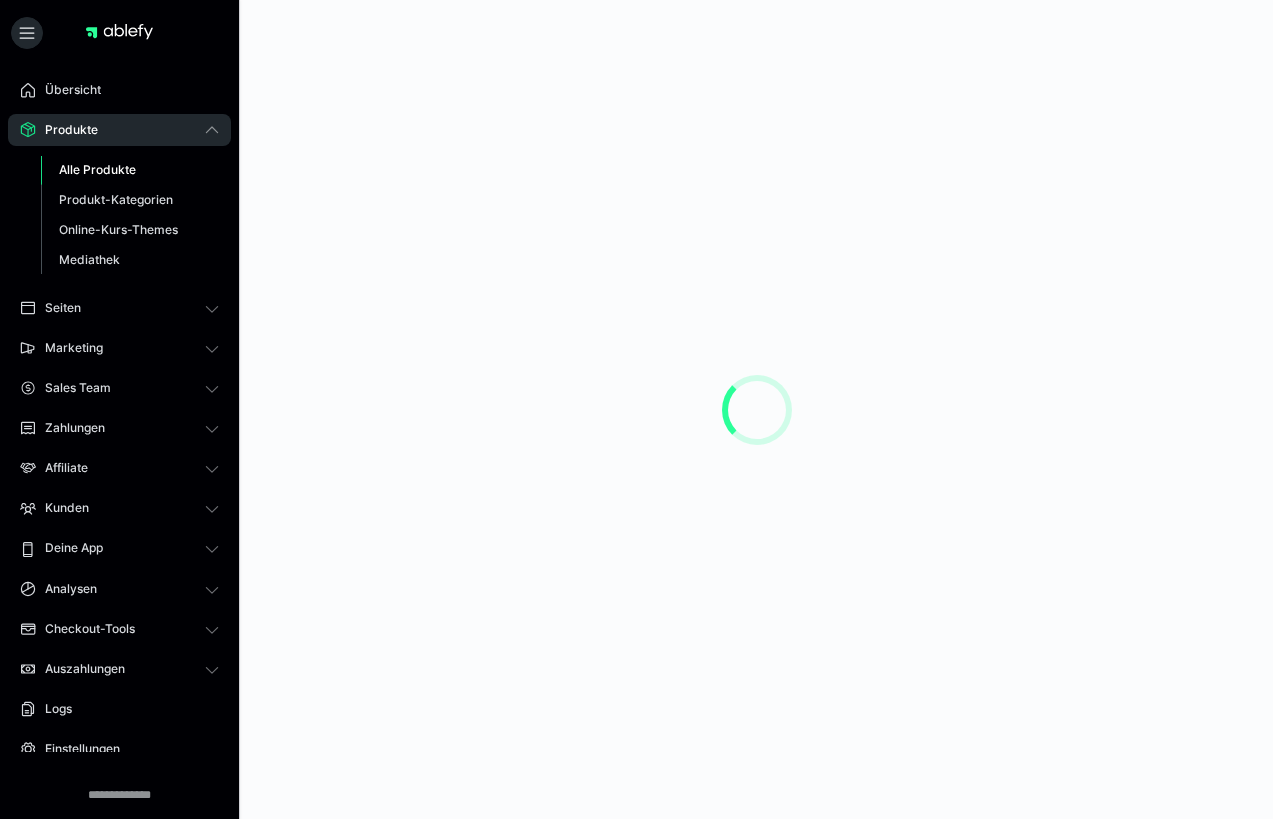 scroll, scrollTop: 0, scrollLeft: 0, axis: both 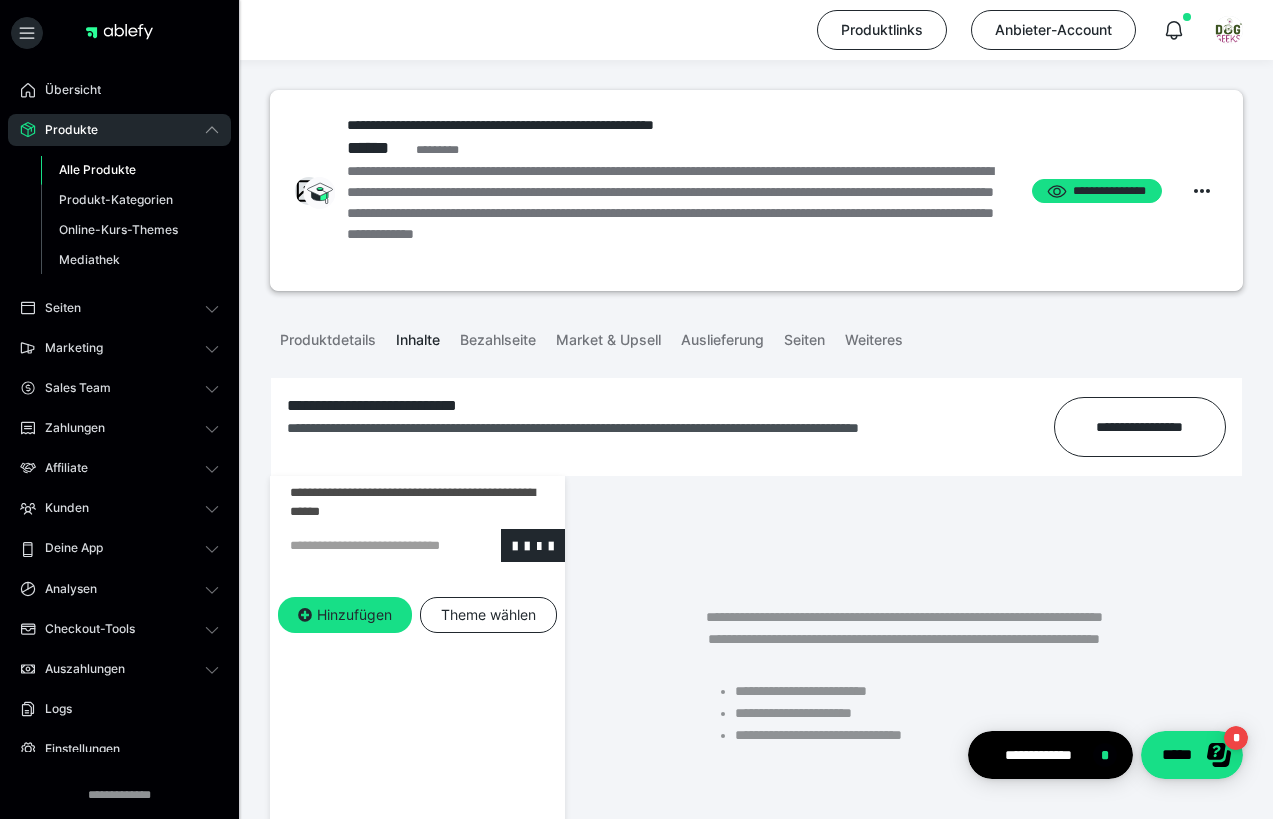 click at bounding box center (365, 545) 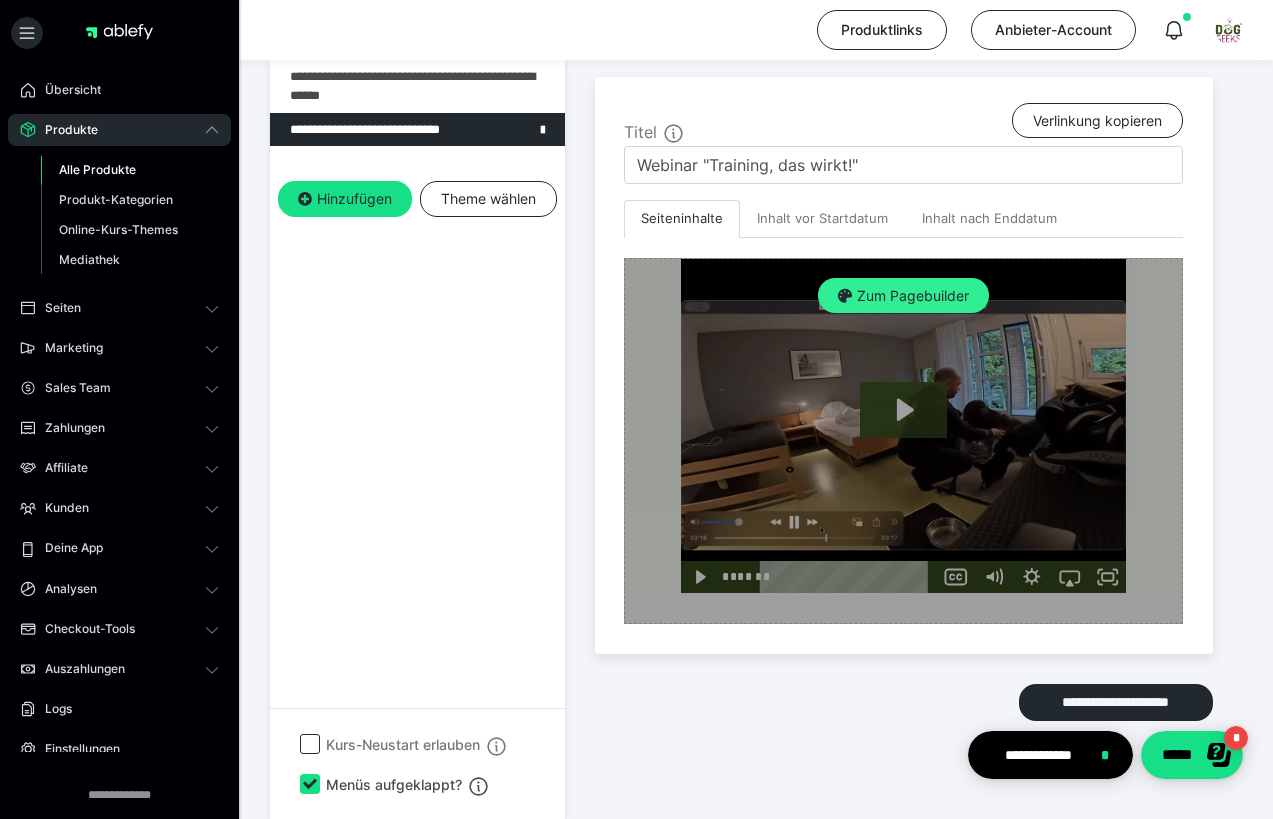 click on "Zum Pagebuilder" at bounding box center (903, 296) 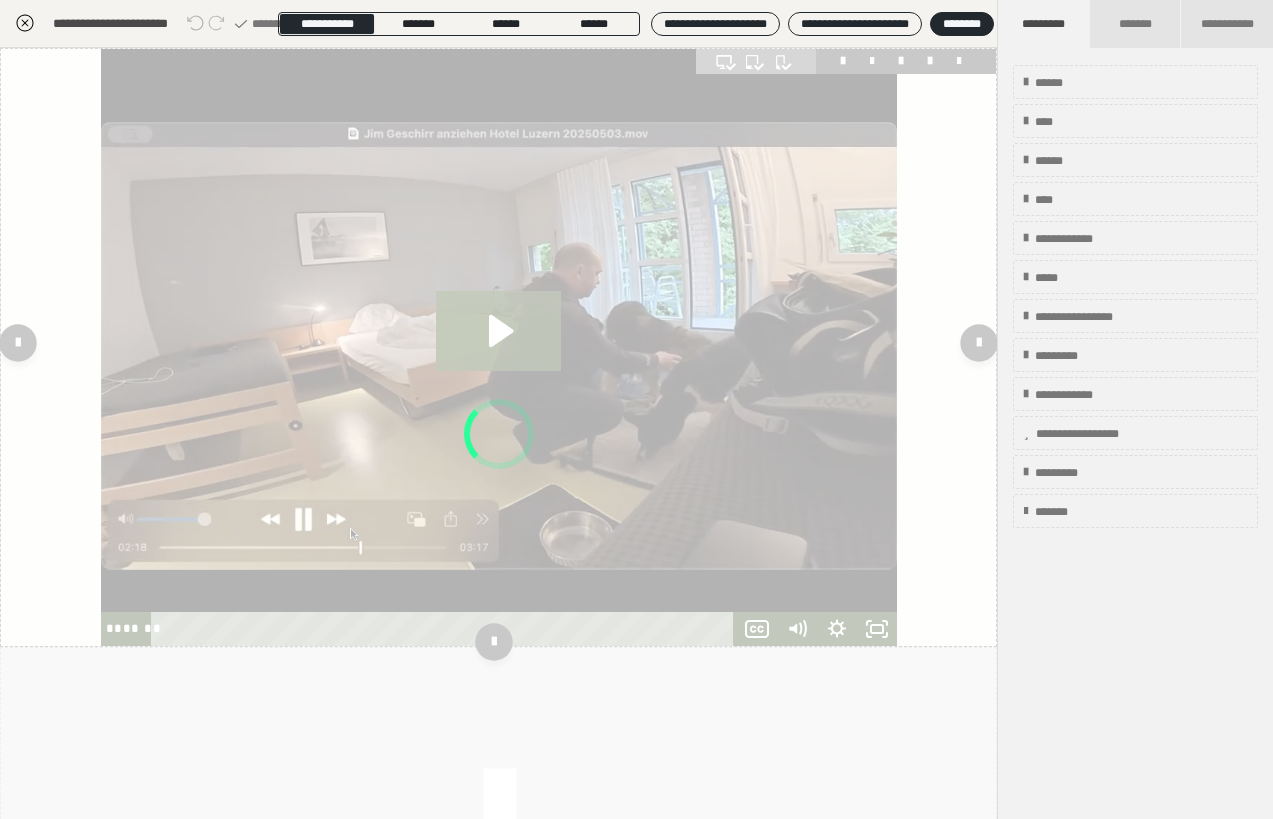 scroll, scrollTop: 416, scrollLeft: 0, axis: vertical 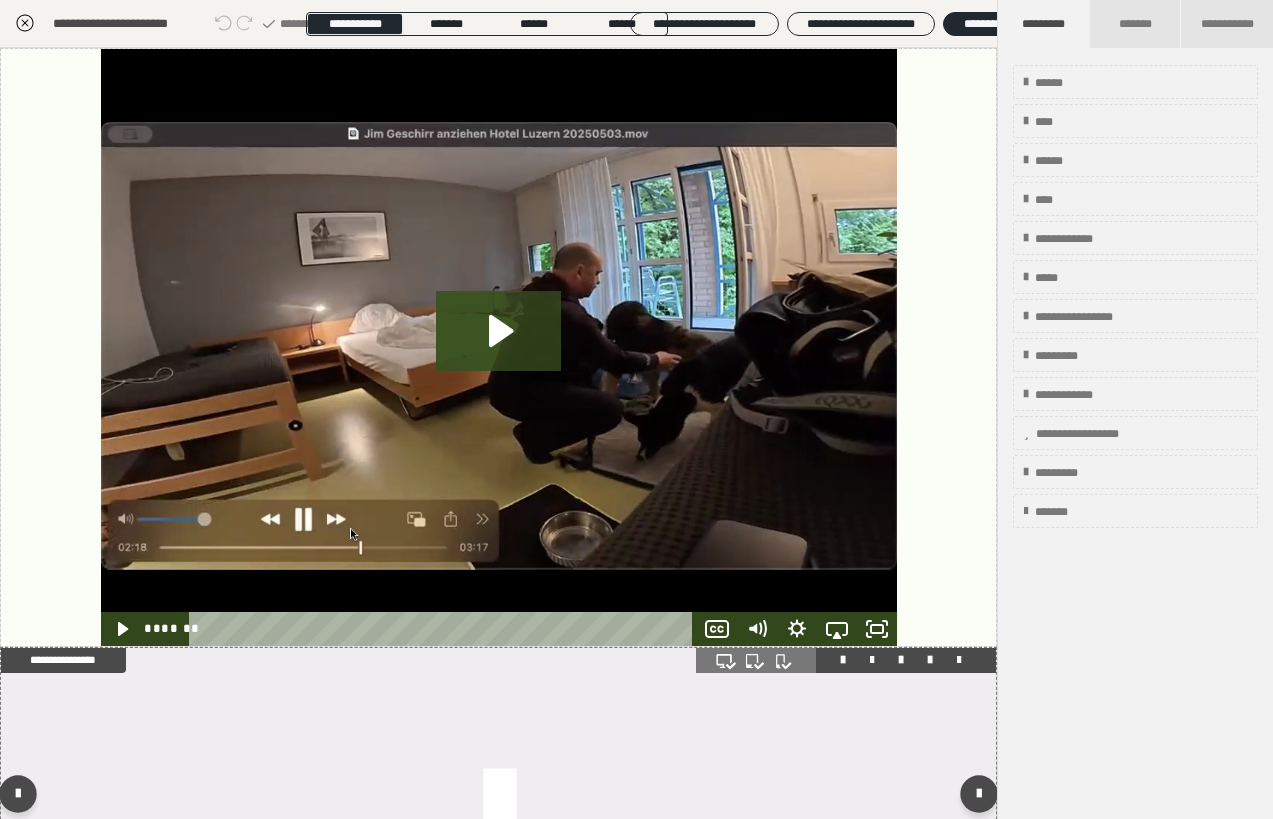 drag, startPoint x: 522, startPoint y: 717, endPoint x: 533, endPoint y: 712, distance: 12.083046 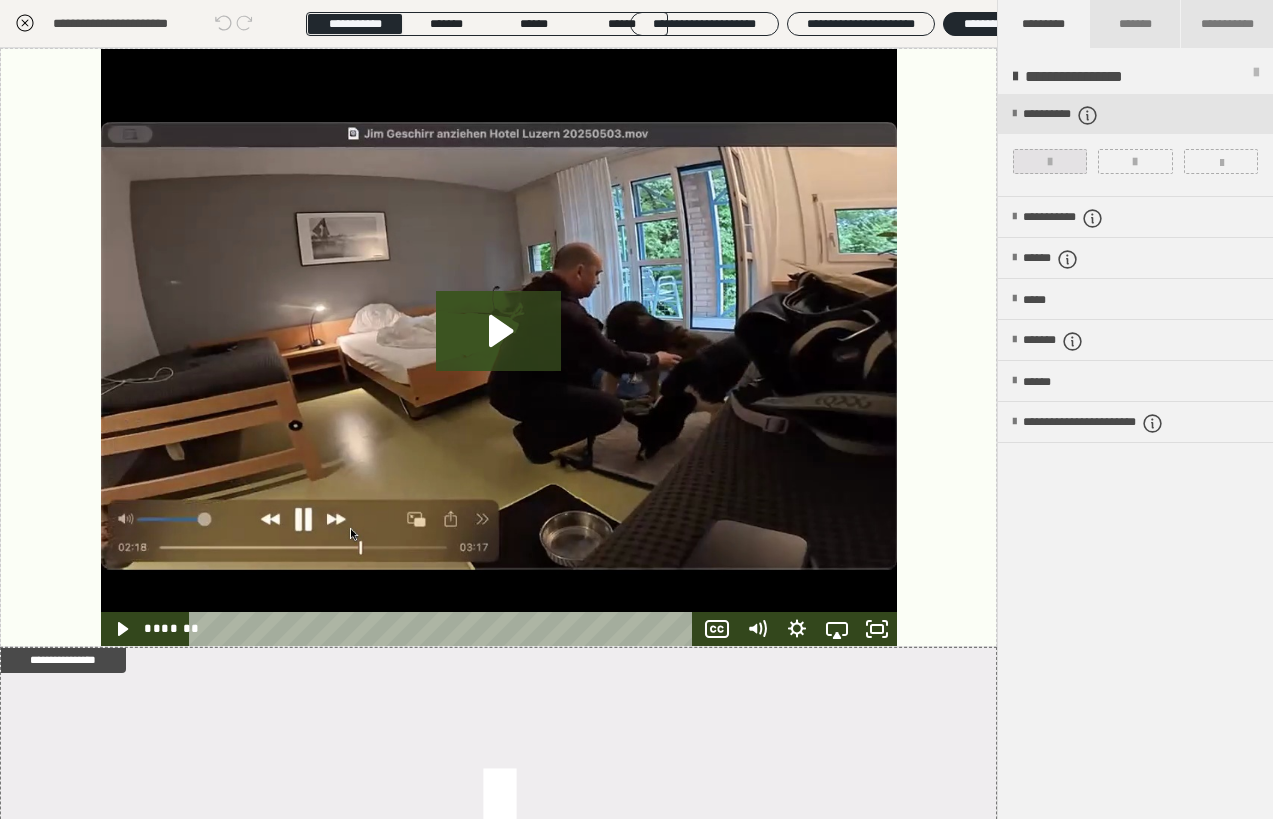 click at bounding box center [1050, 162] 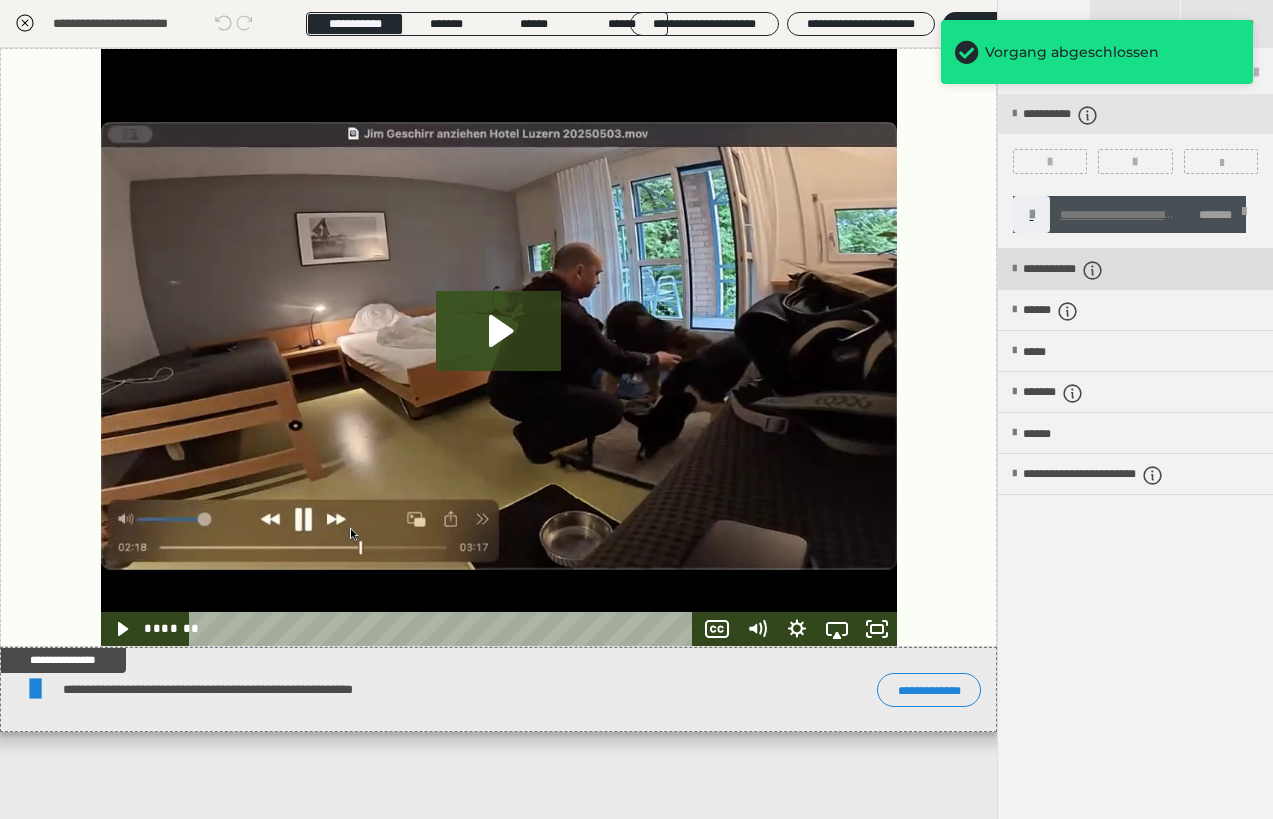click on "**********" at bounding box center [1135, 269] 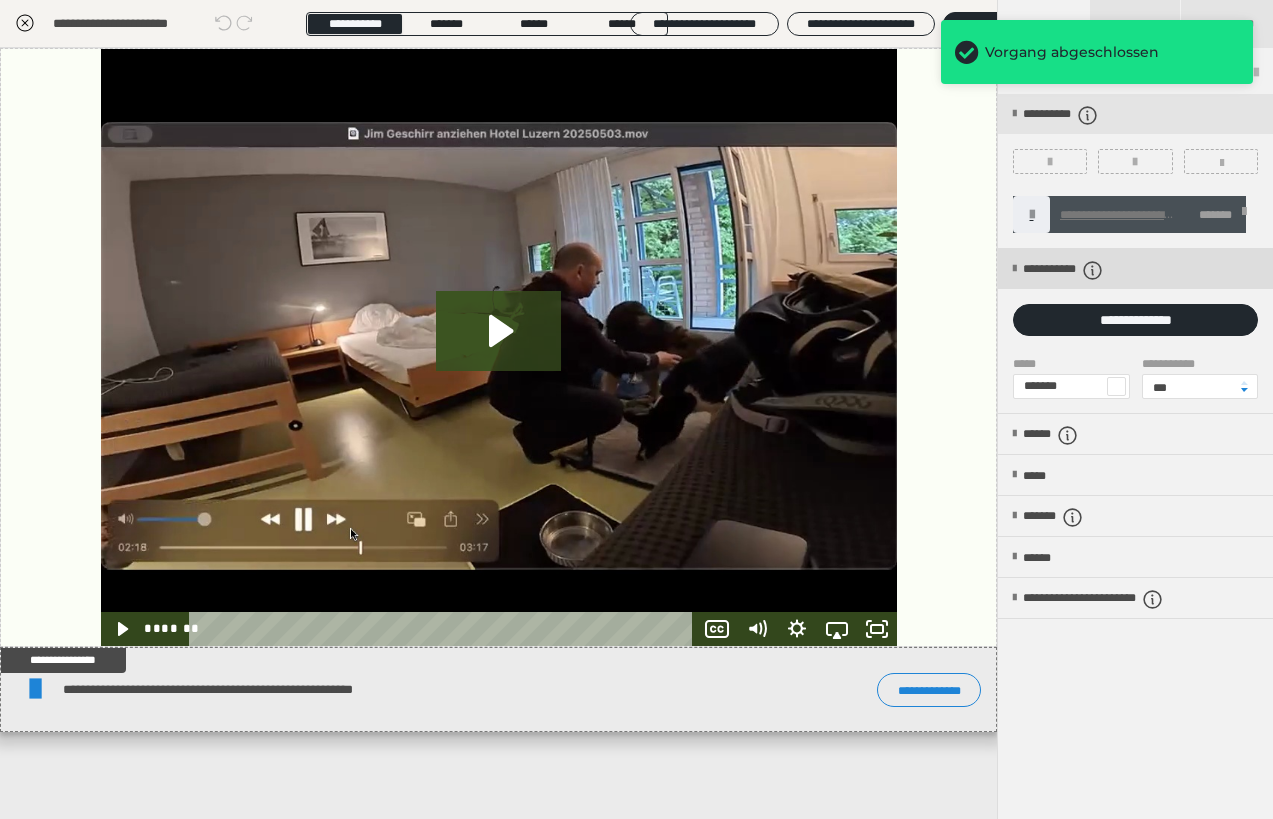 scroll, scrollTop: 2, scrollLeft: 0, axis: vertical 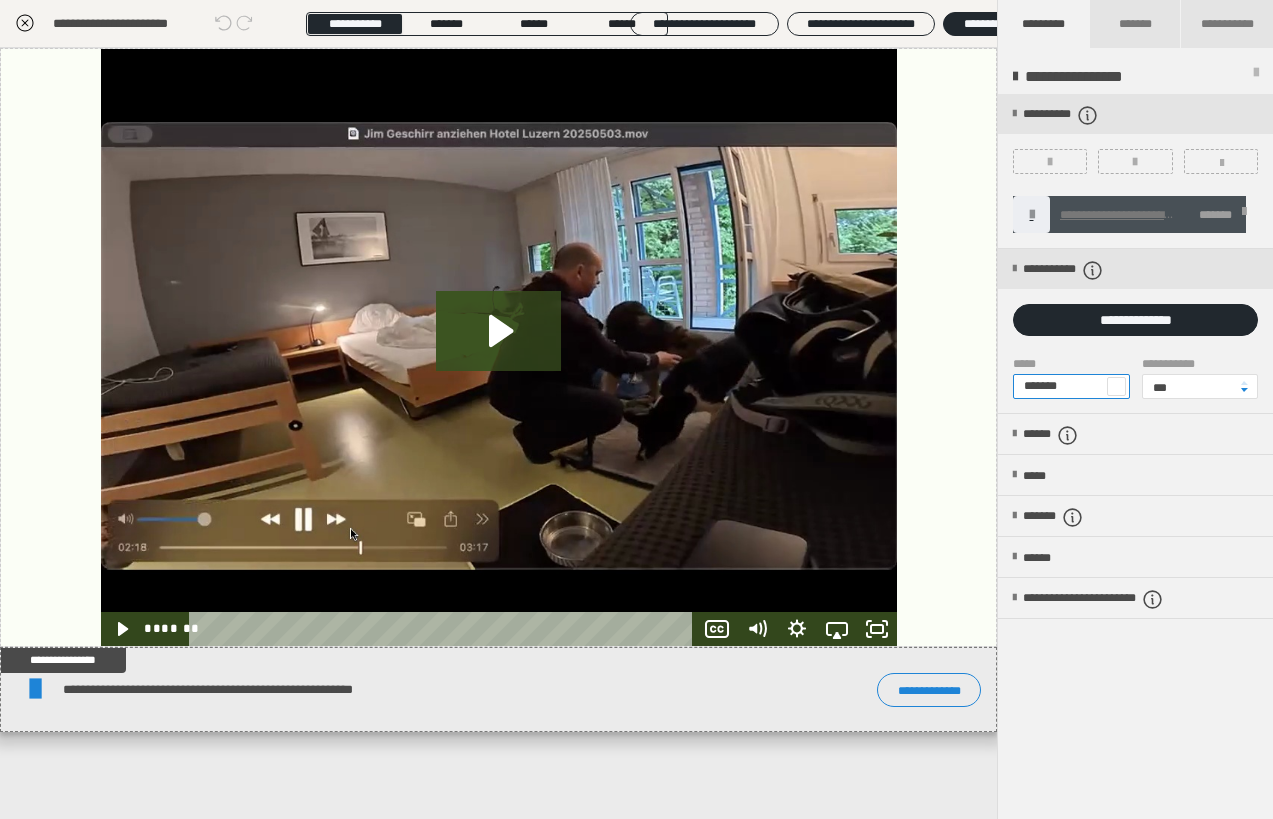 drag, startPoint x: 1035, startPoint y: 389, endPoint x: 1108, endPoint y: 386, distance: 73.061615 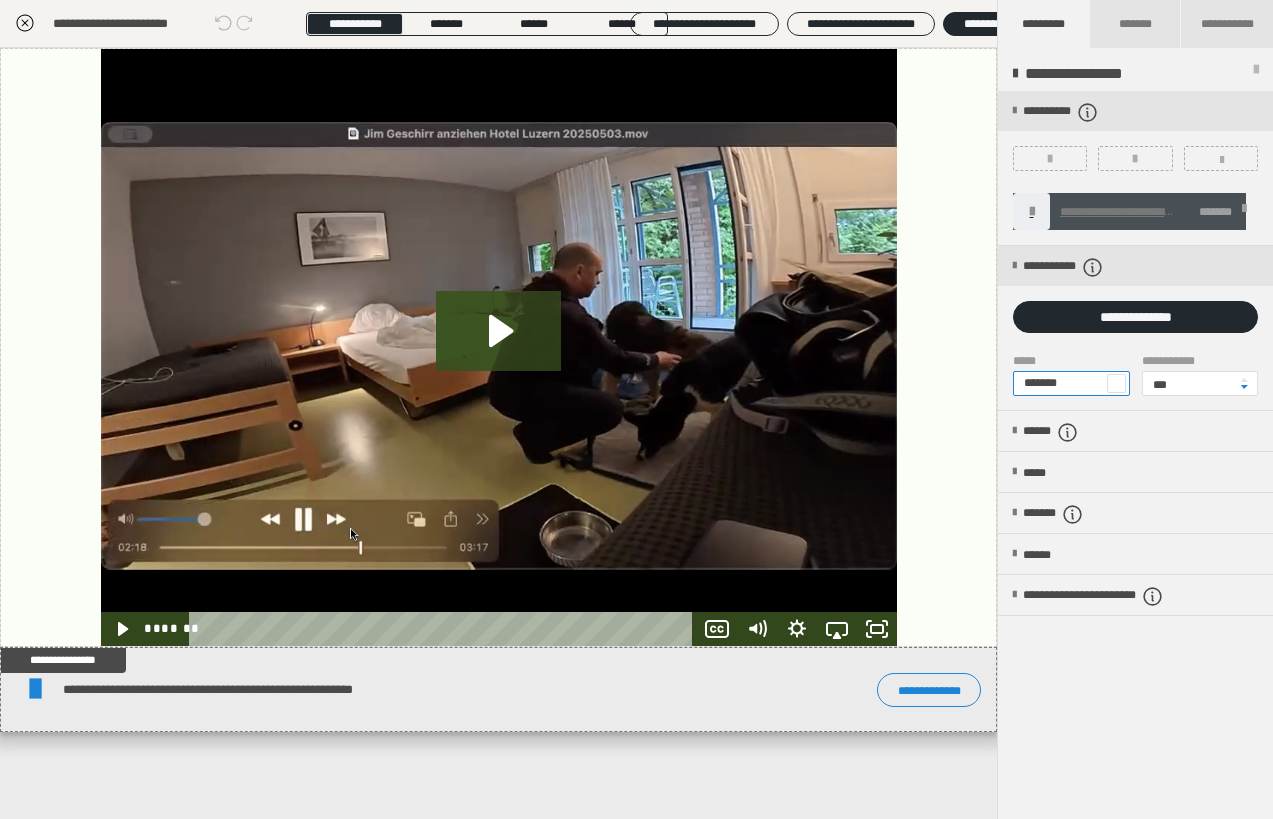paste 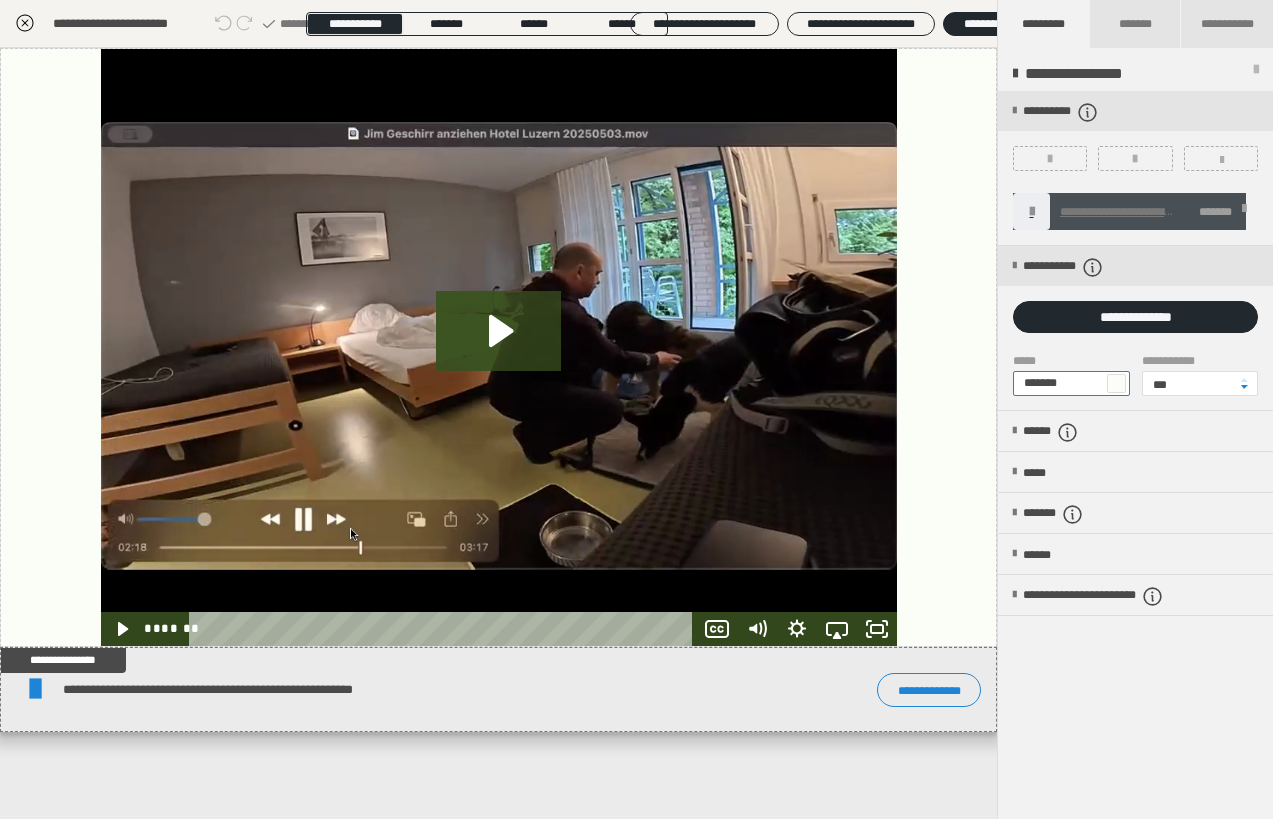 type on "*******" 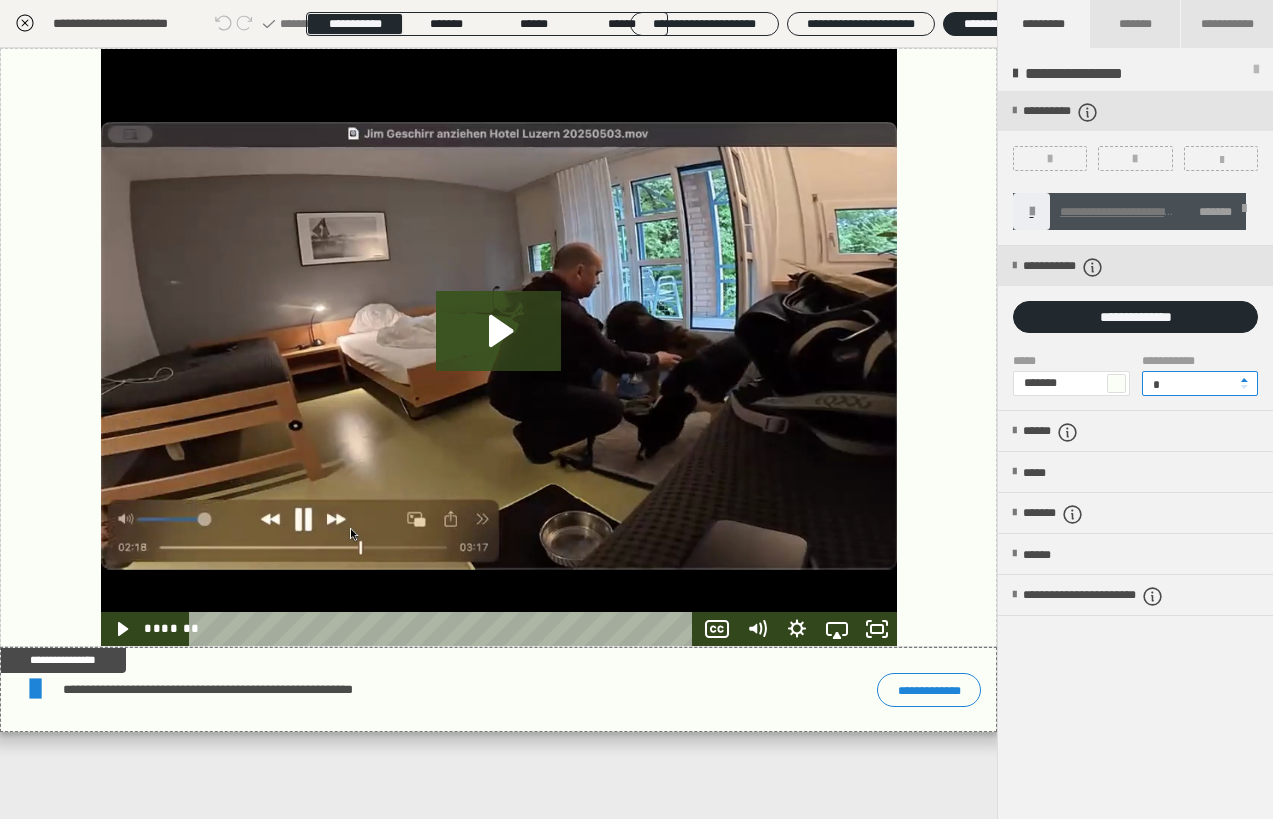 type on "*" 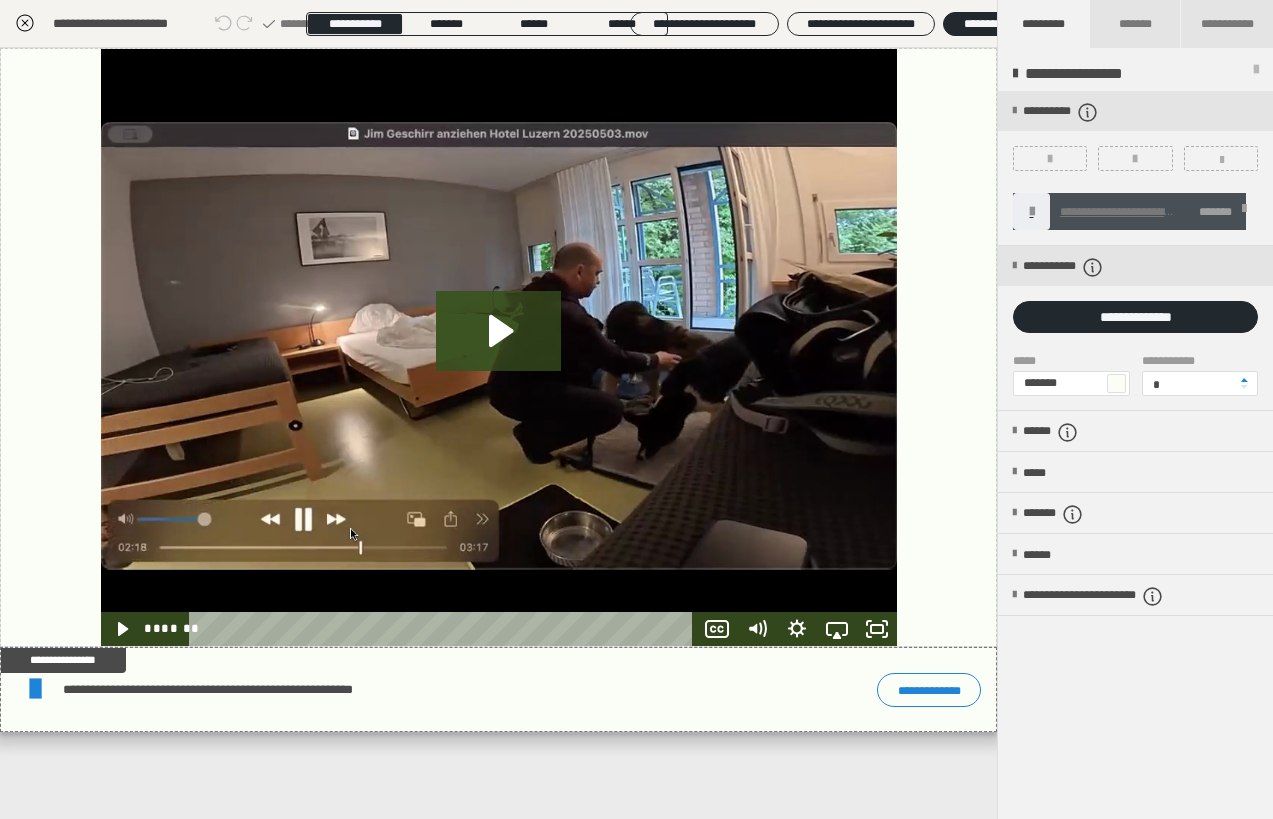 click on "**********" at bounding box center [498, 433] 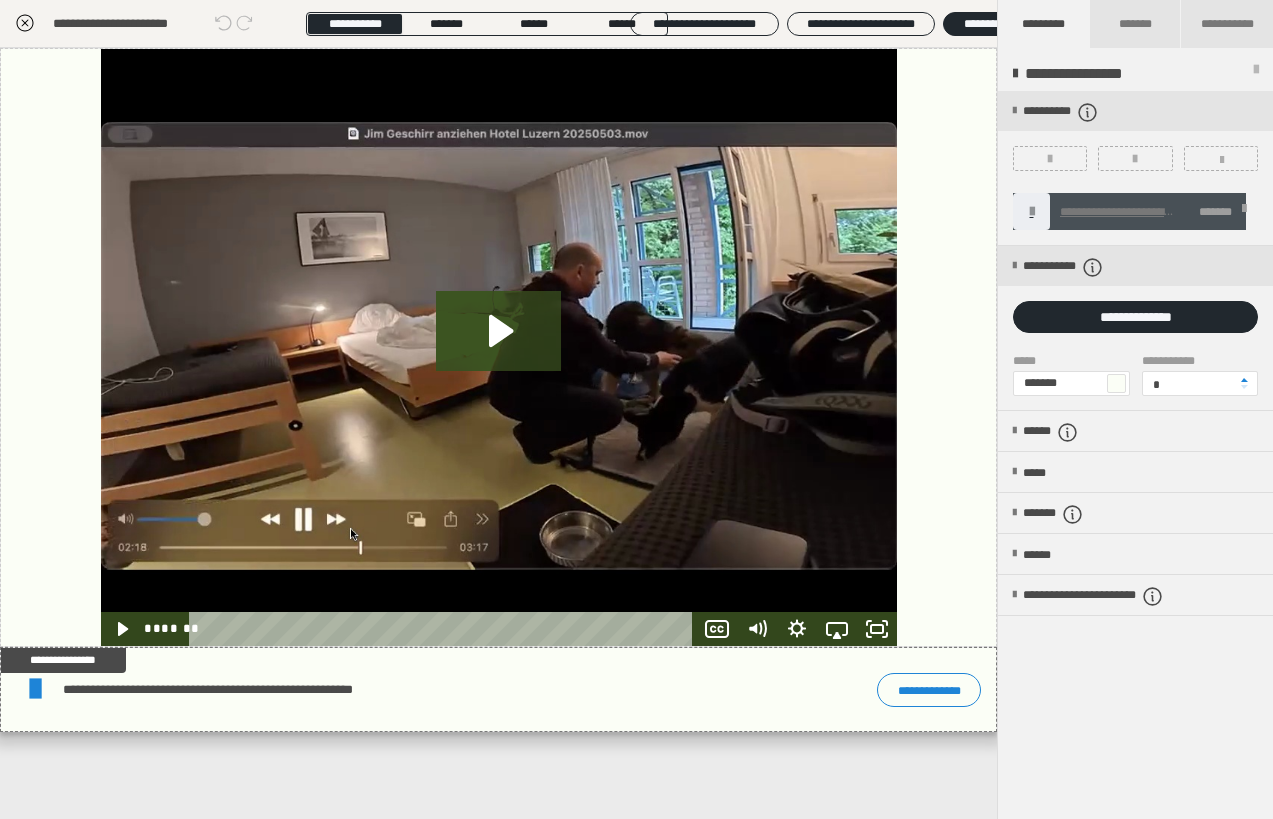 click 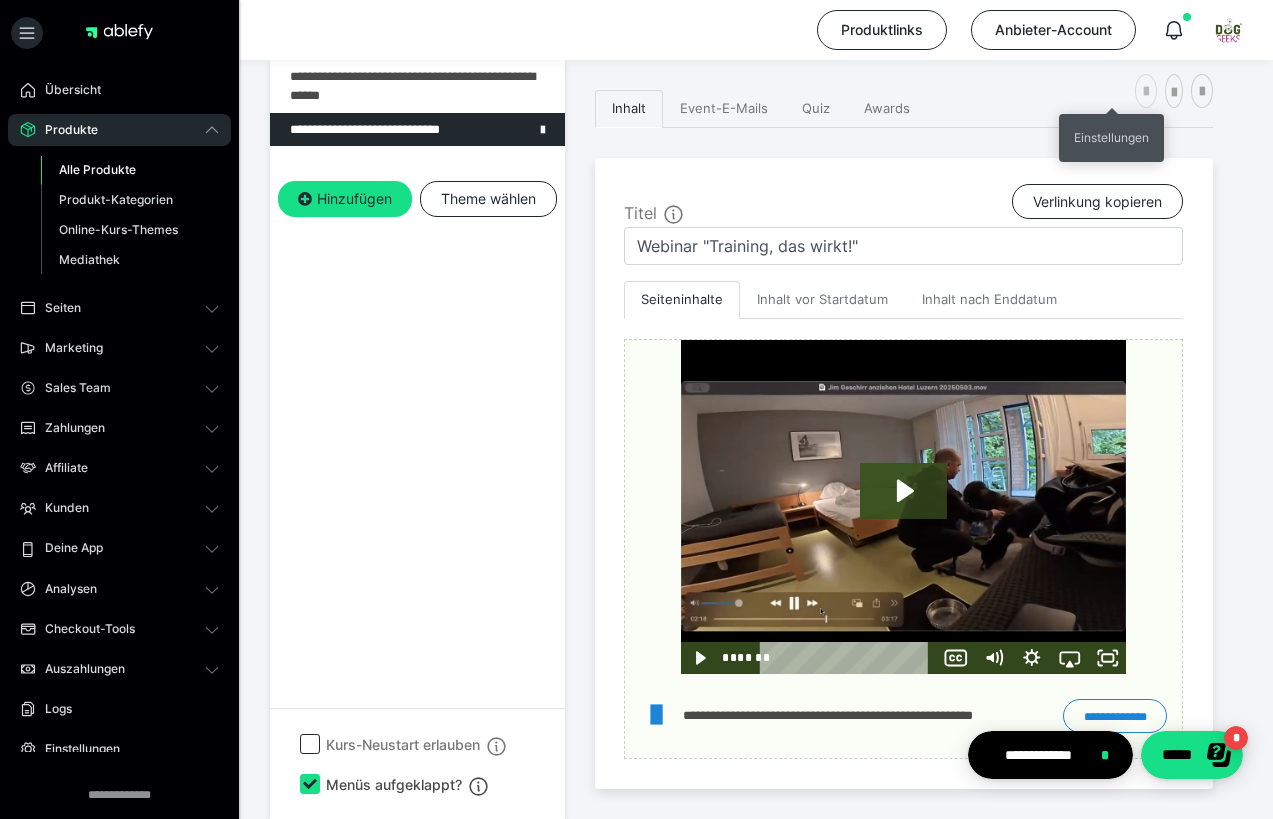 click at bounding box center (1146, 92) 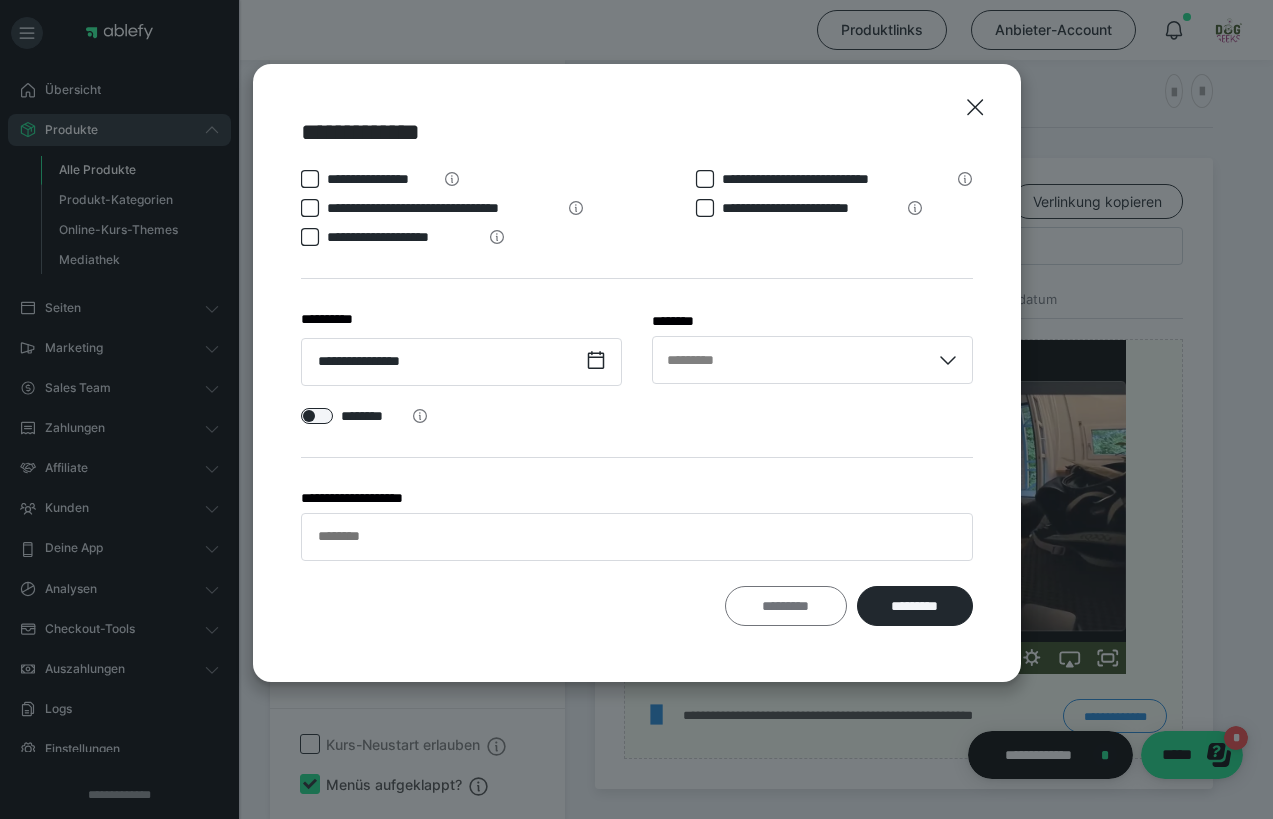 click on "*********" at bounding box center (786, 606) 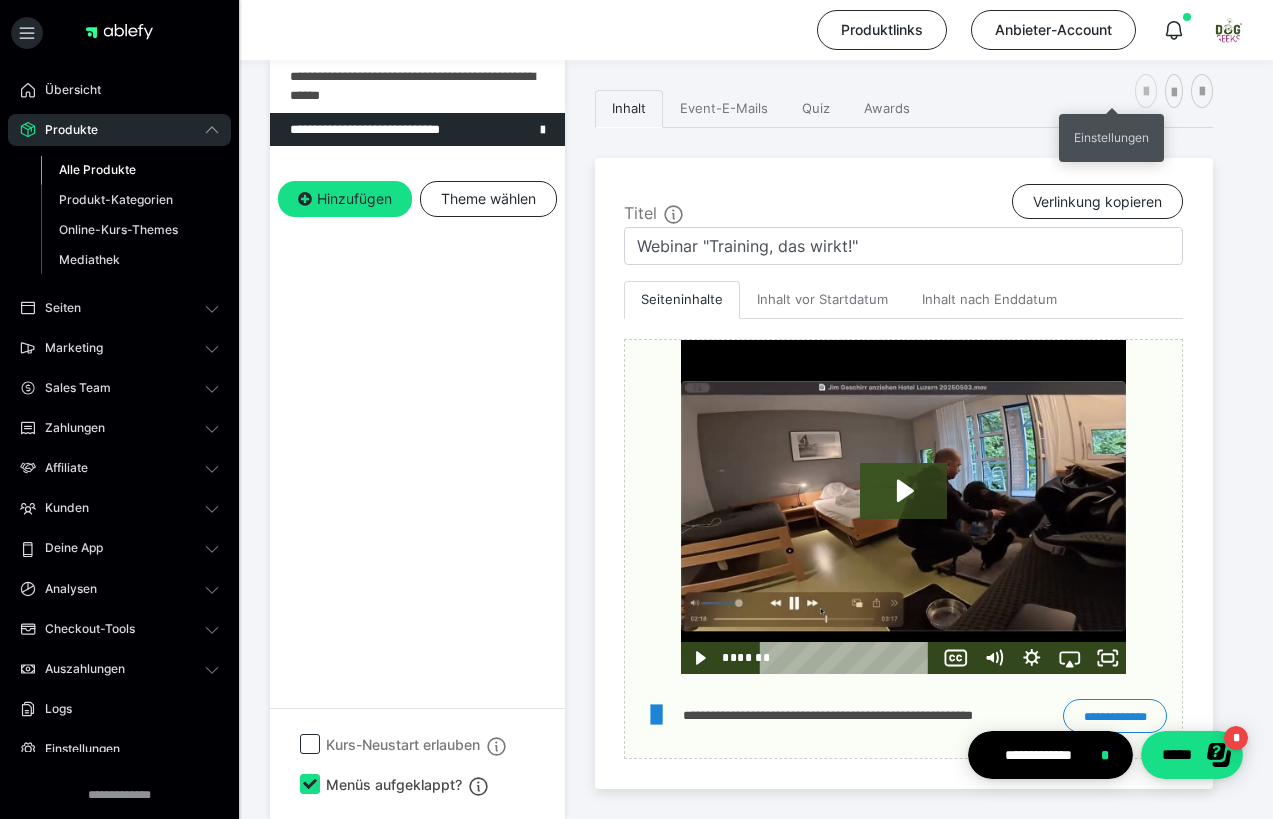 click at bounding box center [1146, 92] 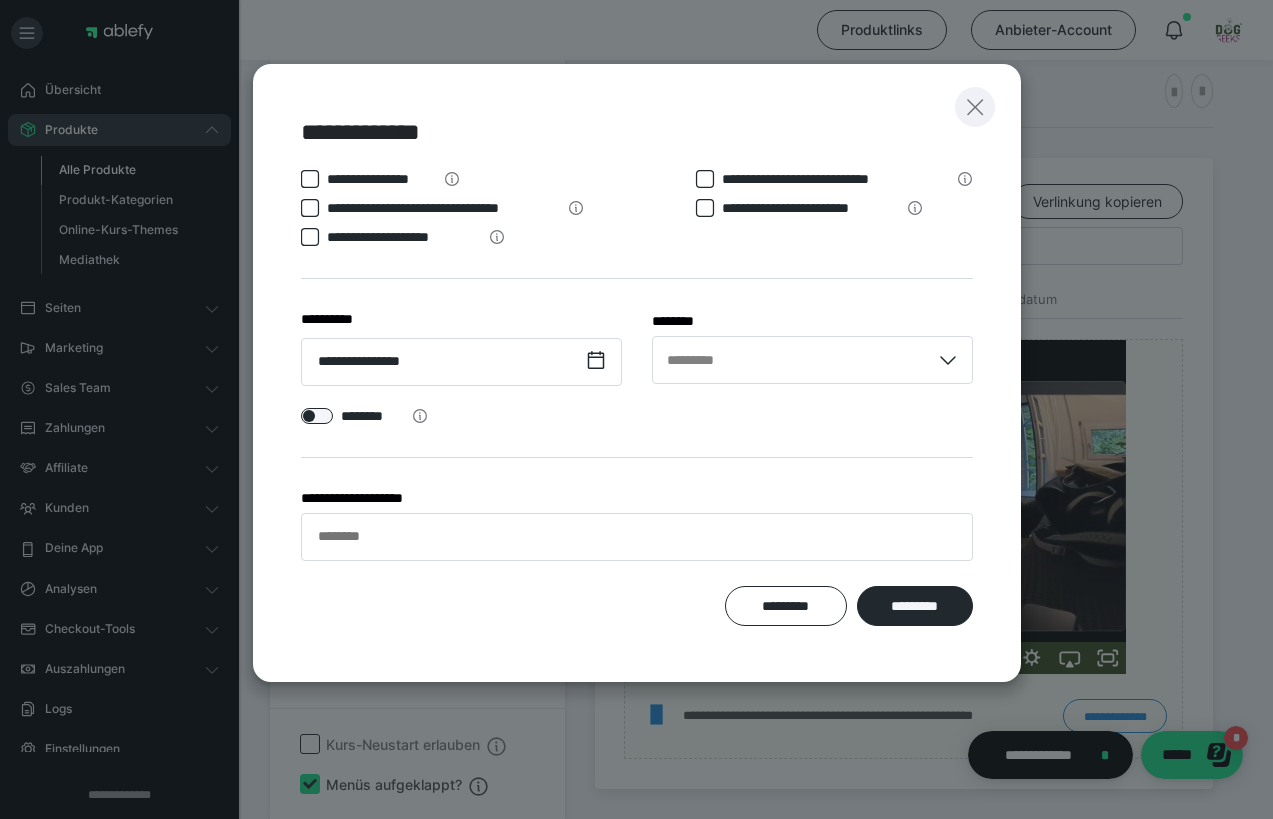click 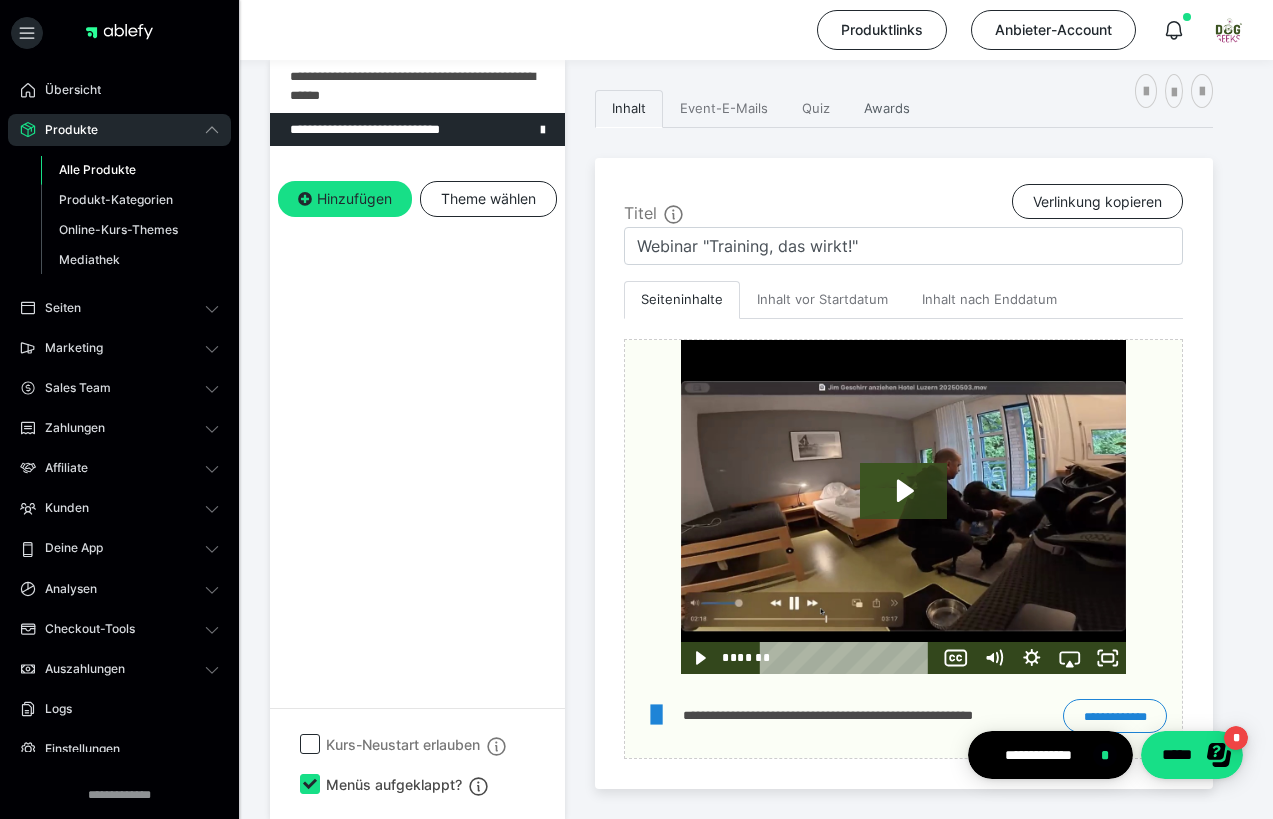 click on "Awards" at bounding box center [887, 109] 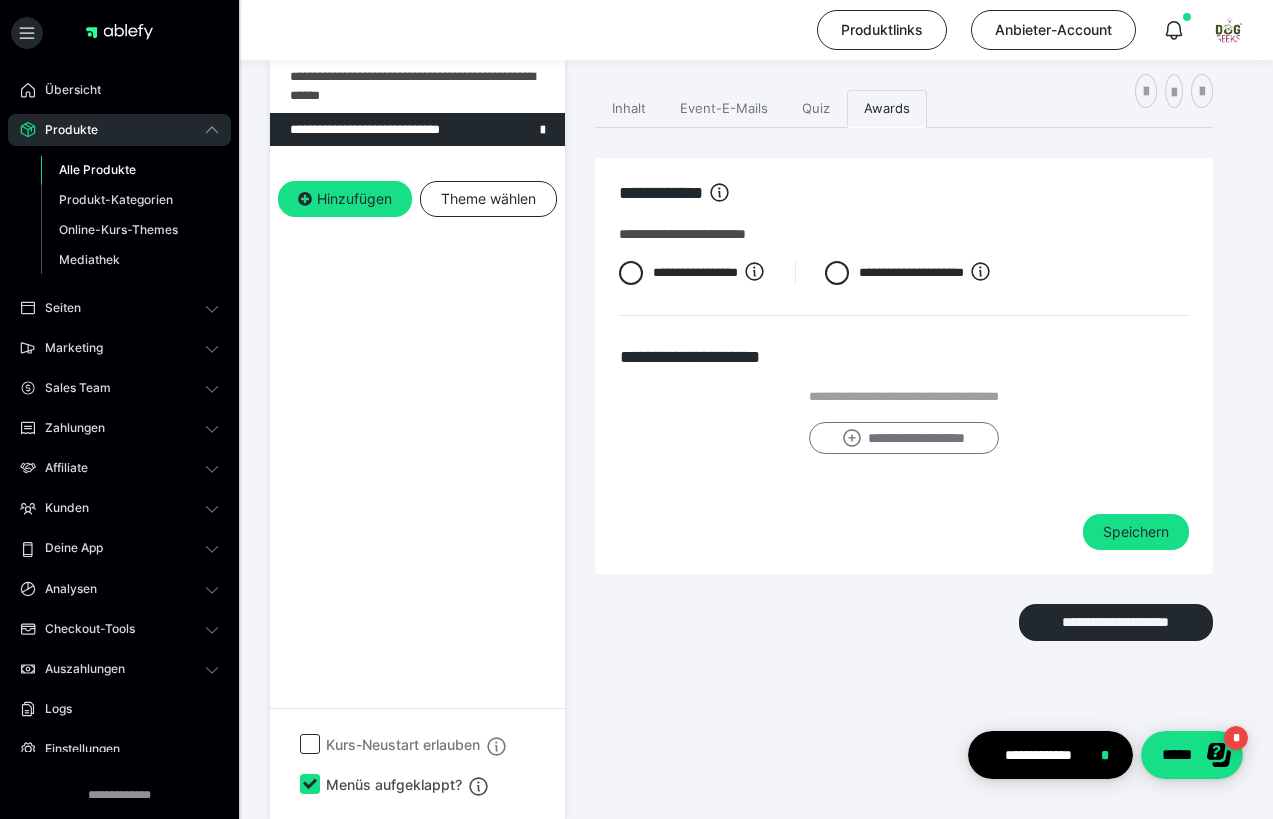 click on "**********" at bounding box center (903, 438) 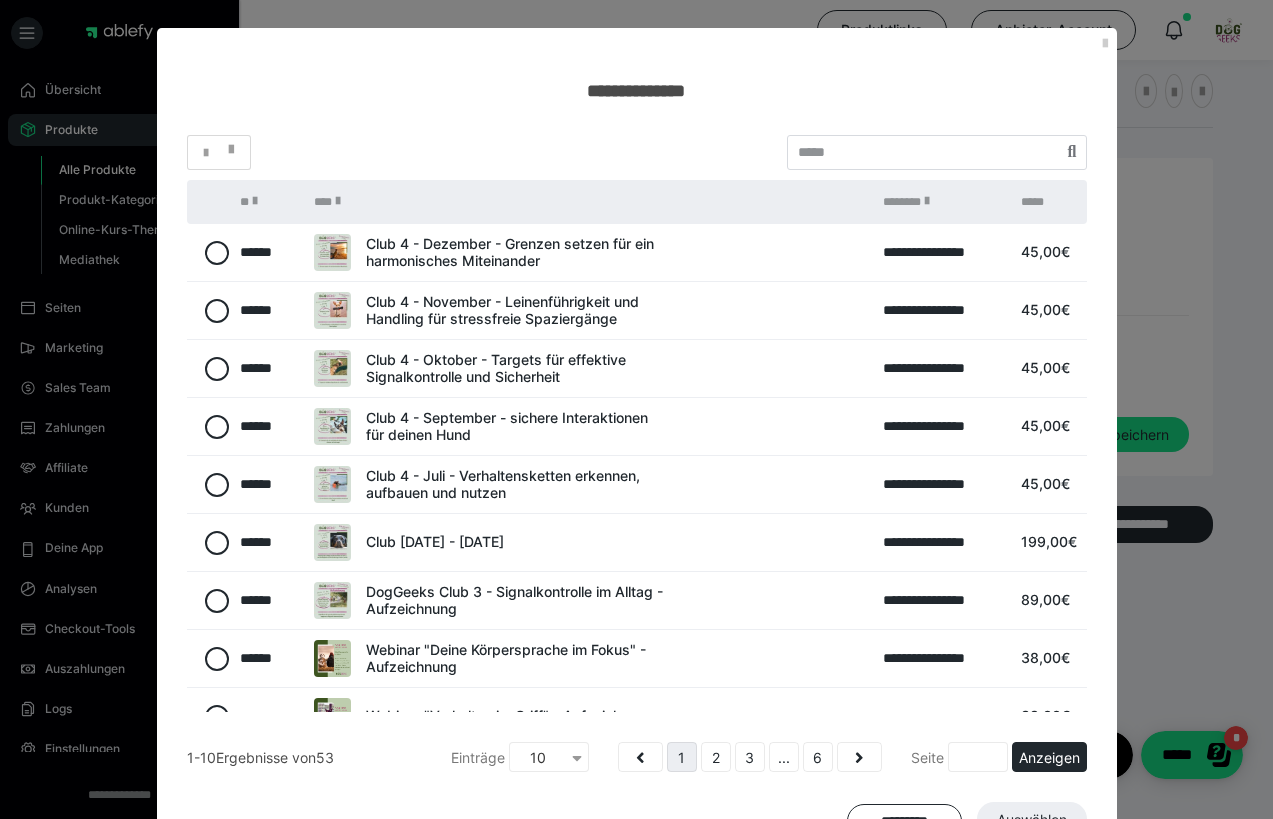 click at bounding box center [577, 758] 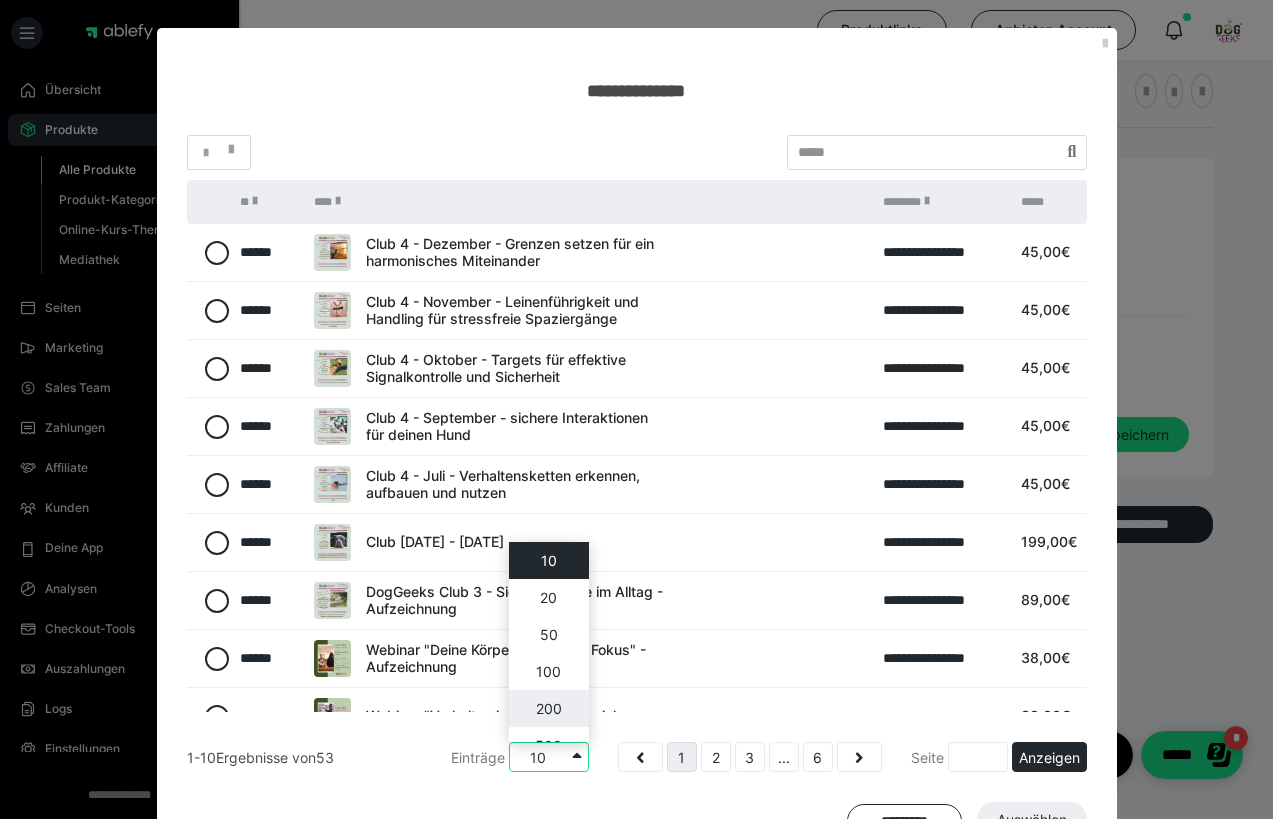 click on "200" at bounding box center (549, 708) 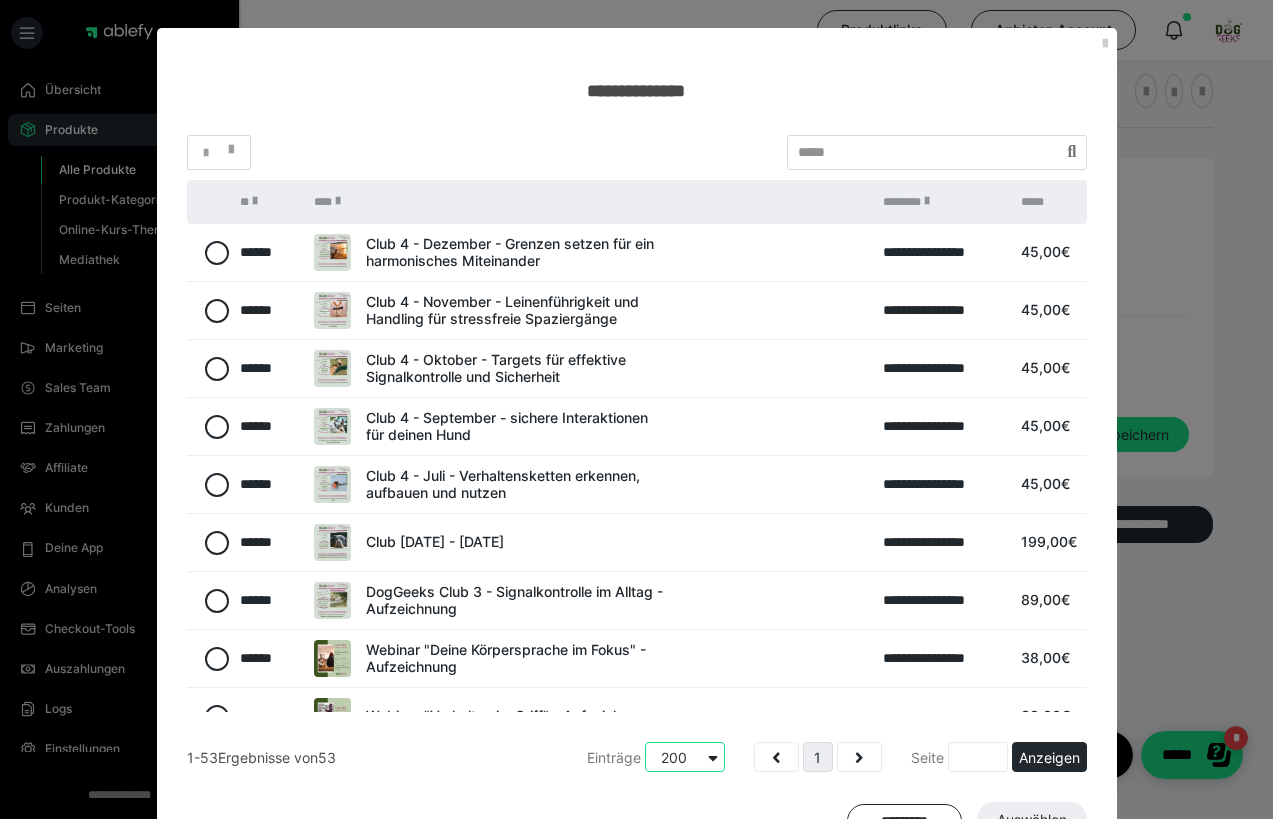 scroll, scrollTop: 370, scrollLeft: 0, axis: vertical 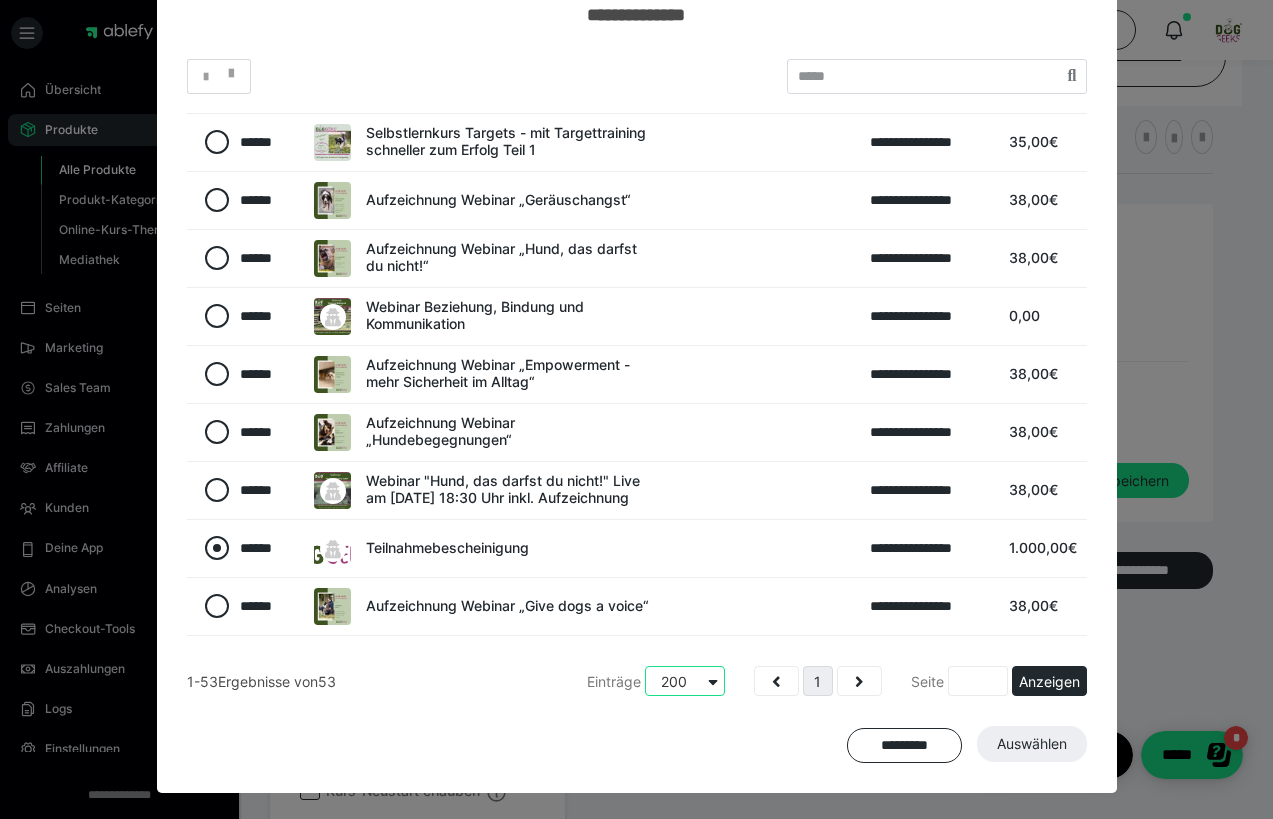 click at bounding box center [217, 548] 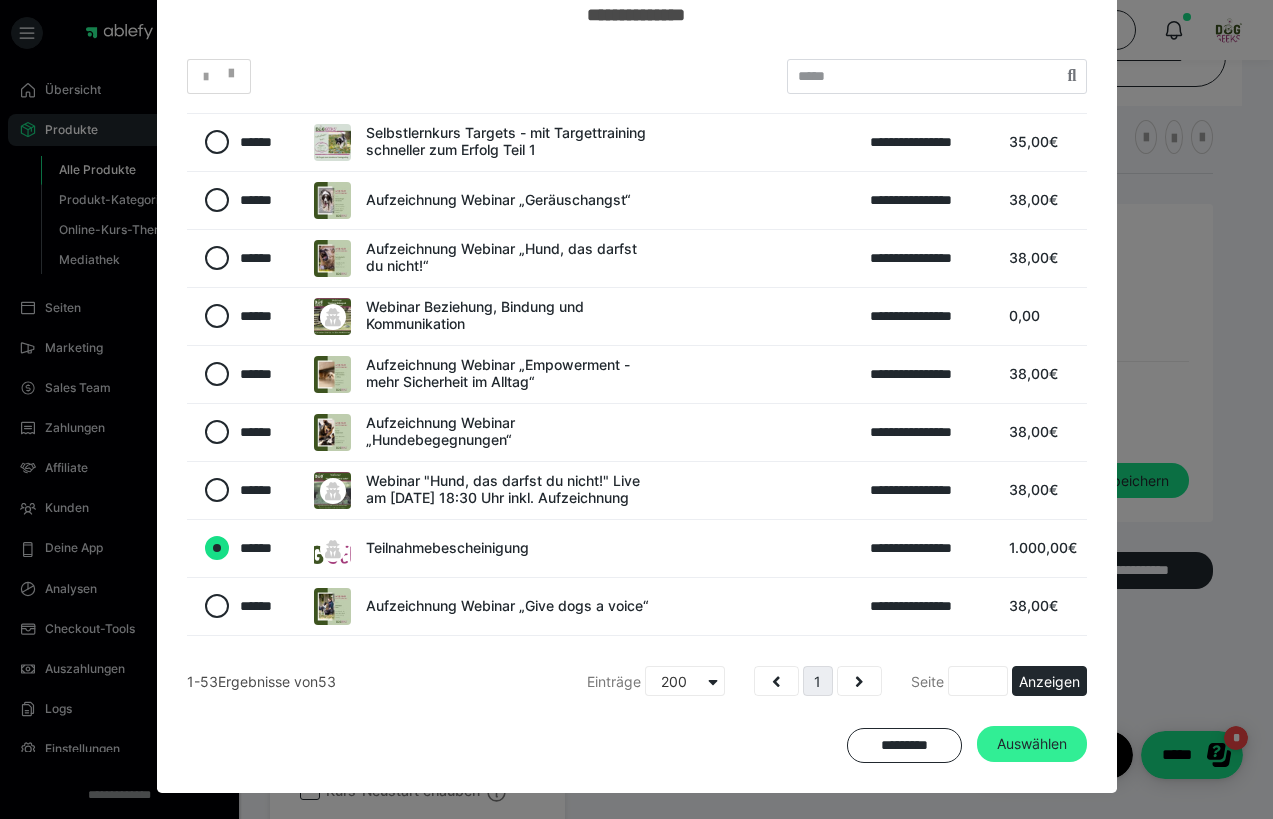 click on "Auswählen" at bounding box center (1032, 744) 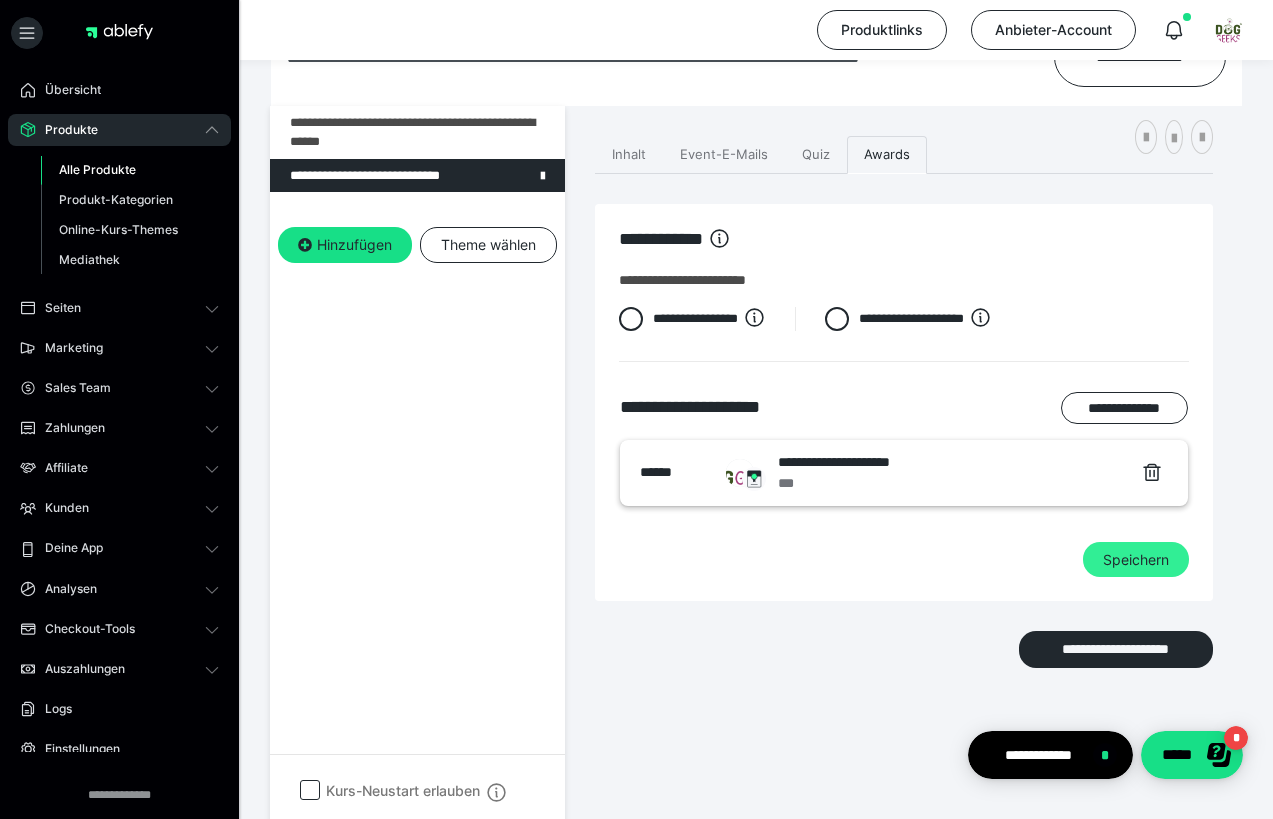 click on "Speichern" at bounding box center [1136, 560] 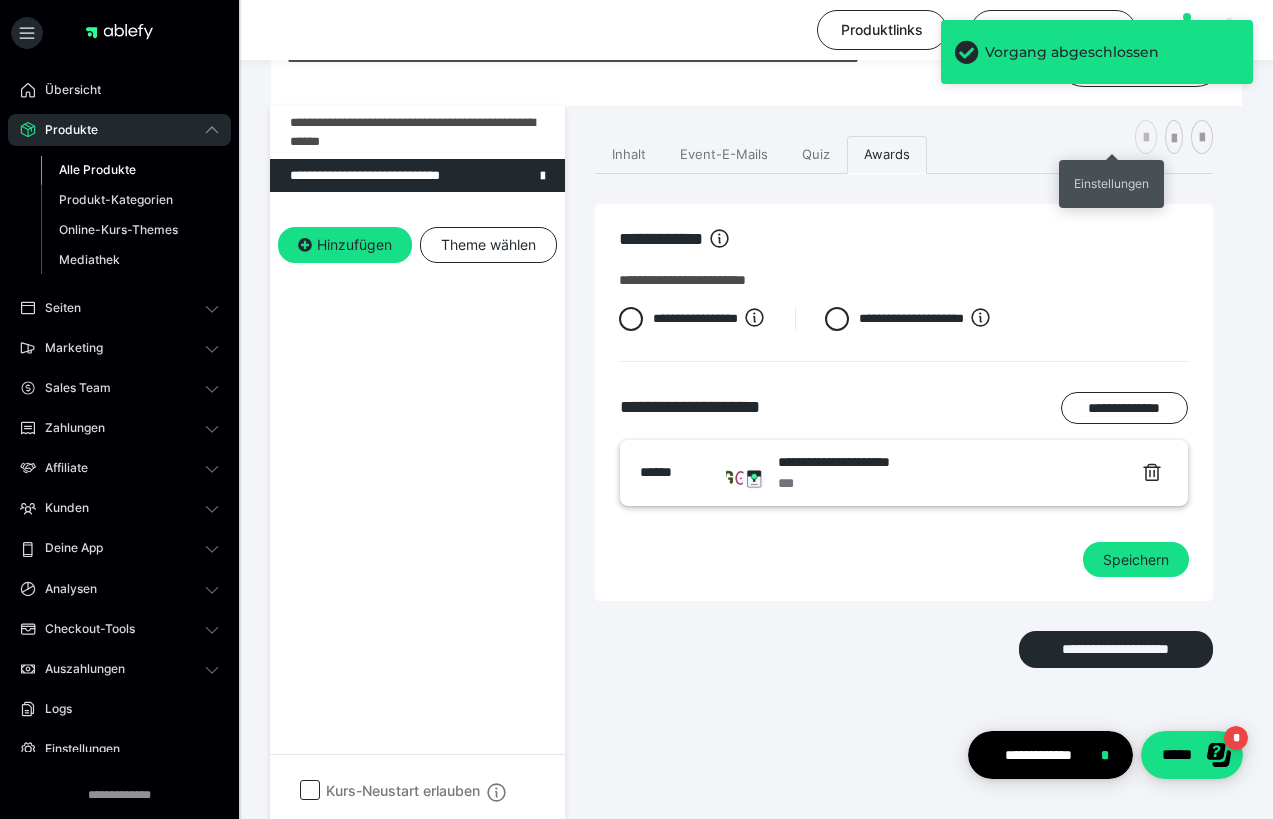 click at bounding box center [1146, 138] 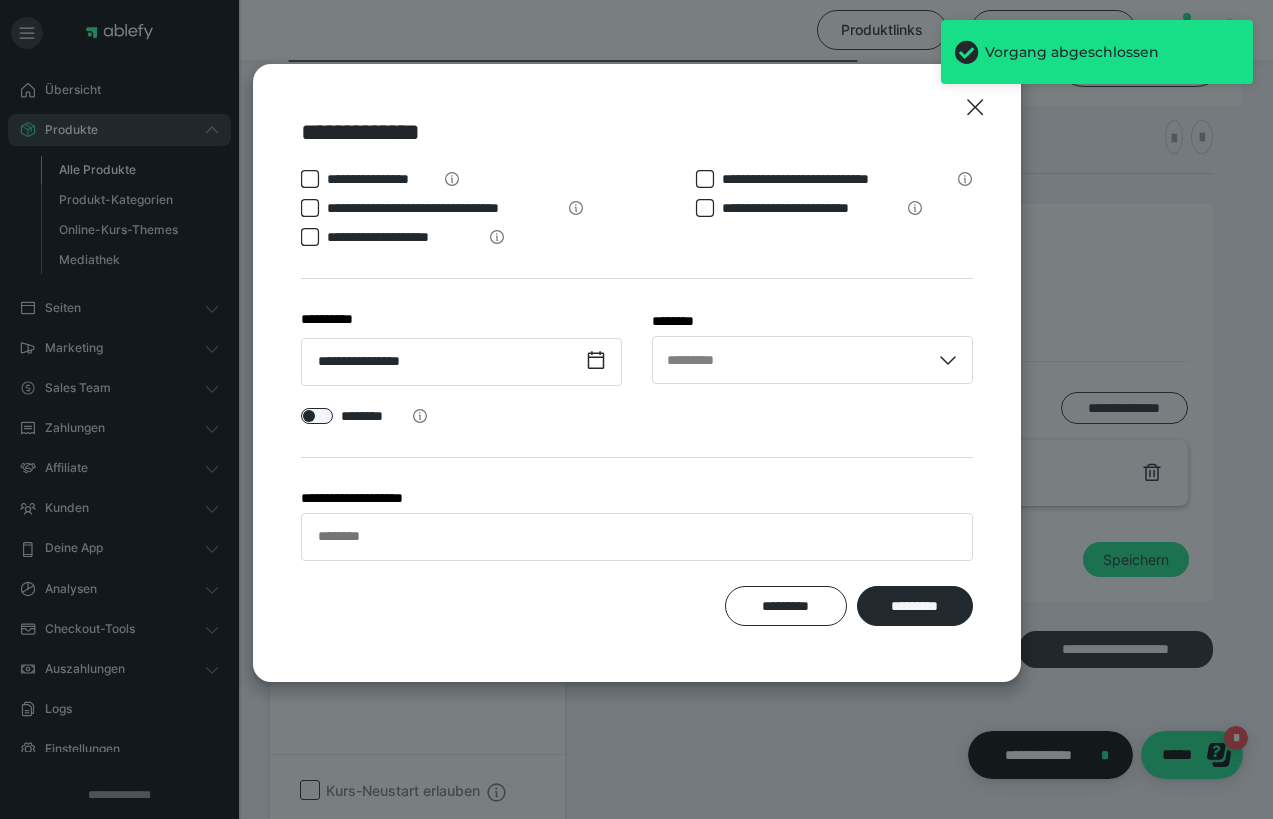 scroll, scrollTop: 3, scrollLeft: 0, axis: vertical 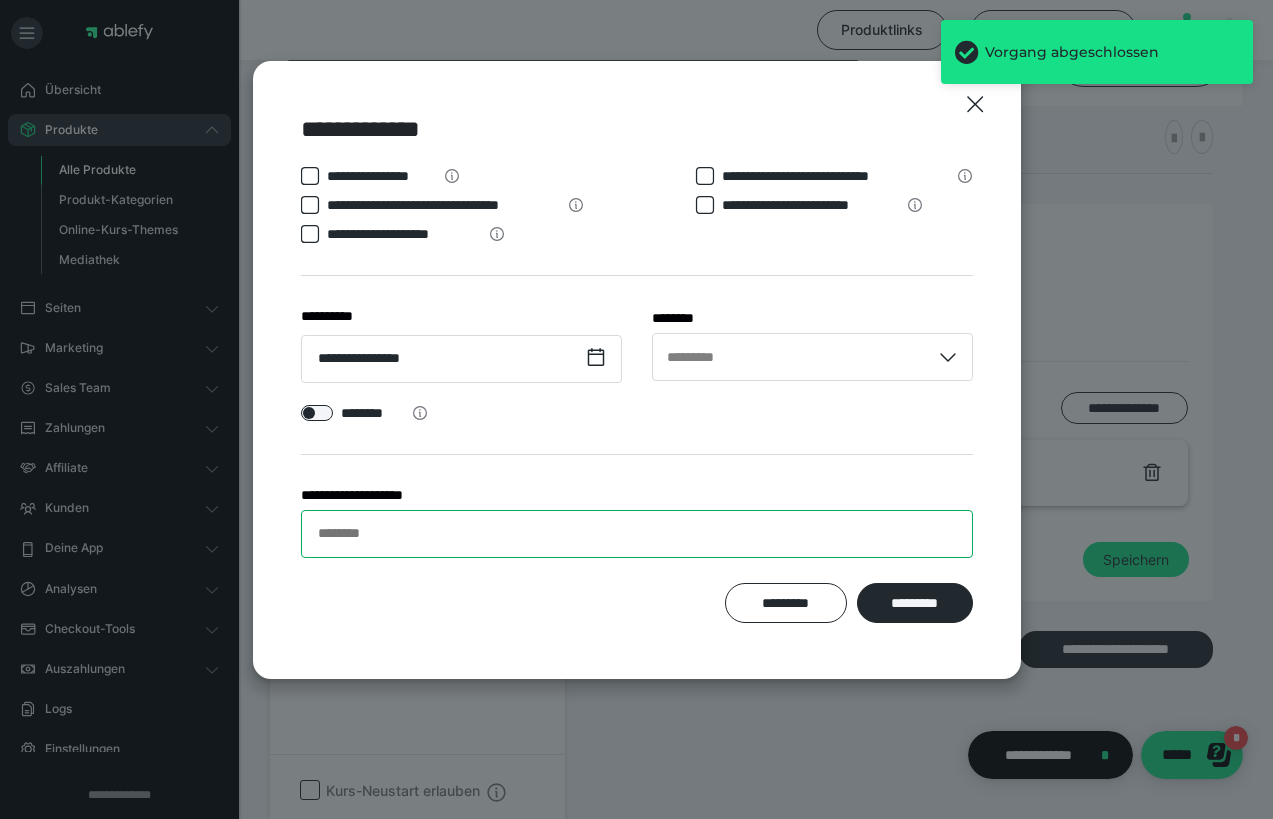 click on "**********" at bounding box center [637, 534] 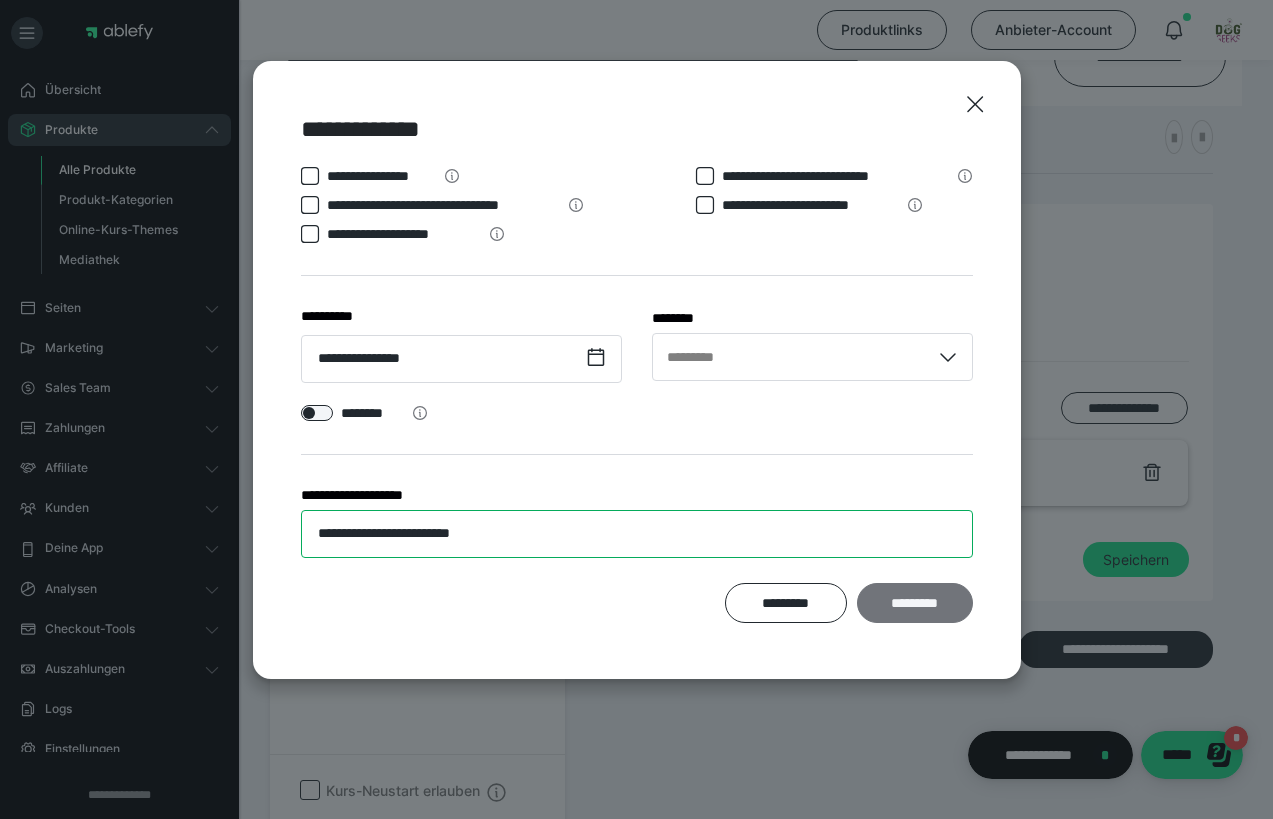 type on "**********" 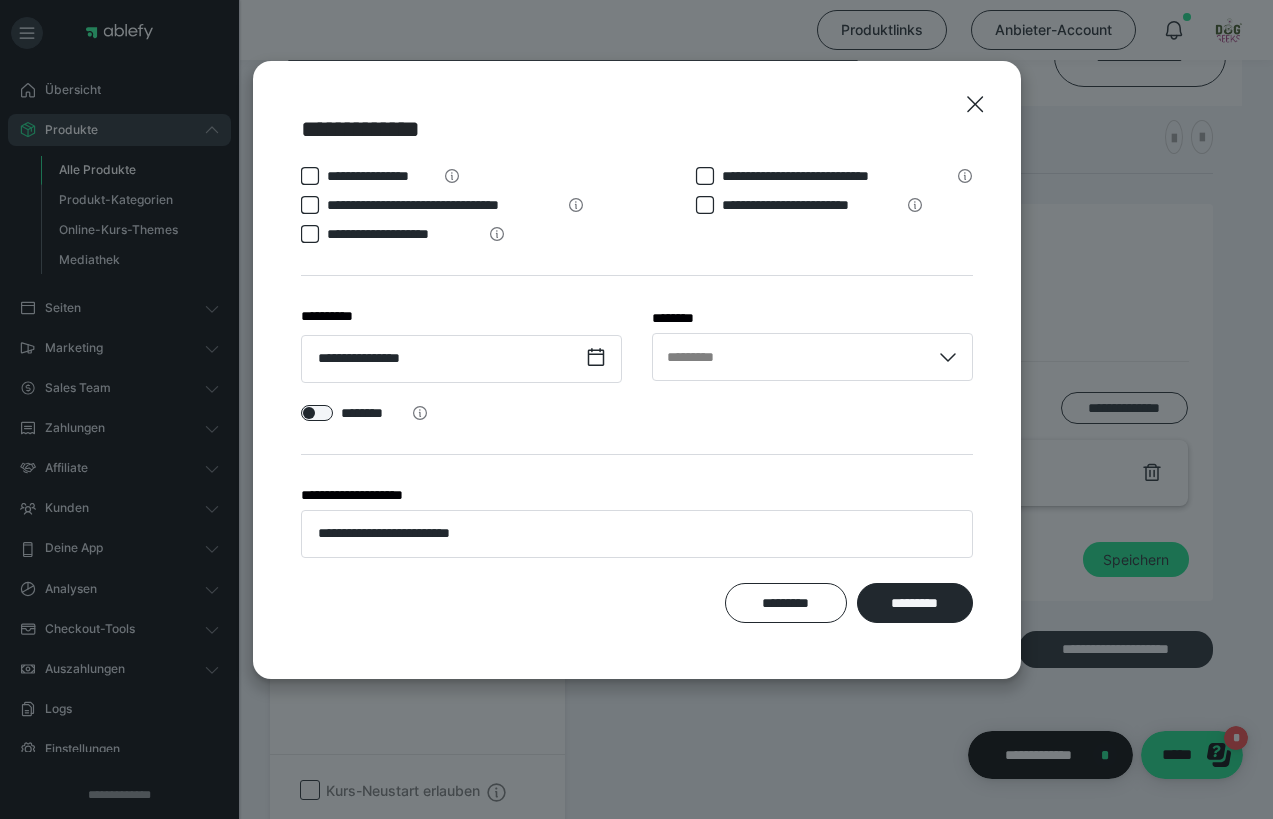click on "*********" at bounding box center [915, 603] 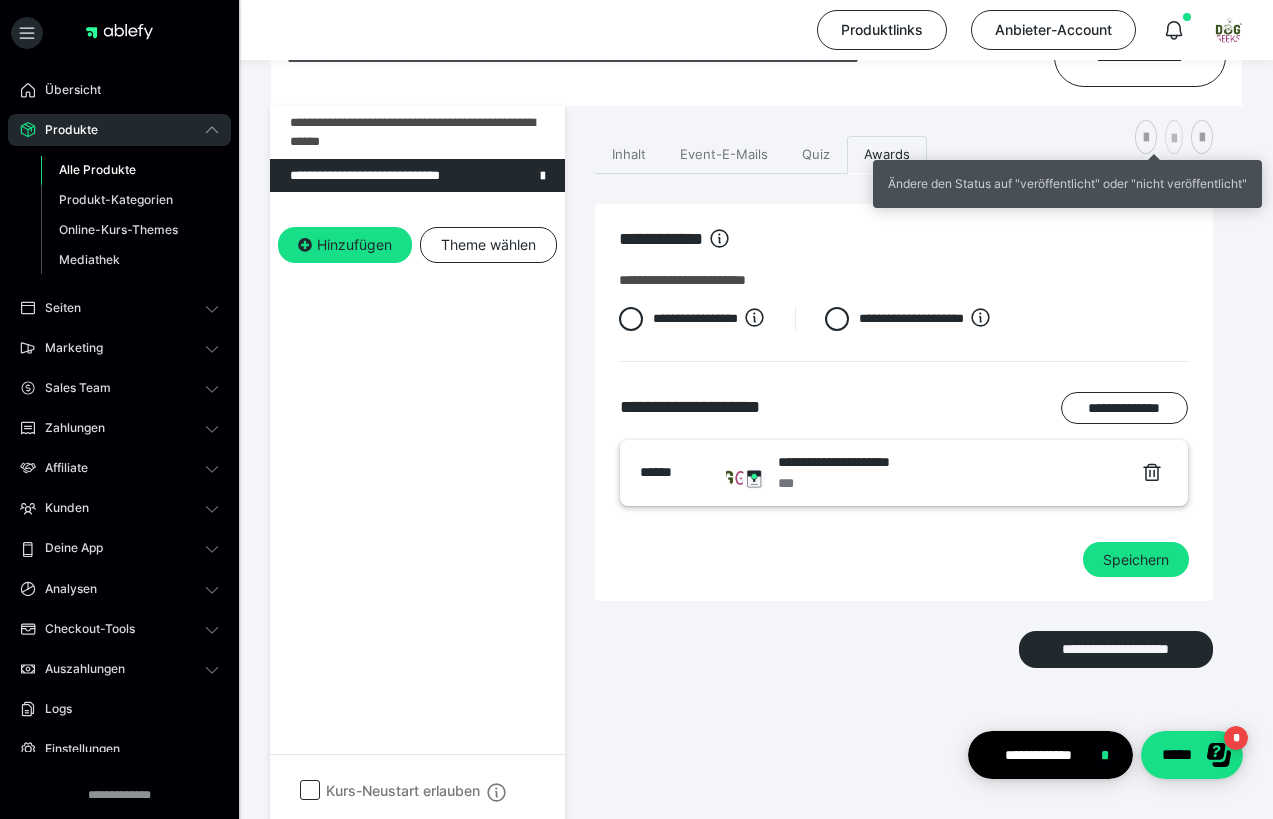 click at bounding box center [1174, 139] 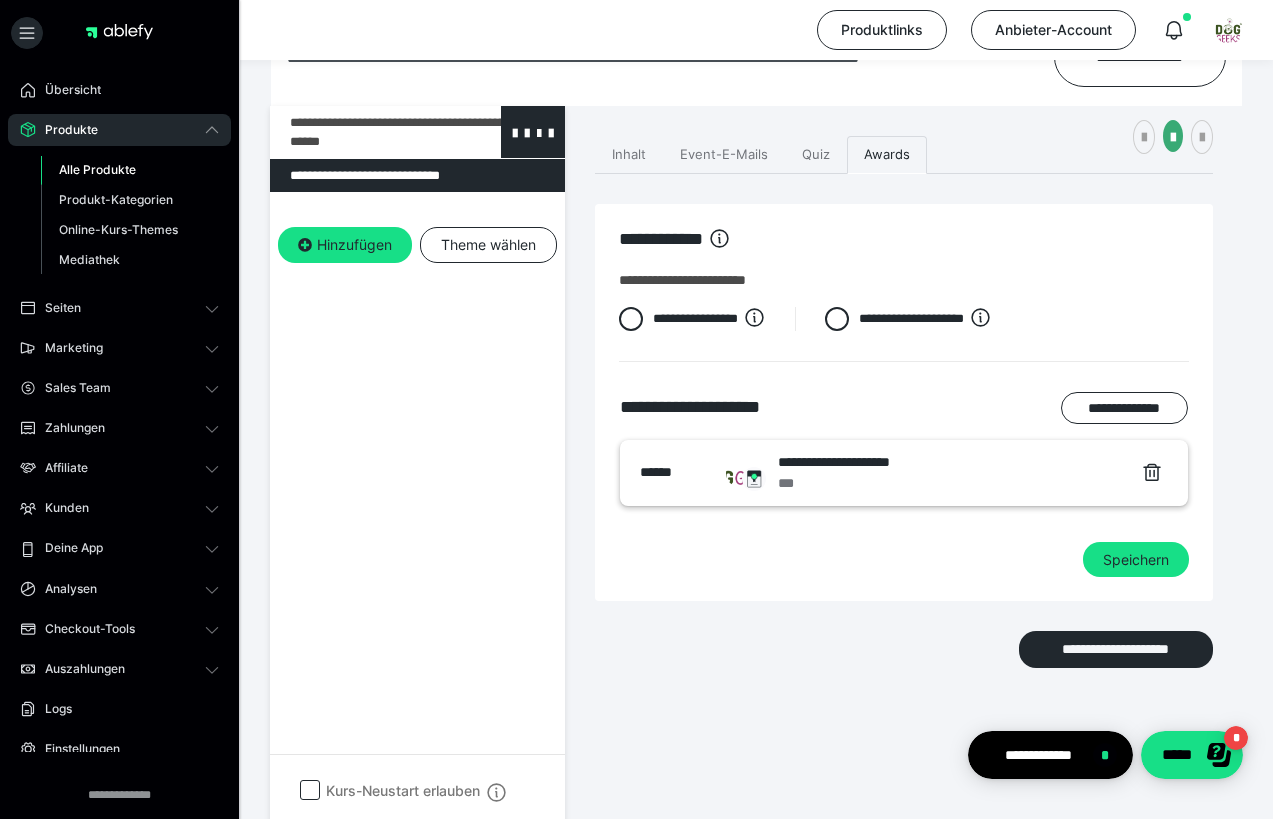click at bounding box center [365, 132] 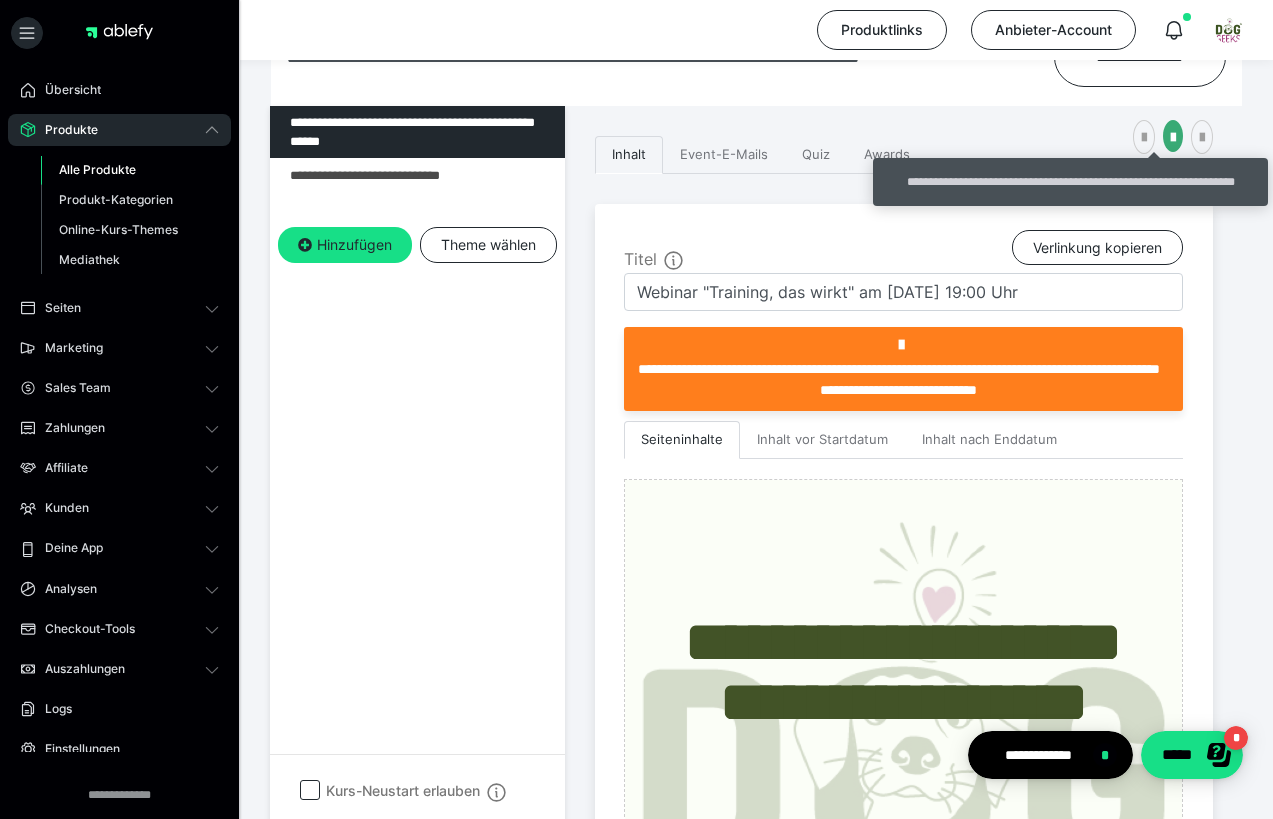 drag, startPoint x: 1150, startPoint y: 141, endPoint x: 1086, endPoint y: 181, distance: 75.47185 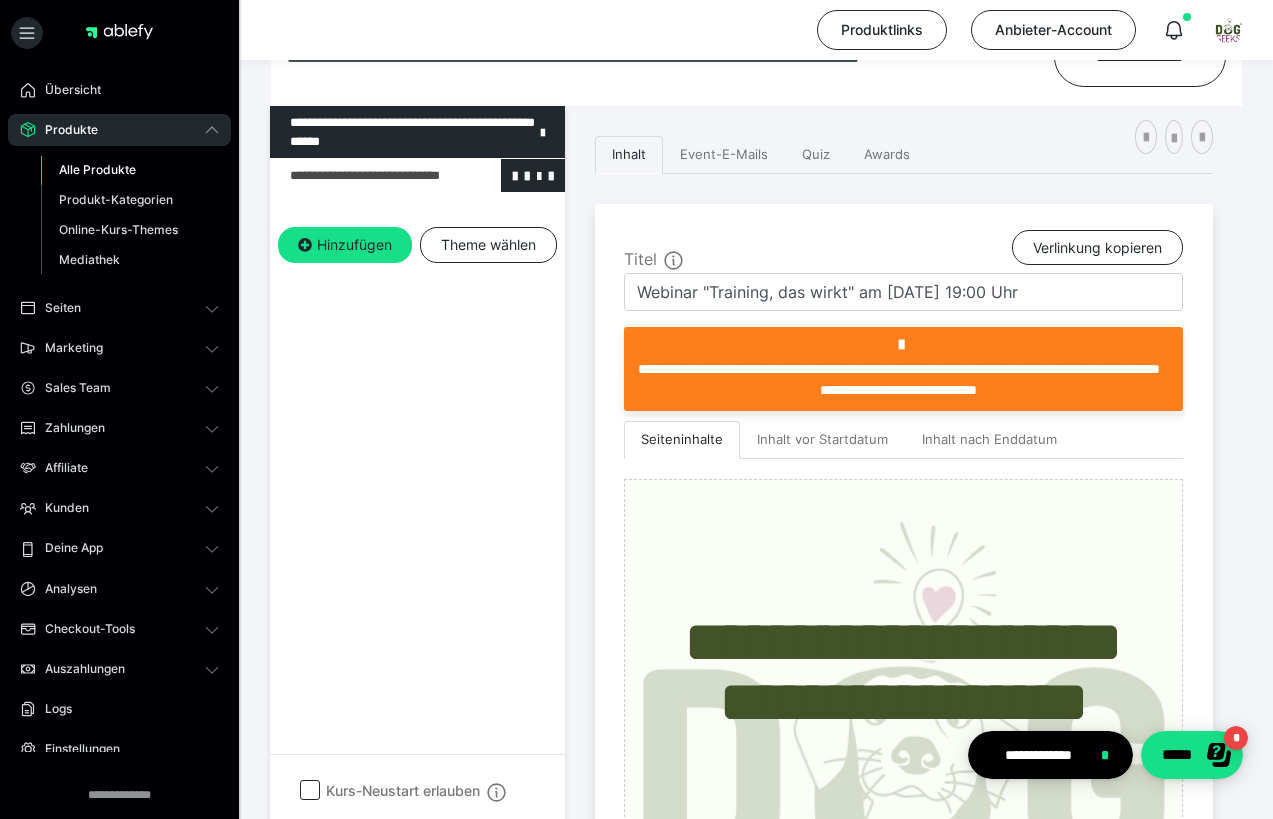 click at bounding box center [365, 175] 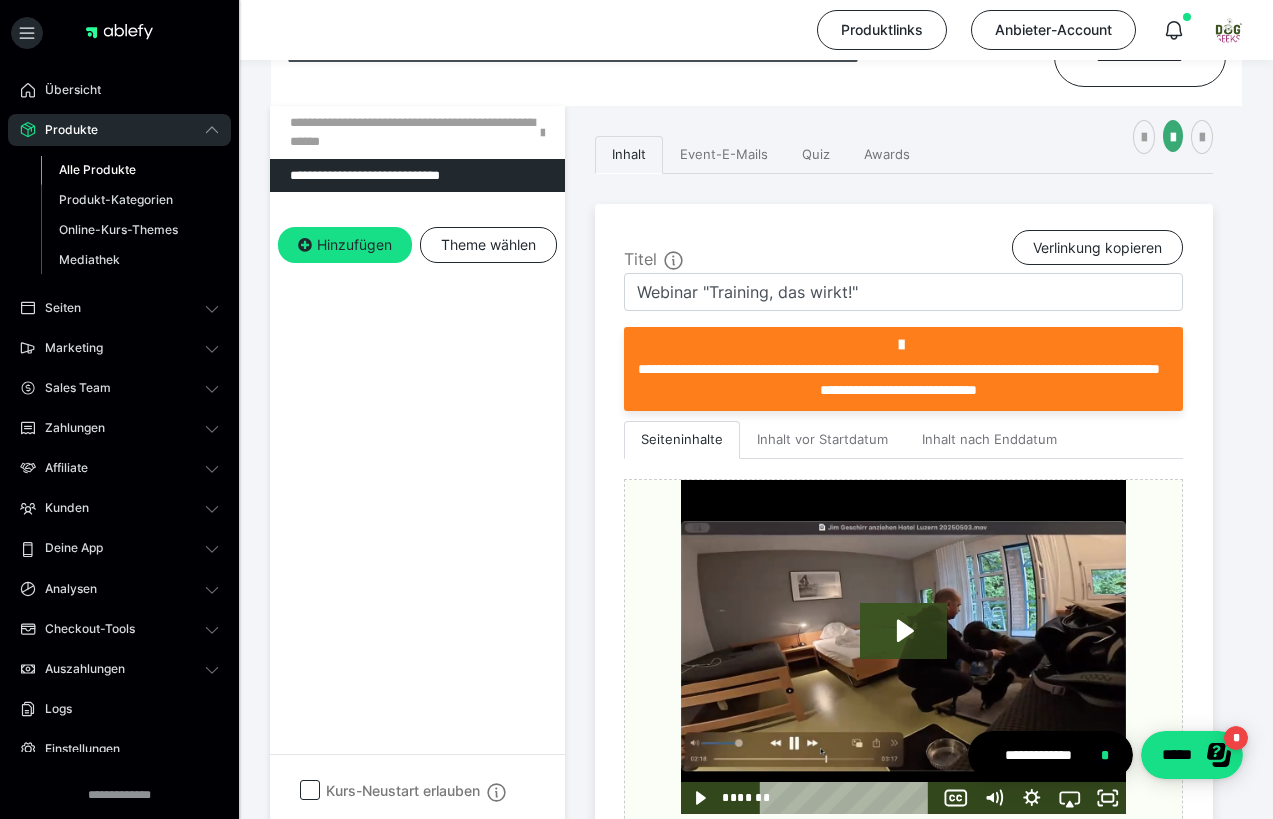 click on "**********" at bounding box center (904, 566) 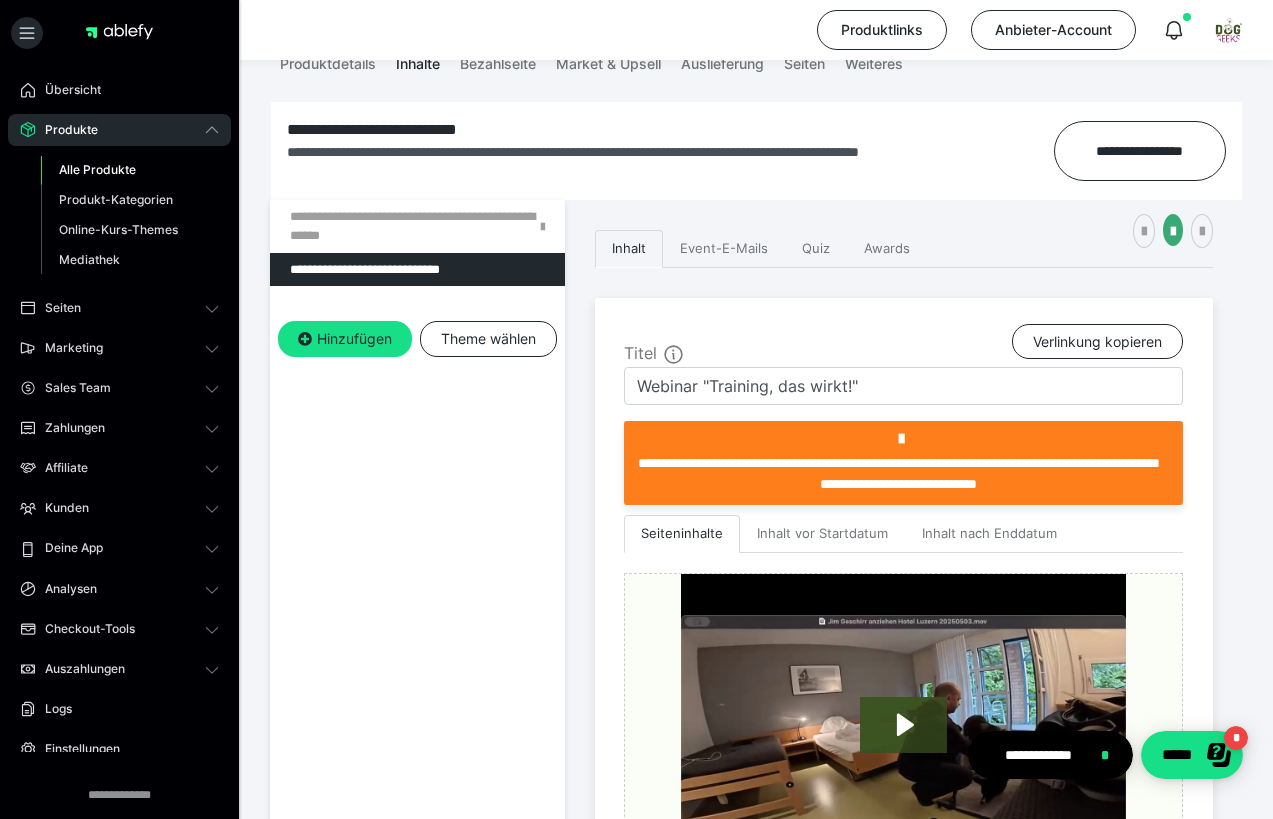 scroll, scrollTop: 279, scrollLeft: 0, axis: vertical 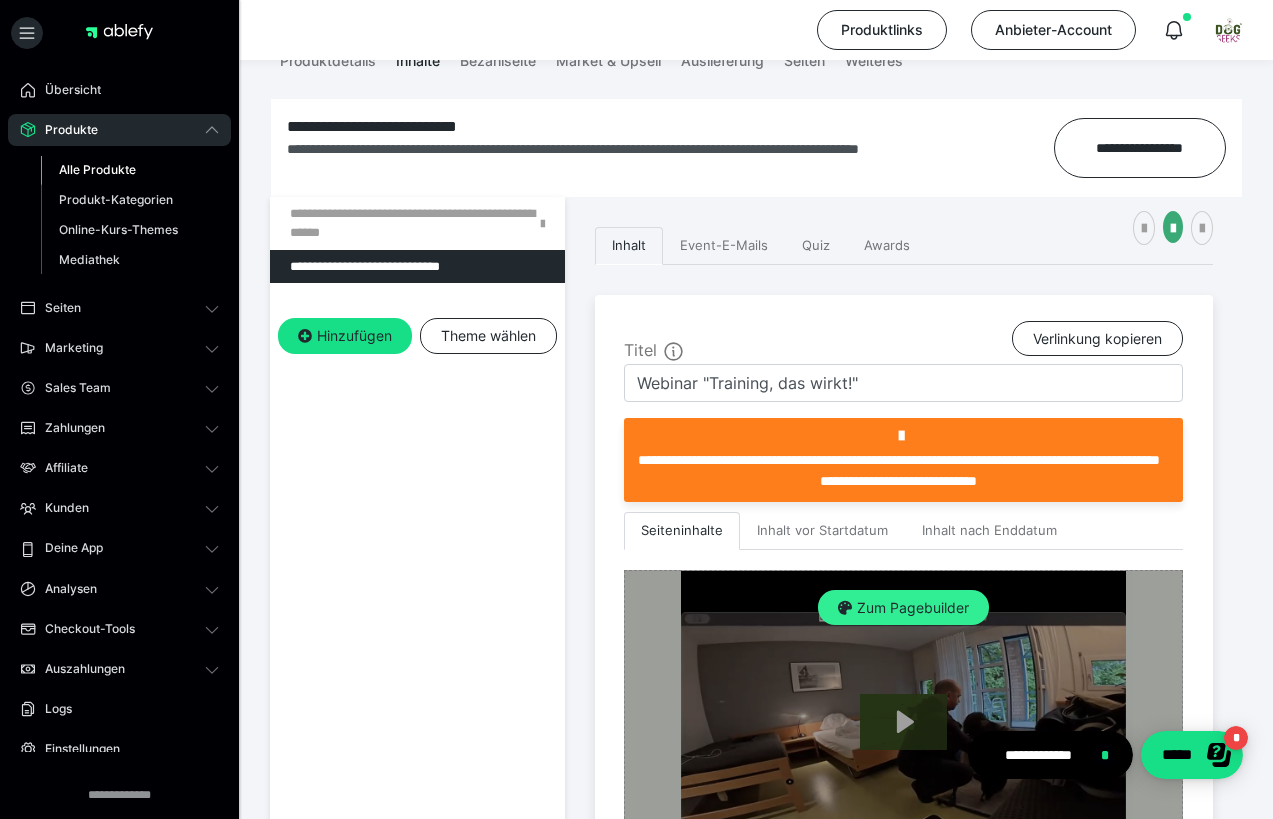 click on "Zum Pagebuilder" at bounding box center (903, 608) 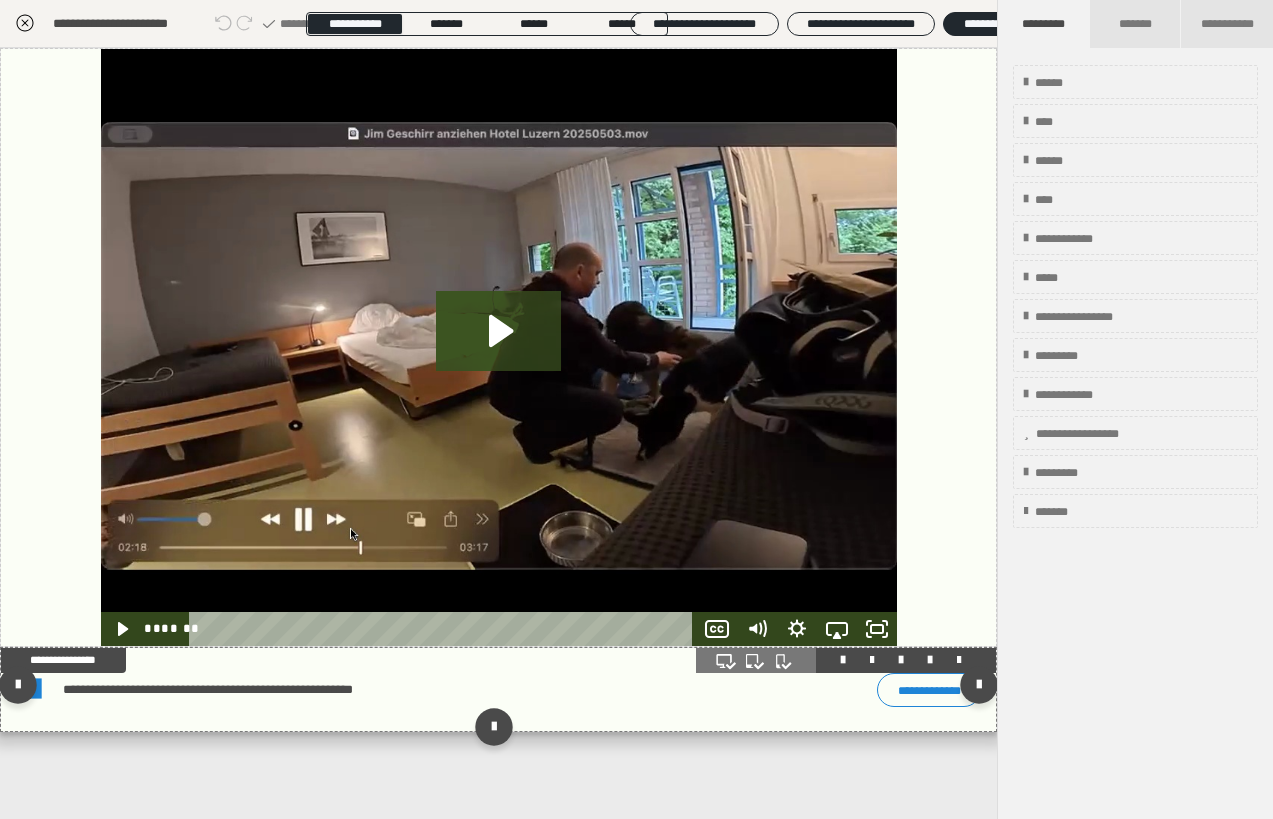 click on "**********" at bounding box center [378, 689] 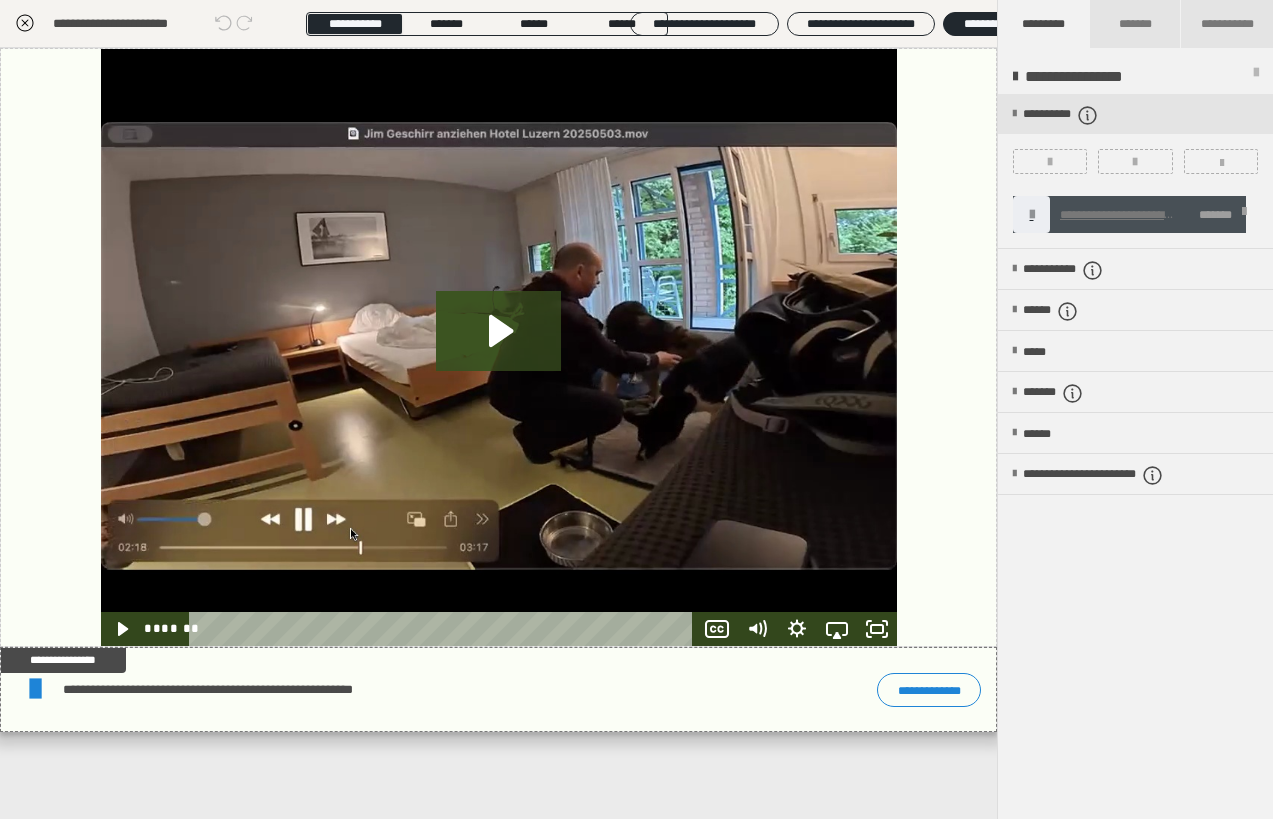 click at bounding box center [1244, 215] 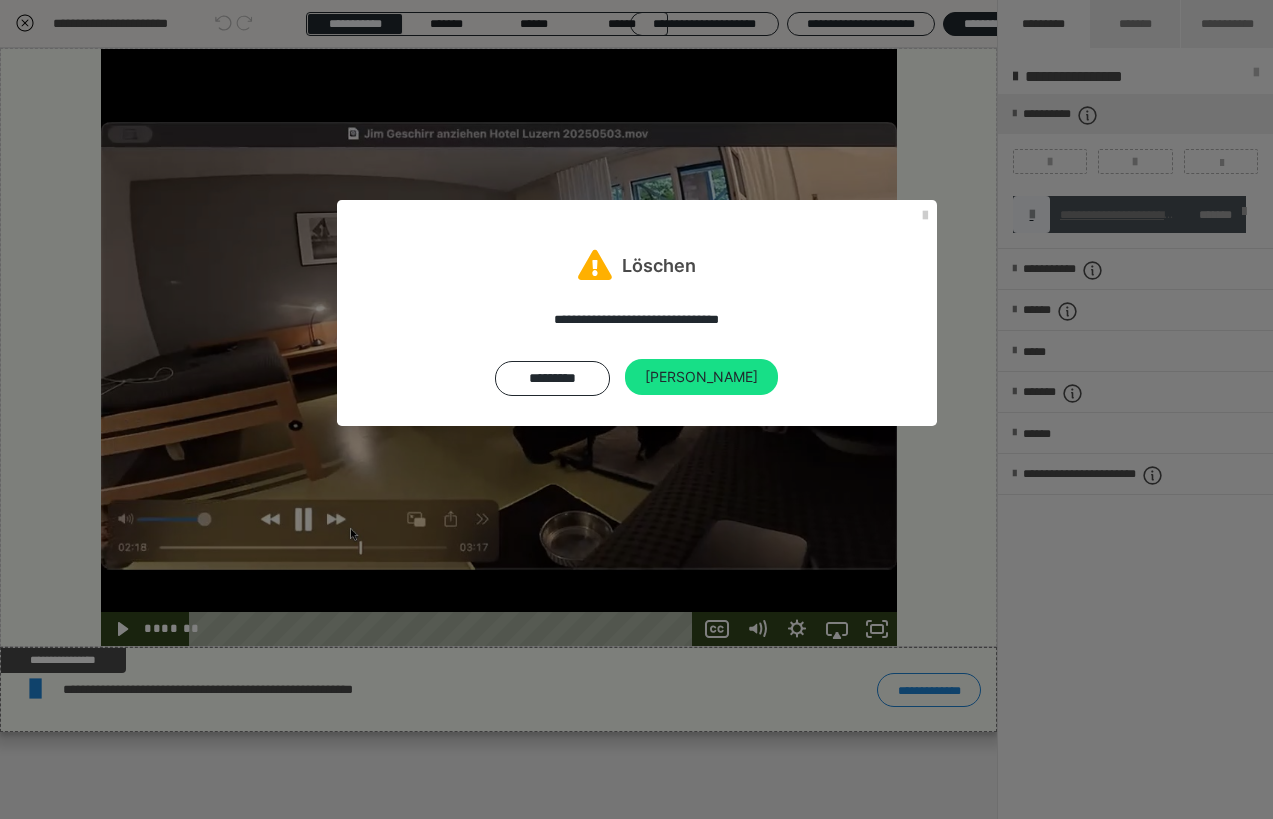 drag, startPoint x: 707, startPoint y: 368, endPoint x: 723, endPoint y: 452, distance: 85.51023 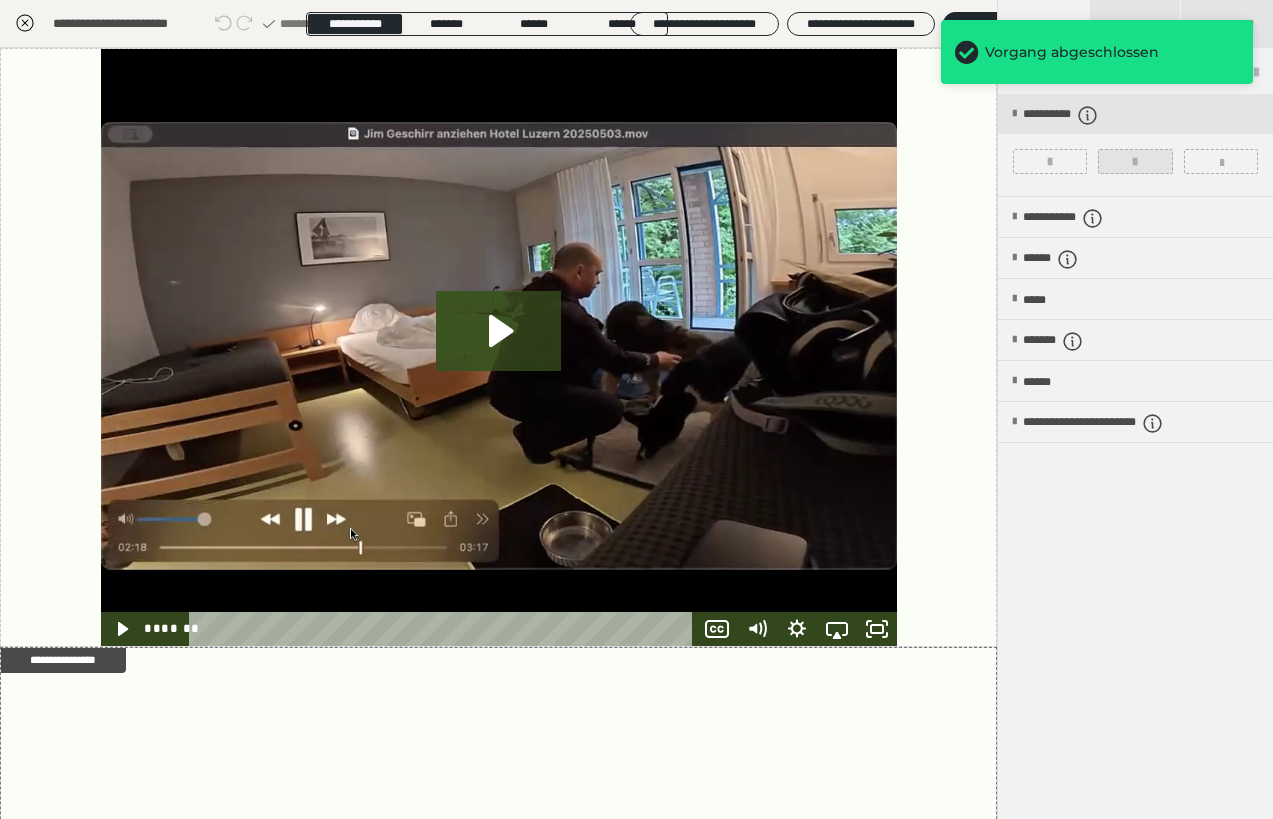 click at bounding box center [1135, 162] 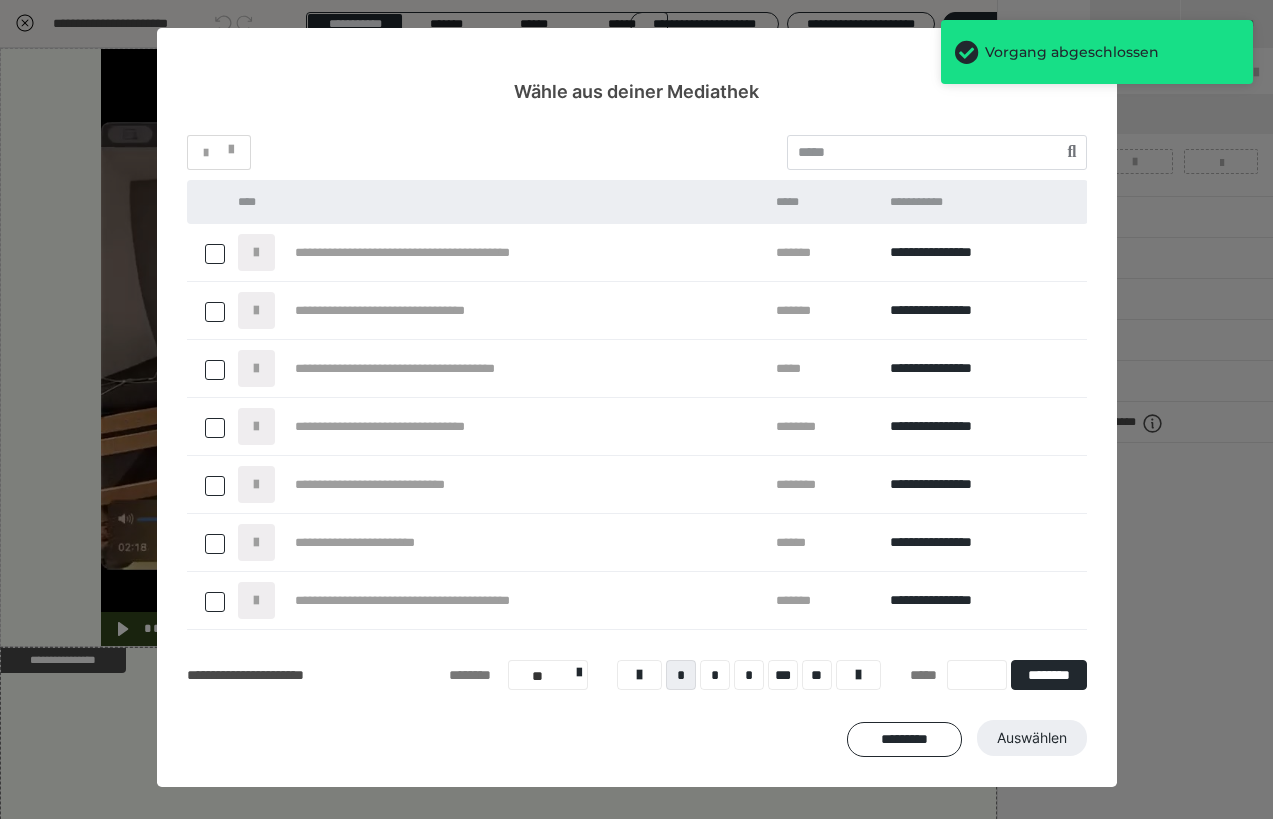 click at bounding box center [215, 254] 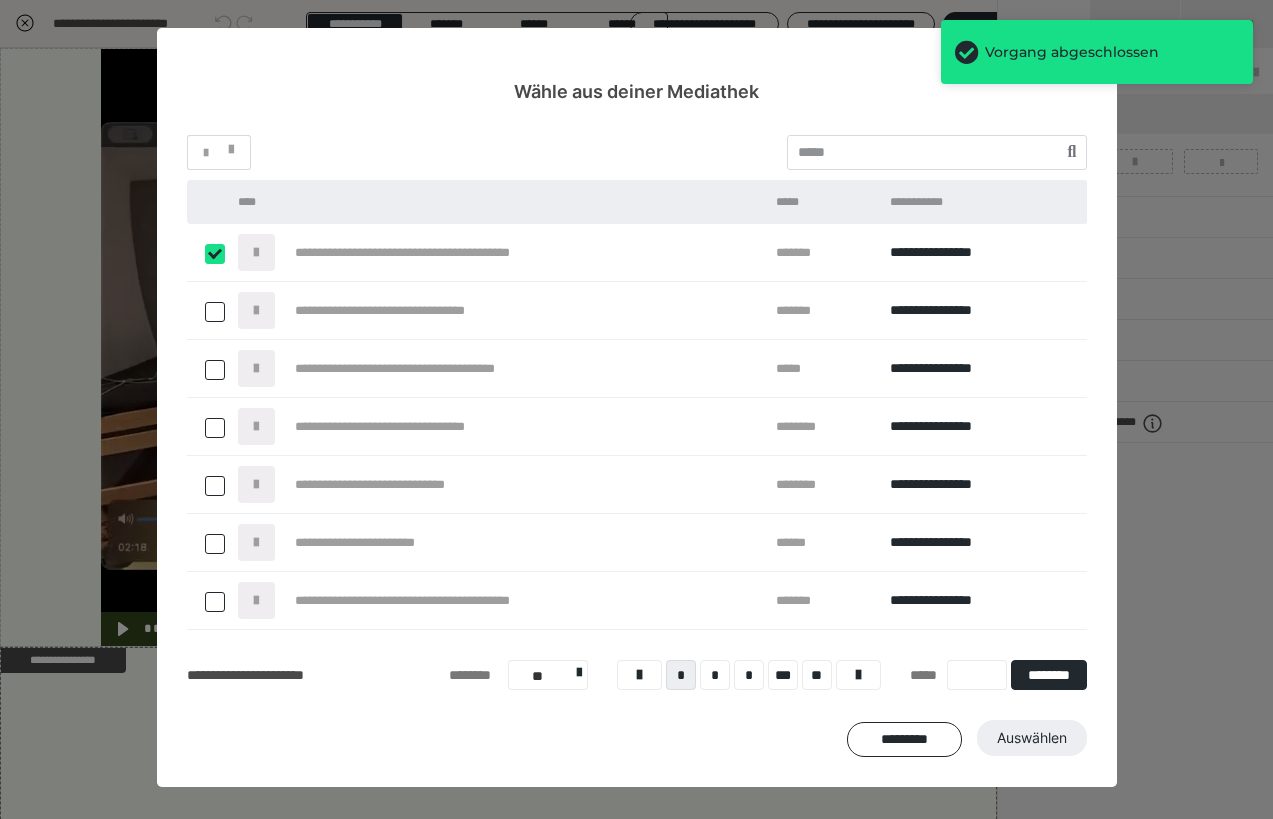 checkbox on "****" 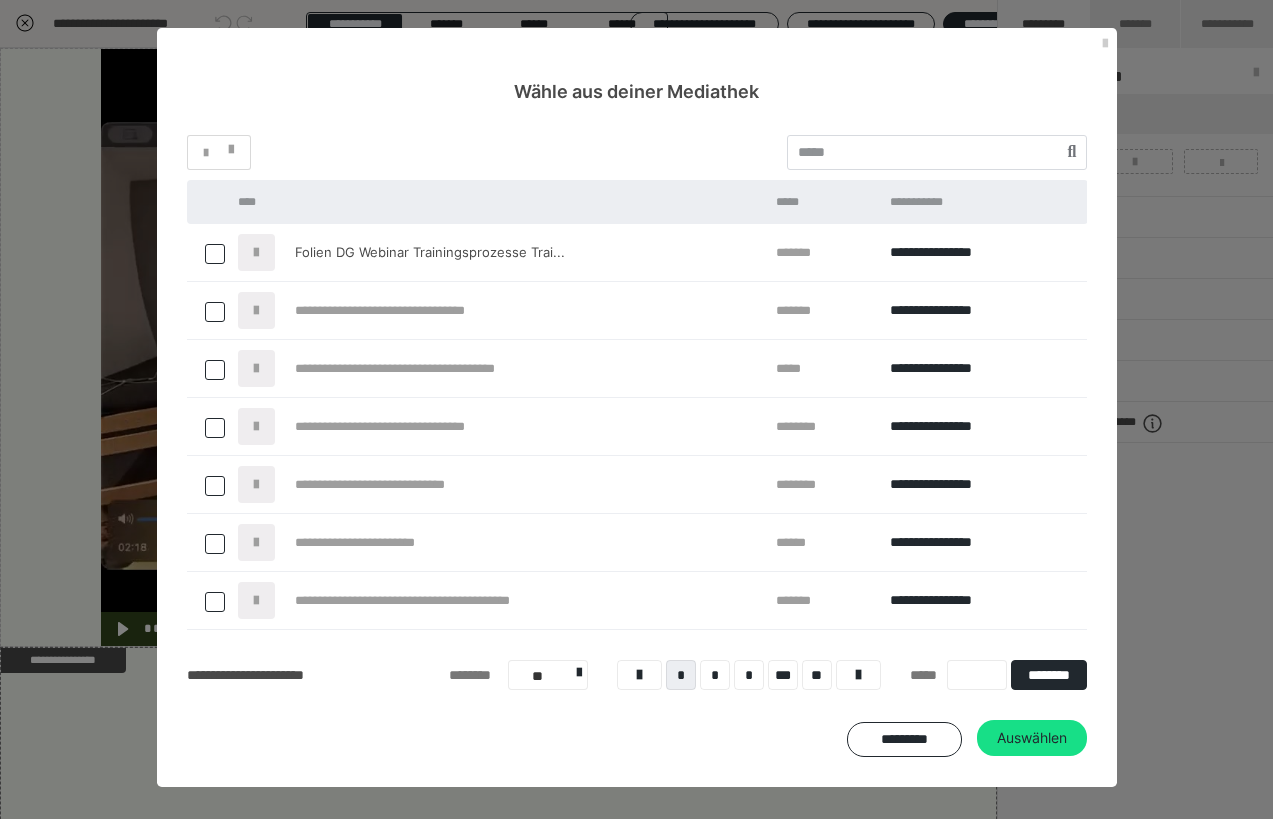 click on "Auswählen" at bounding box center (1032, 738) 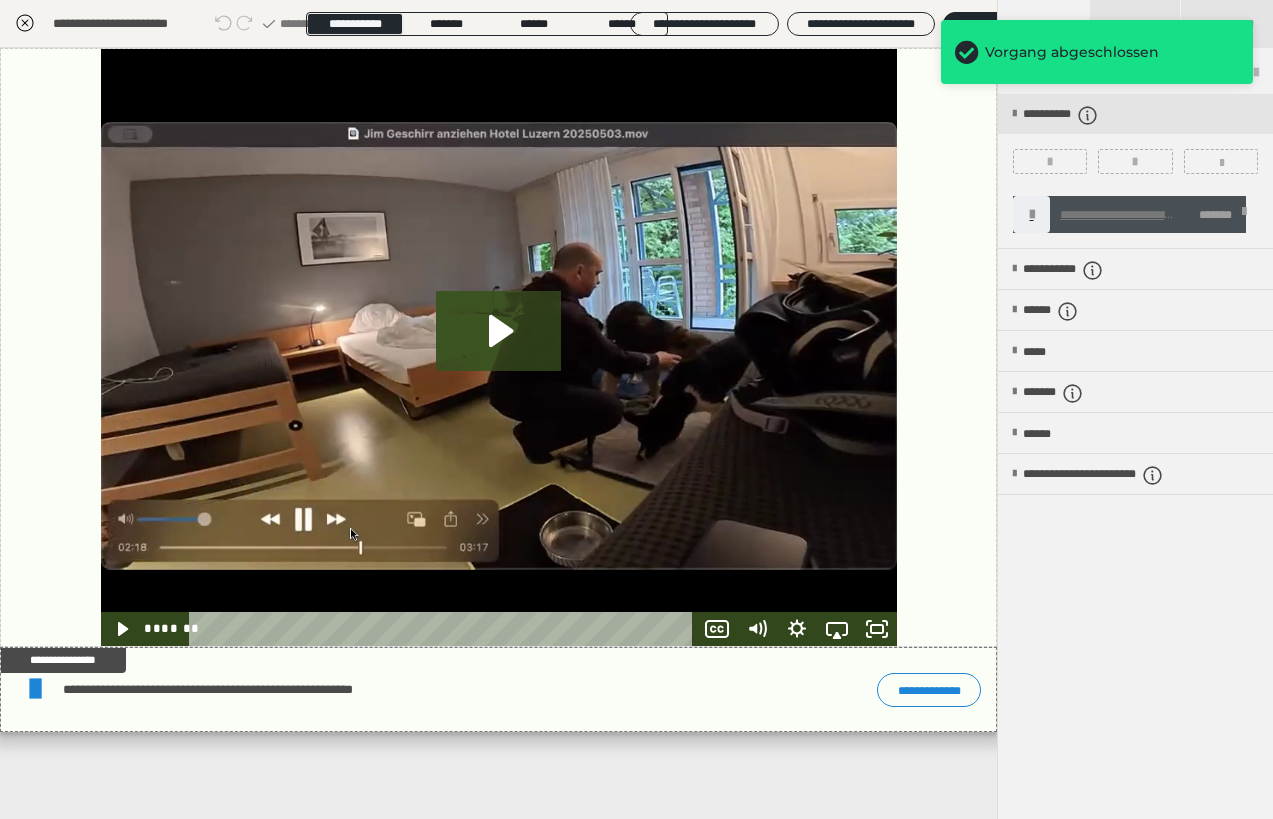 click 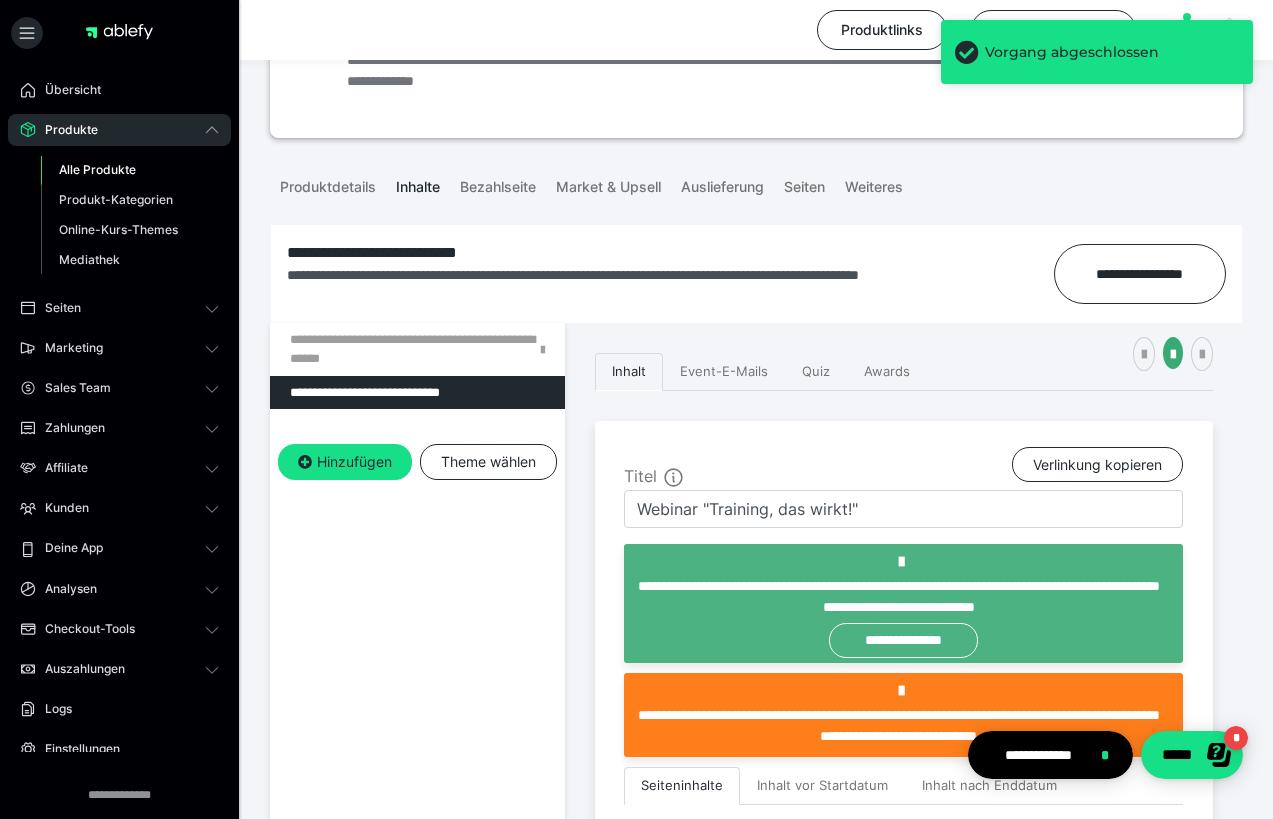 scroll, scrollTop: 180, scrollLeft: 0, axis: vertical 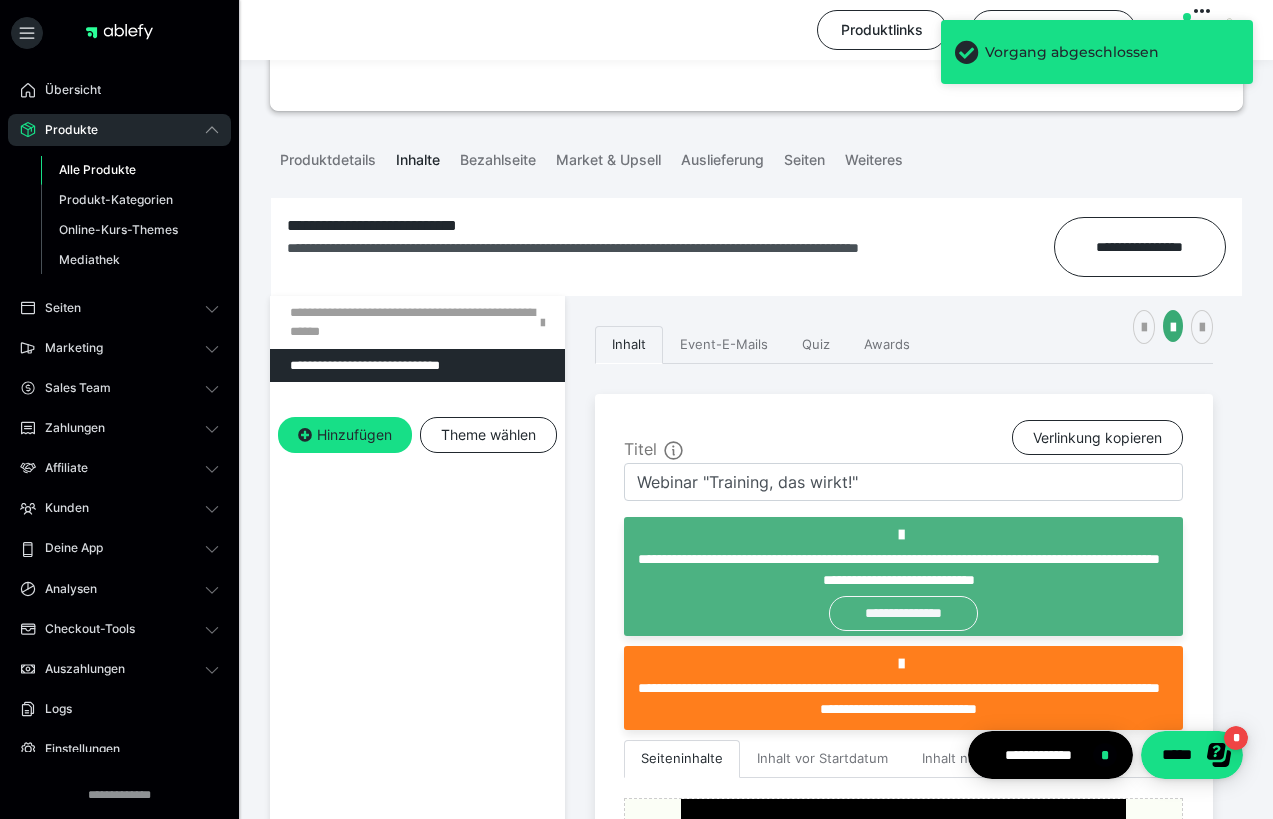 click on "**********" at bounding box center (903, 613) 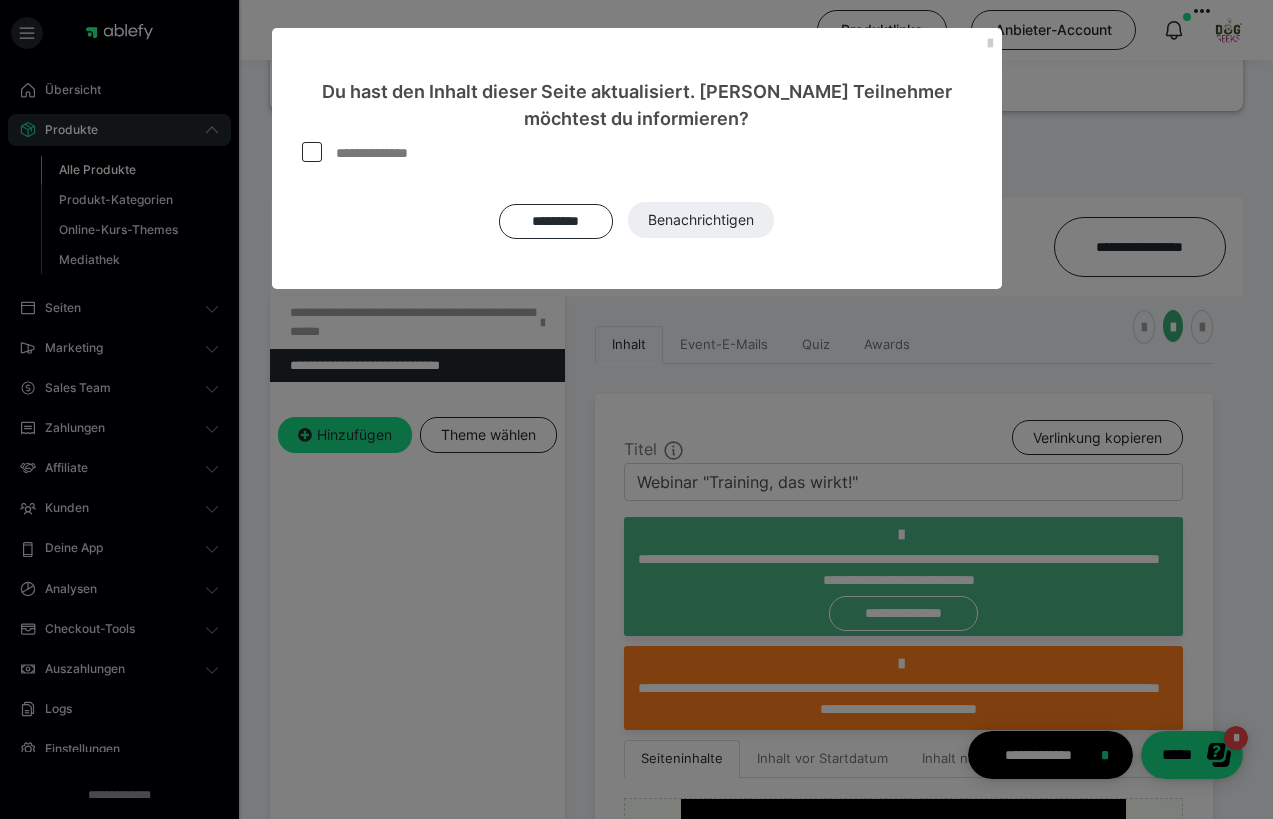 drag, startPoint x: 316, startPoint y: 151, endPoint x: 357, endPoint y: 170, distance: 45.188496 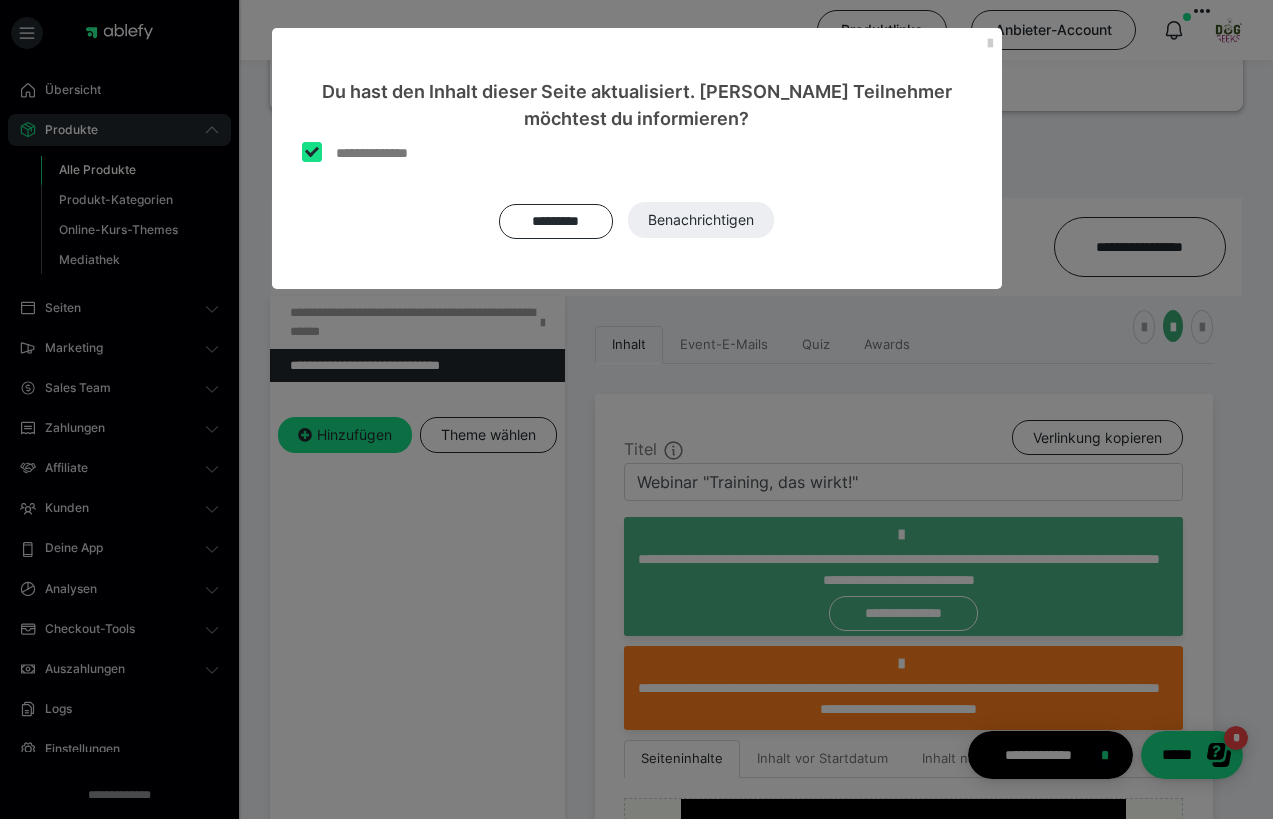 checkbox on "****" 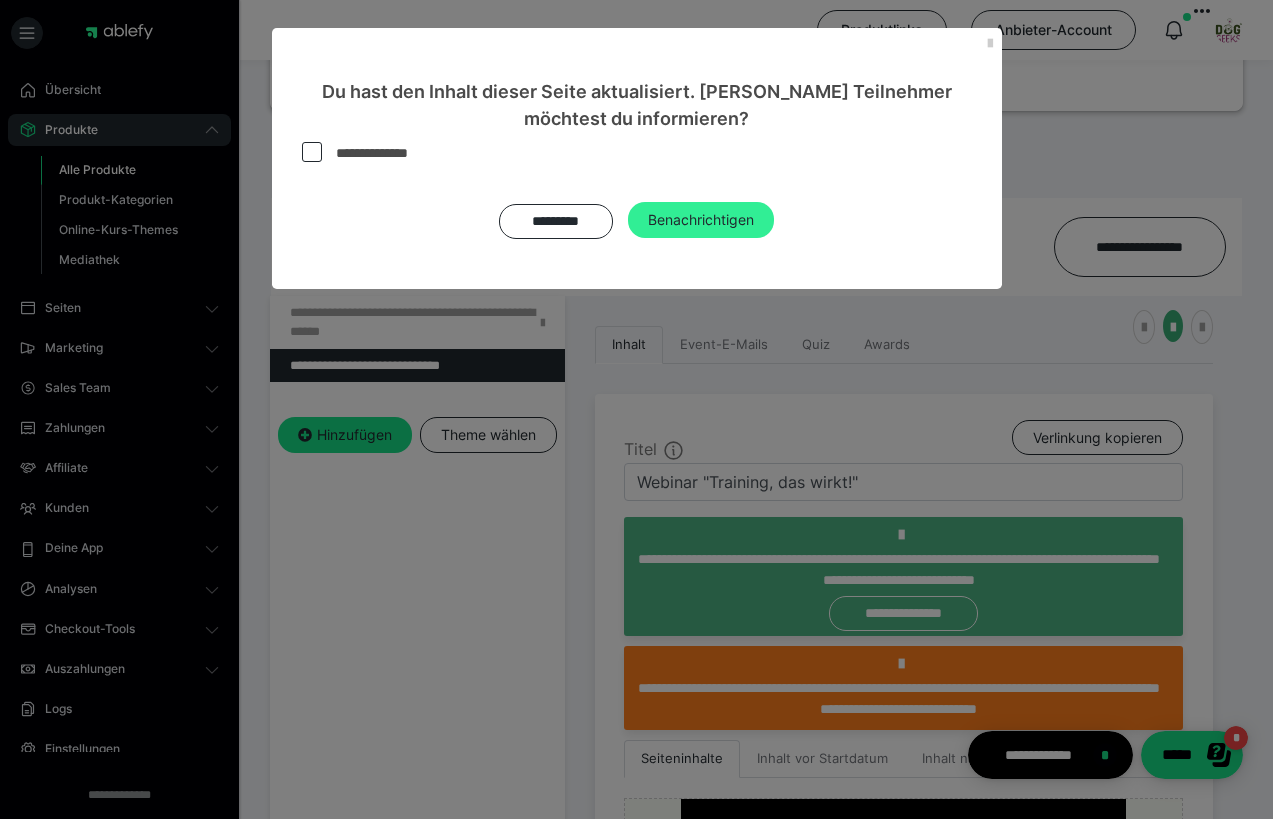 click on "Benachrichtigen" at bounding box center (701, 220) 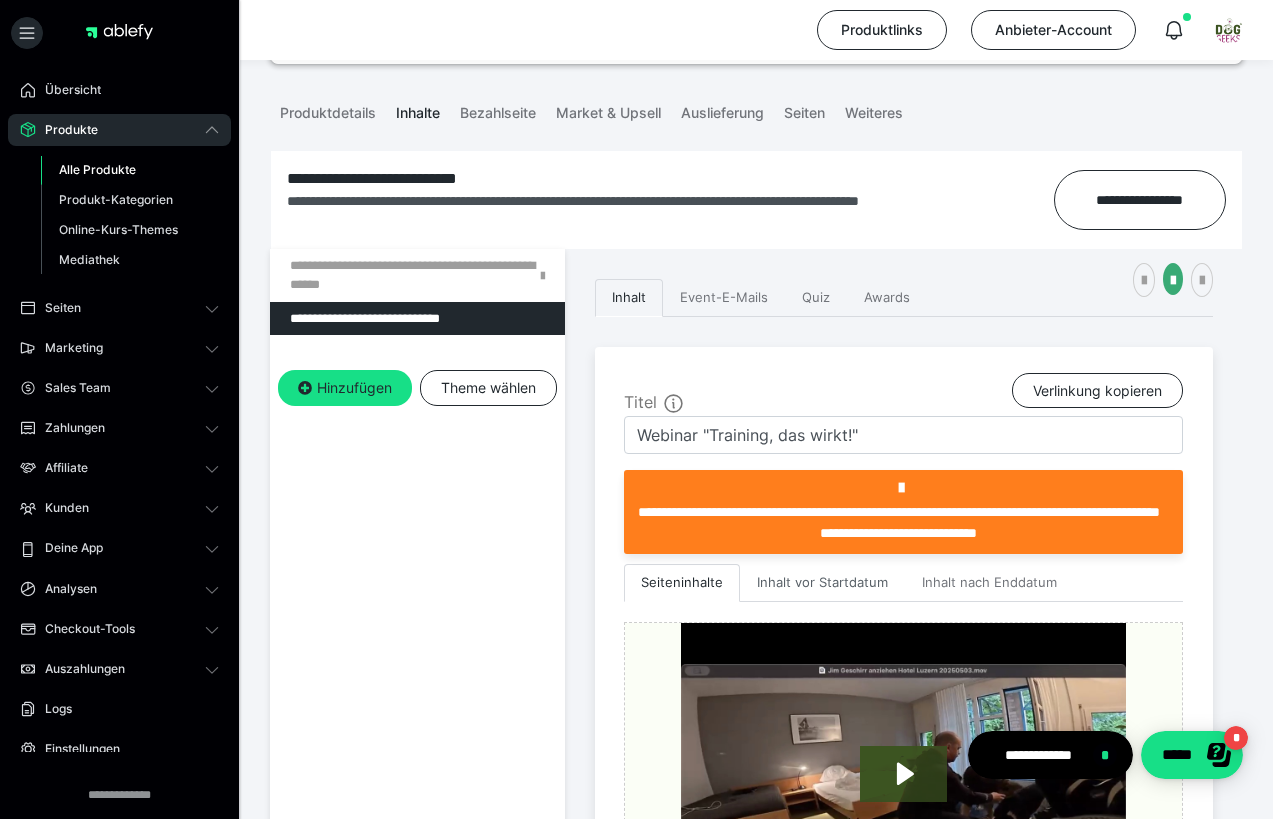 scroll, scrollTop: 257, scrollLeft: 0, axis: vertical 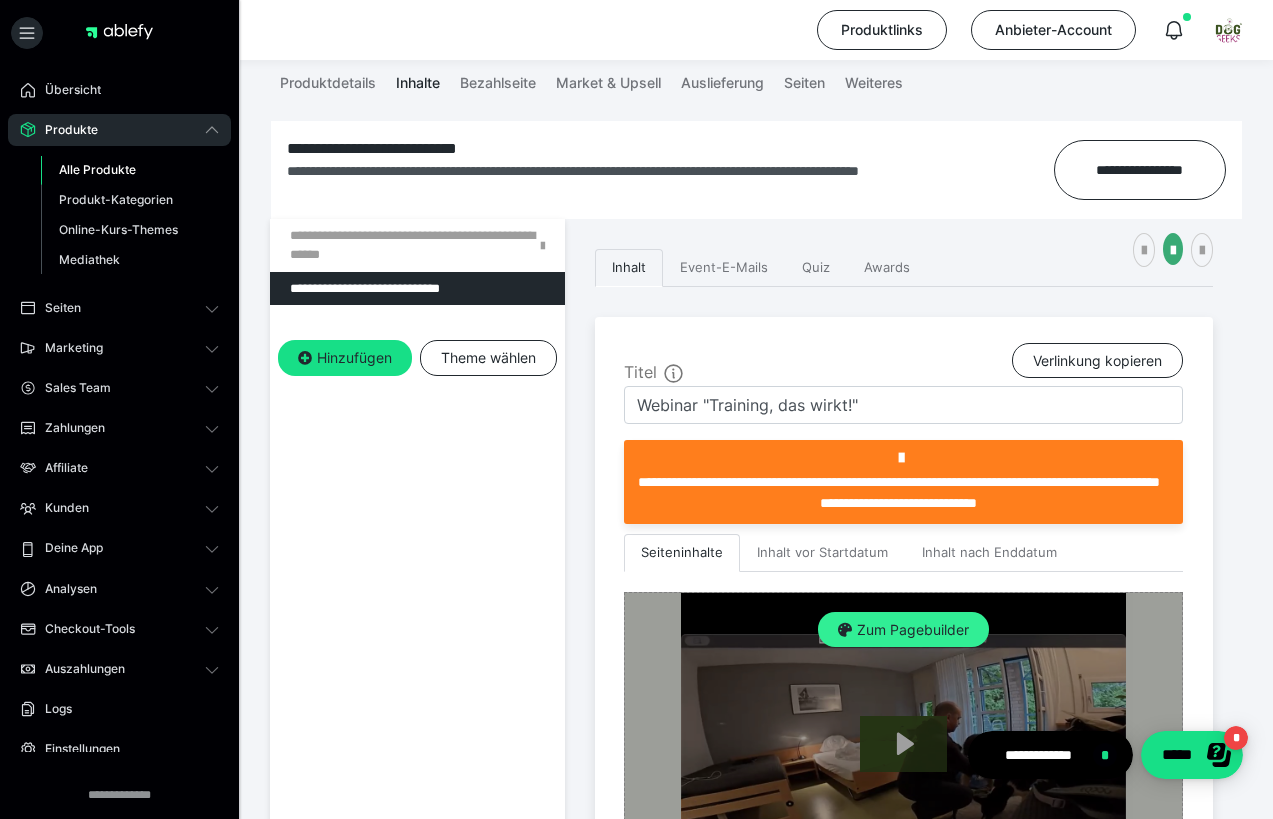 click on "Zum Pagebuilder" at bounding box center [903, 630] 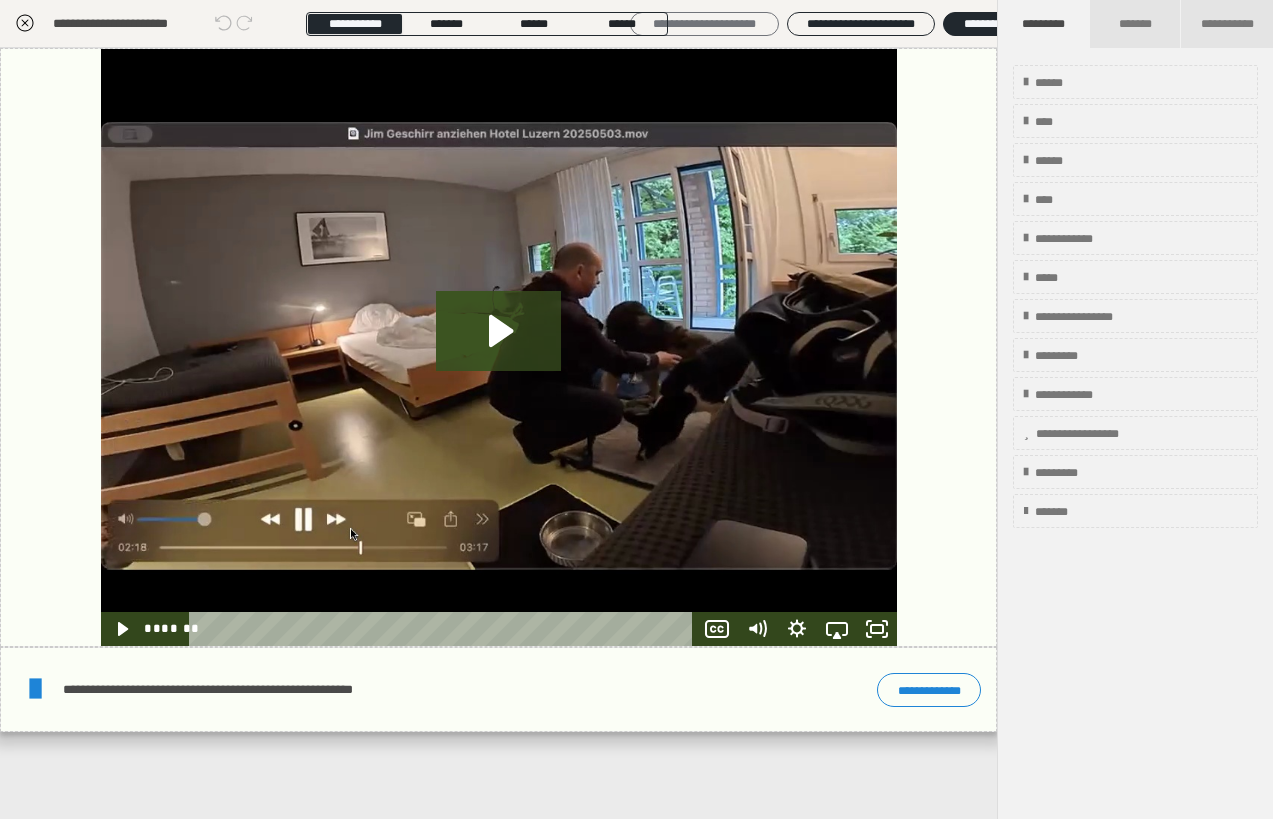 click on "**********" at bounding box center (704, 24) 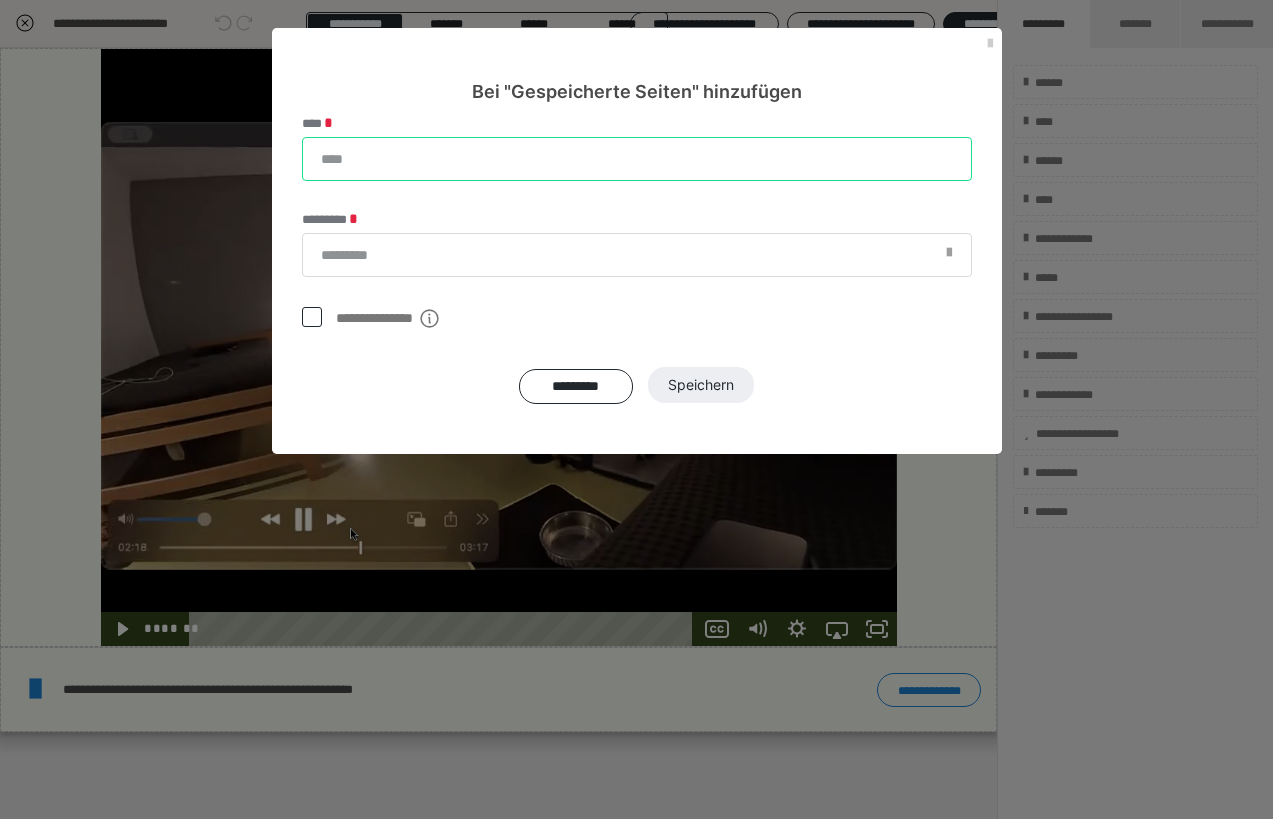 click on "****" at bounding box center [637, 159] 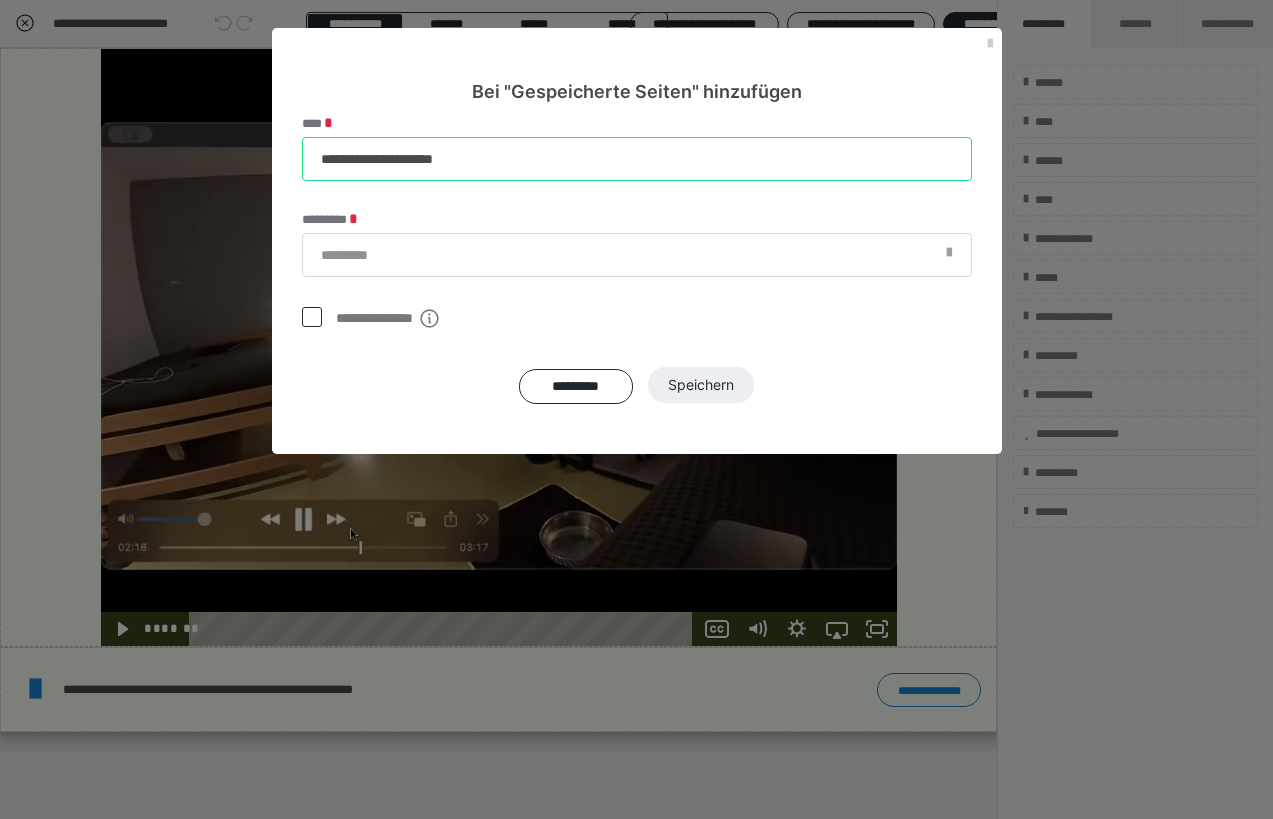 type on "**********" 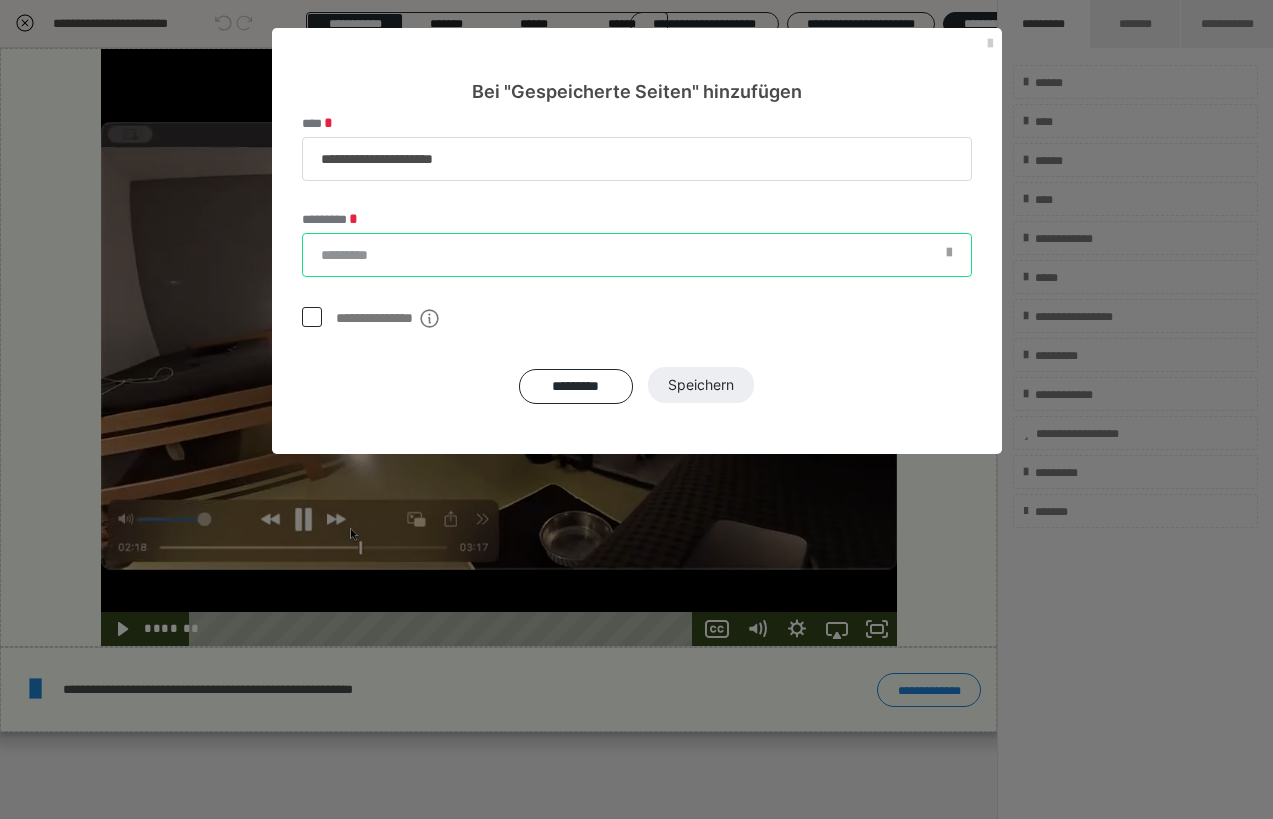 click on "*********" at bounding box center (637, 255) 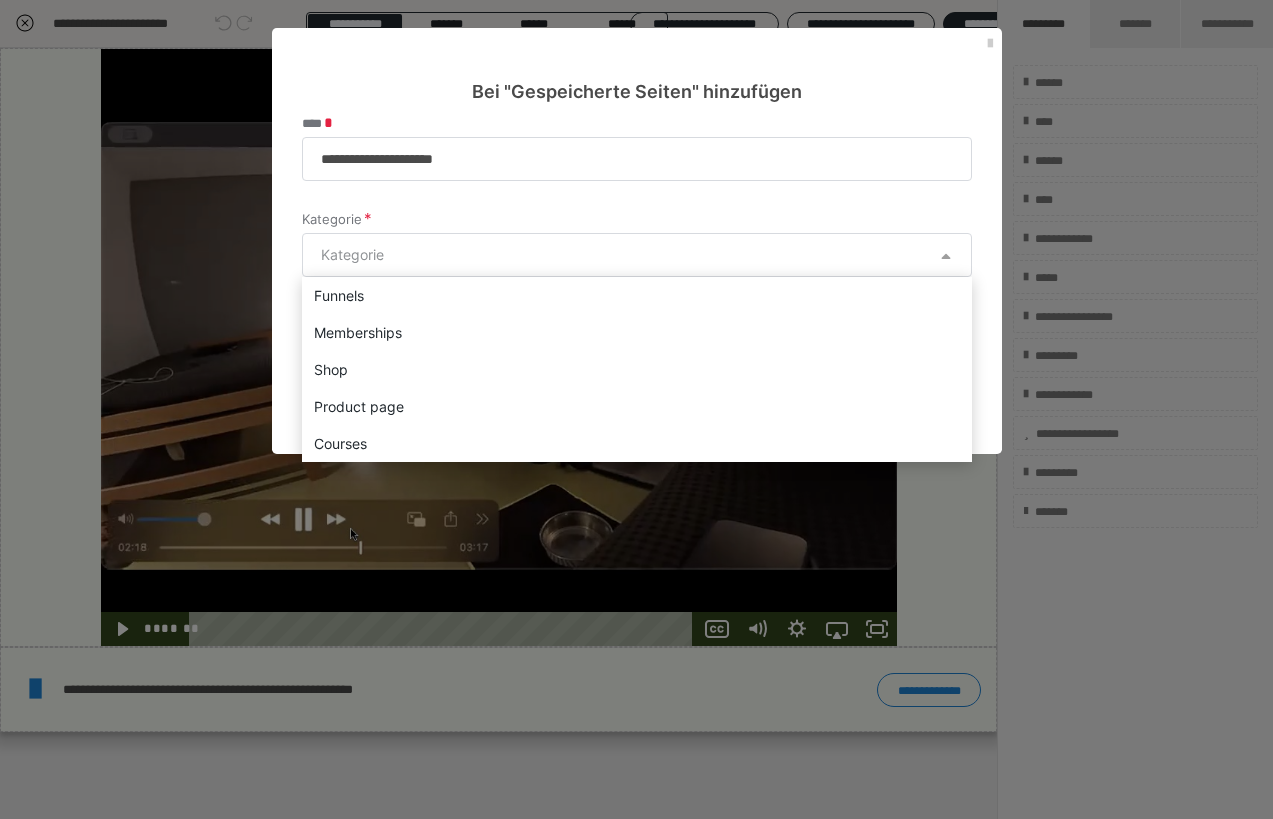 click on "Courses" at bounding box center [637, 443] 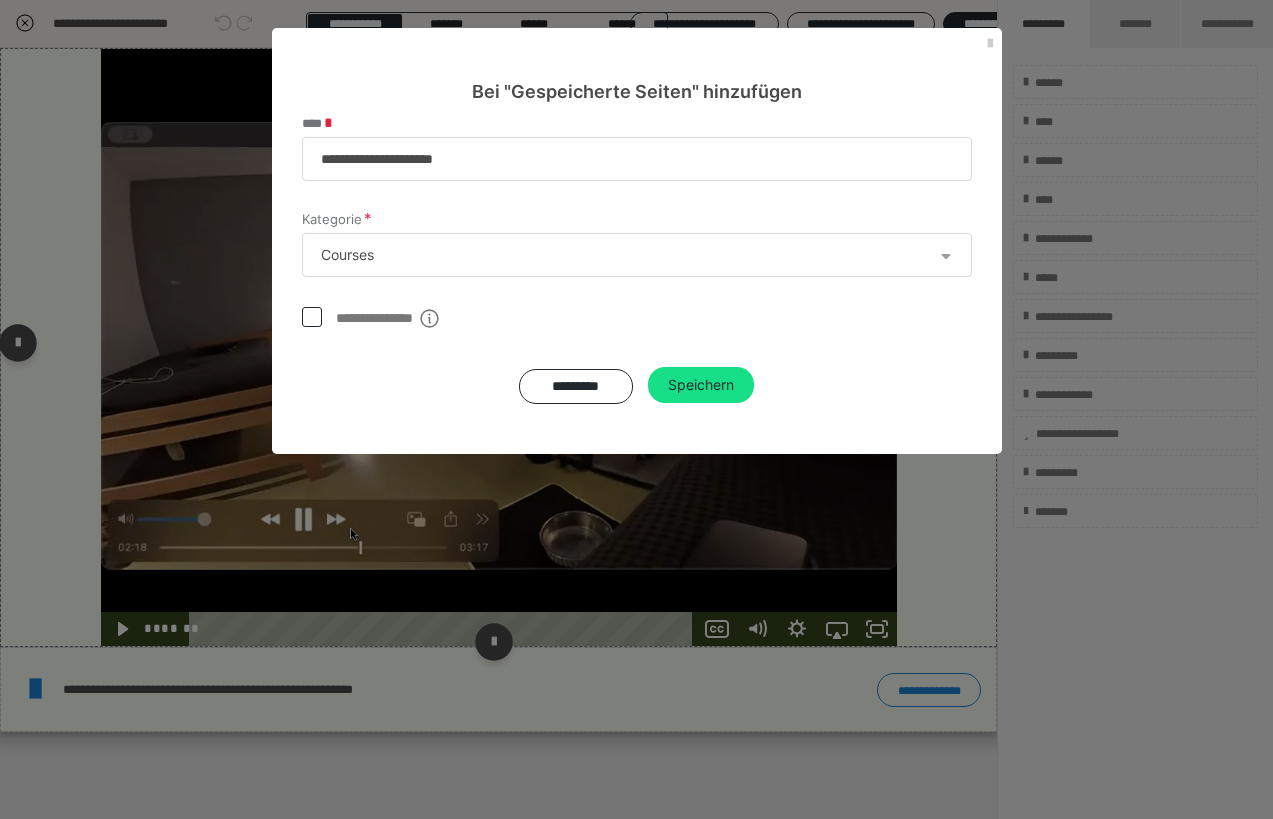 click on "Speichern" at bounding box center (701, 385) 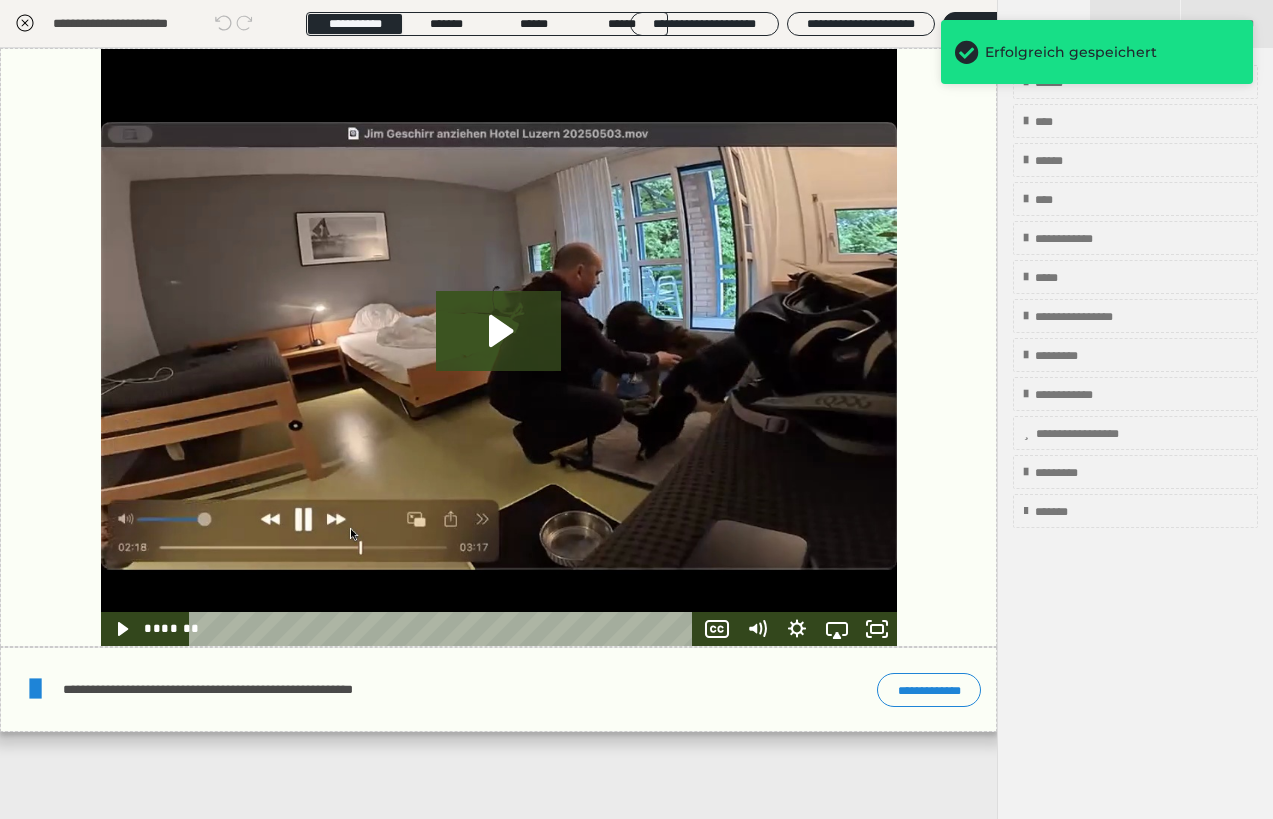 click 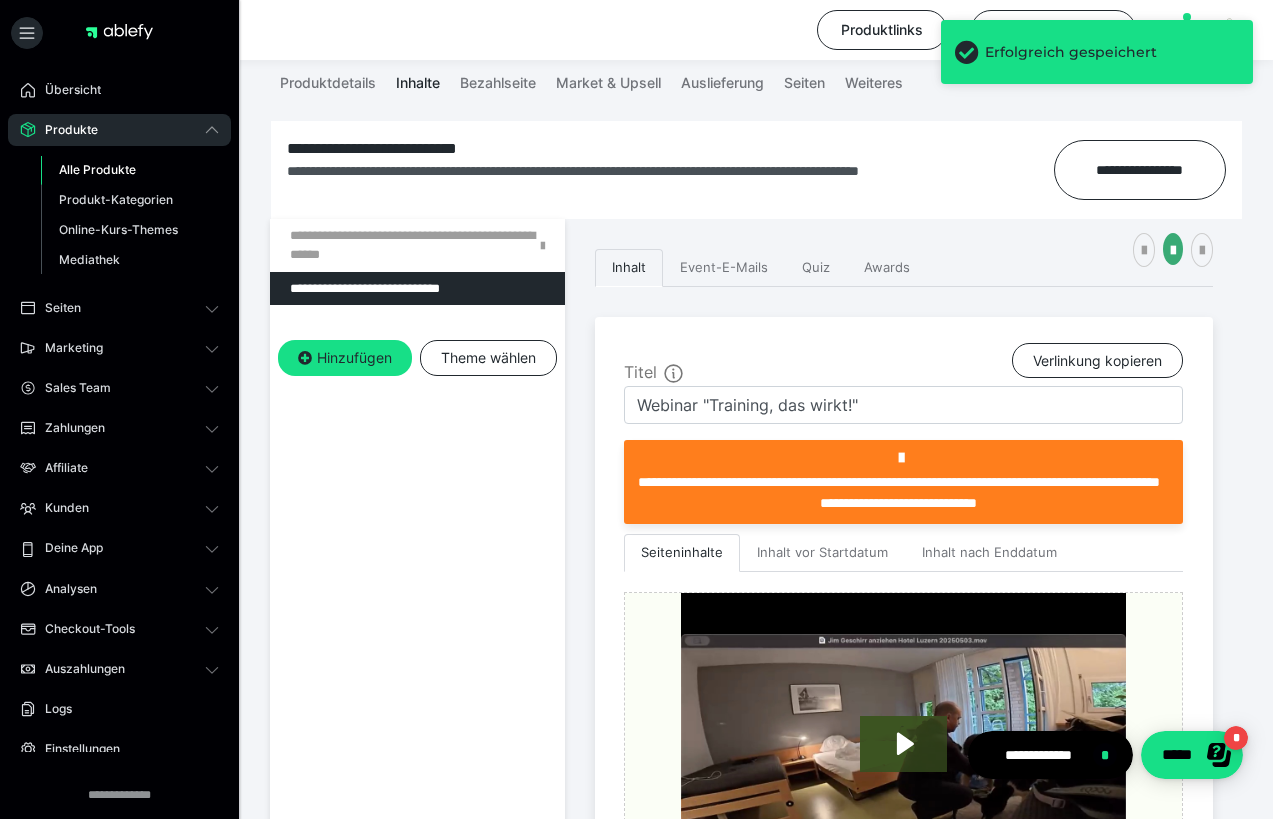 click on "Alle Produkte" at bounding box center [97, 169] 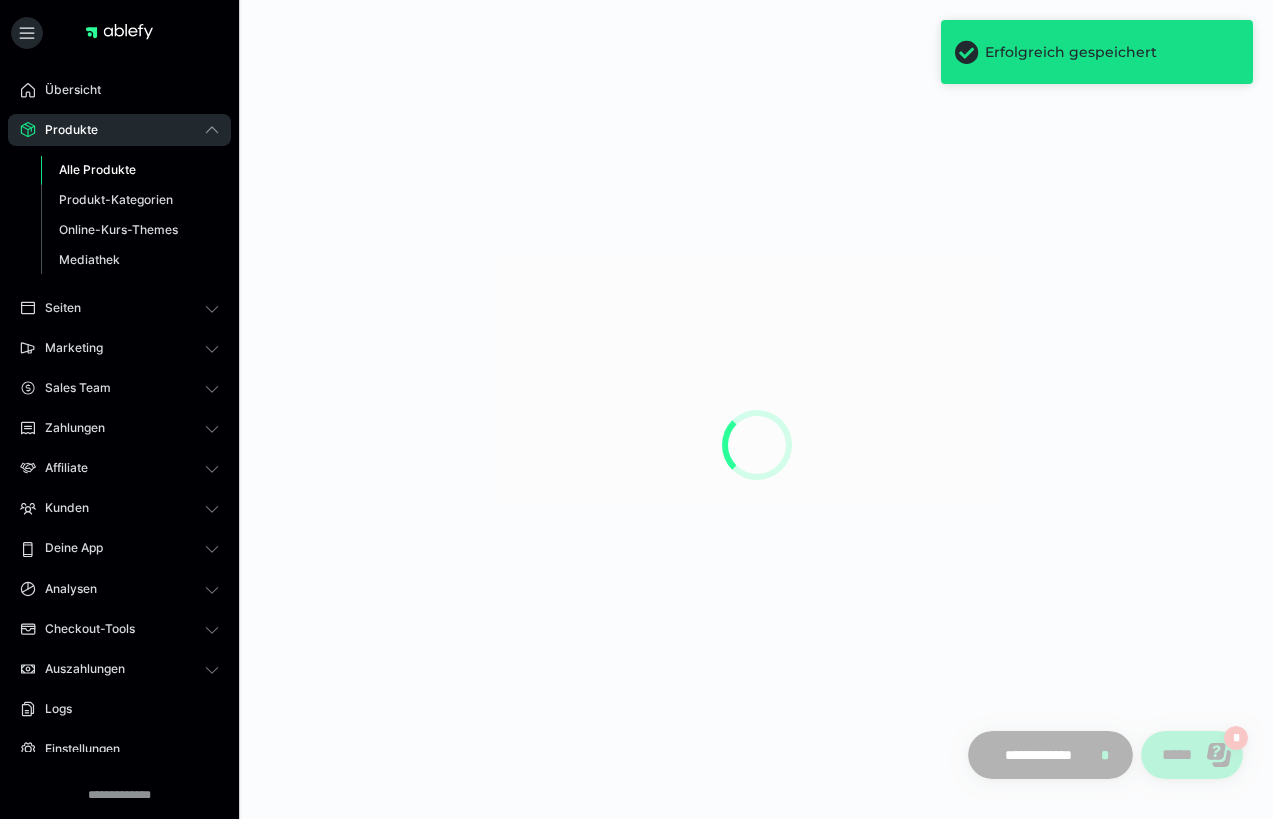 scroll, scrollTop: 0, scrollLeft: 0, axis: both 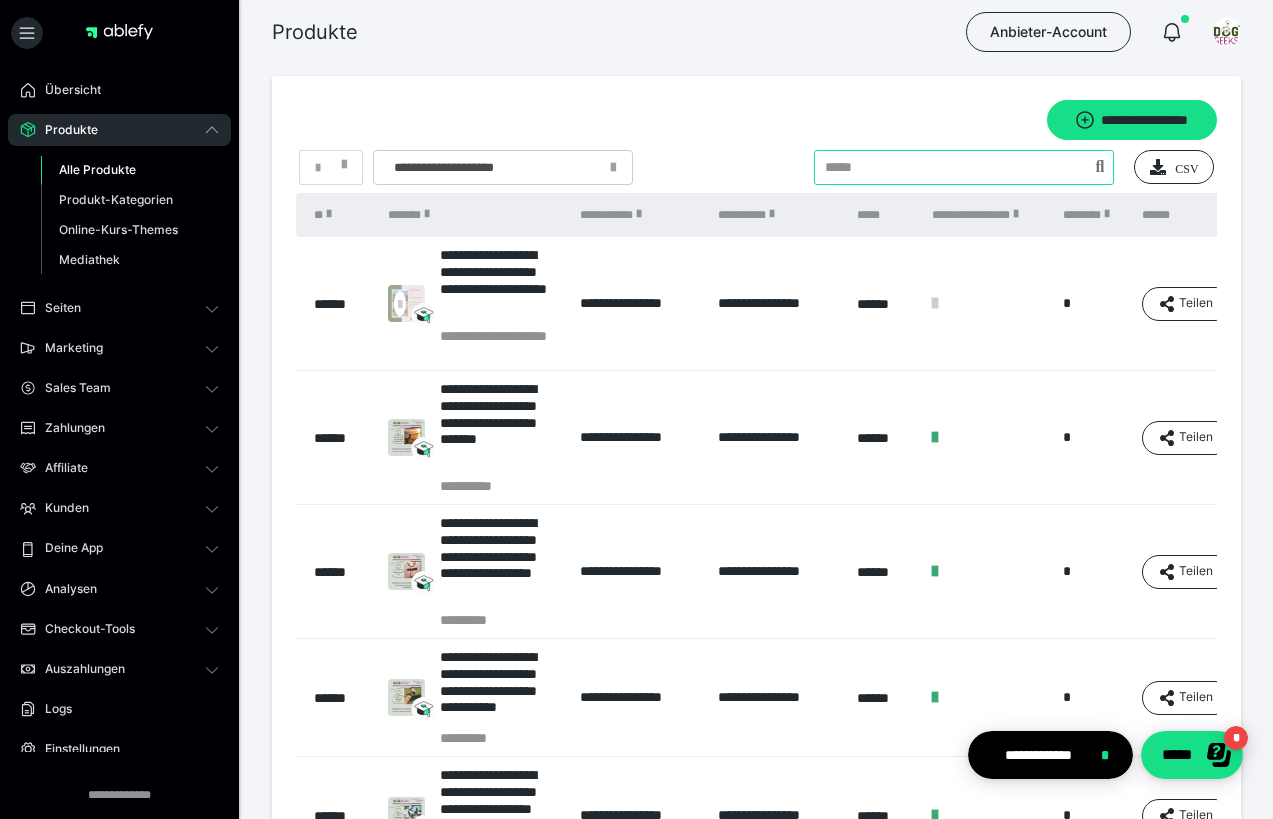 click at bounding box center [964, 167] 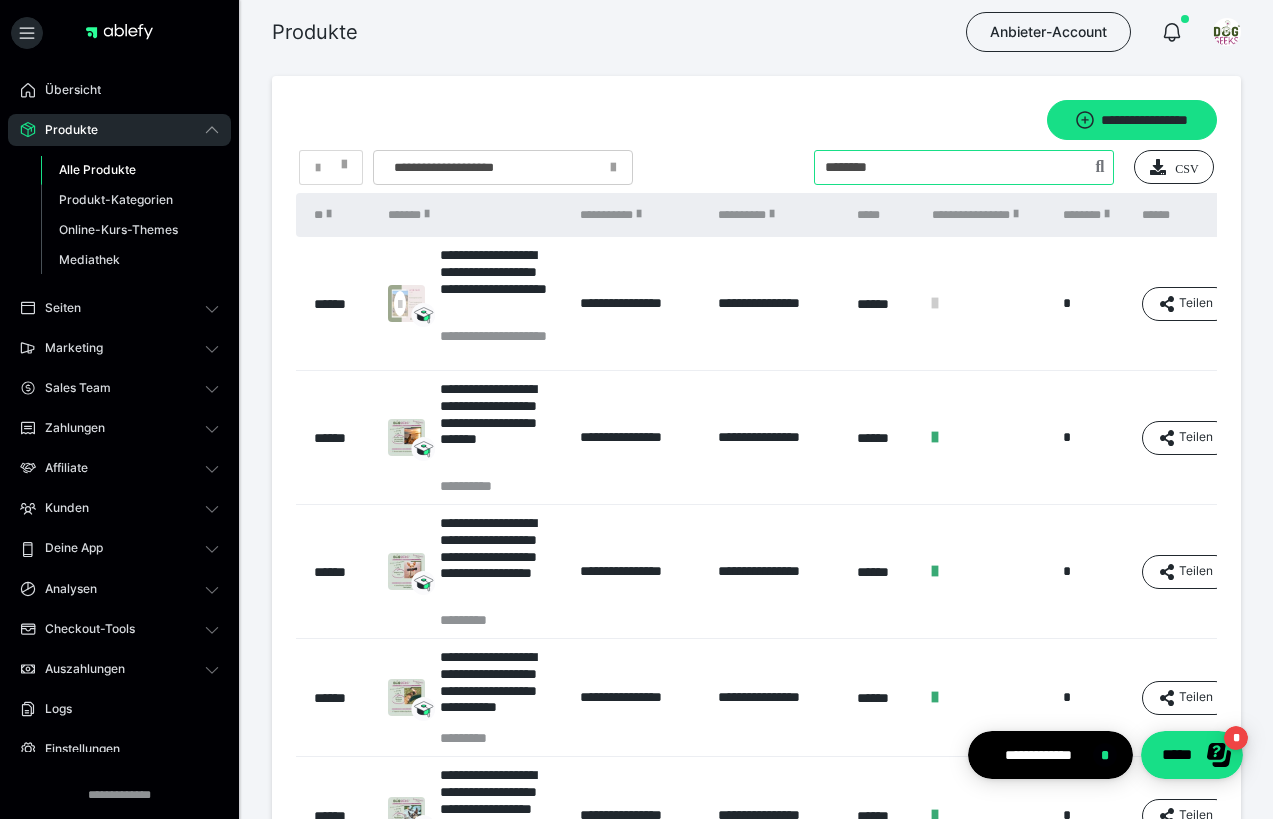 type on "********" 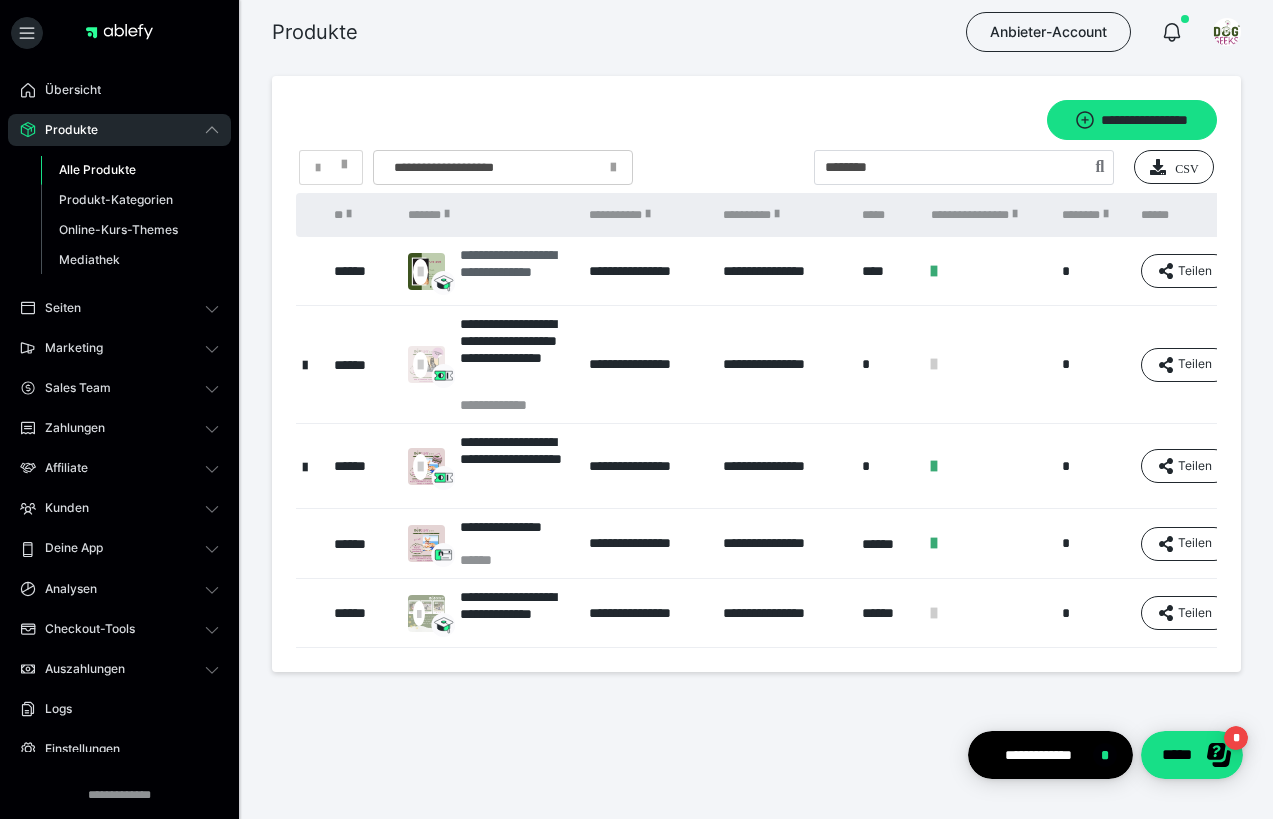 click on "**********" at bounding box center (514, 271) 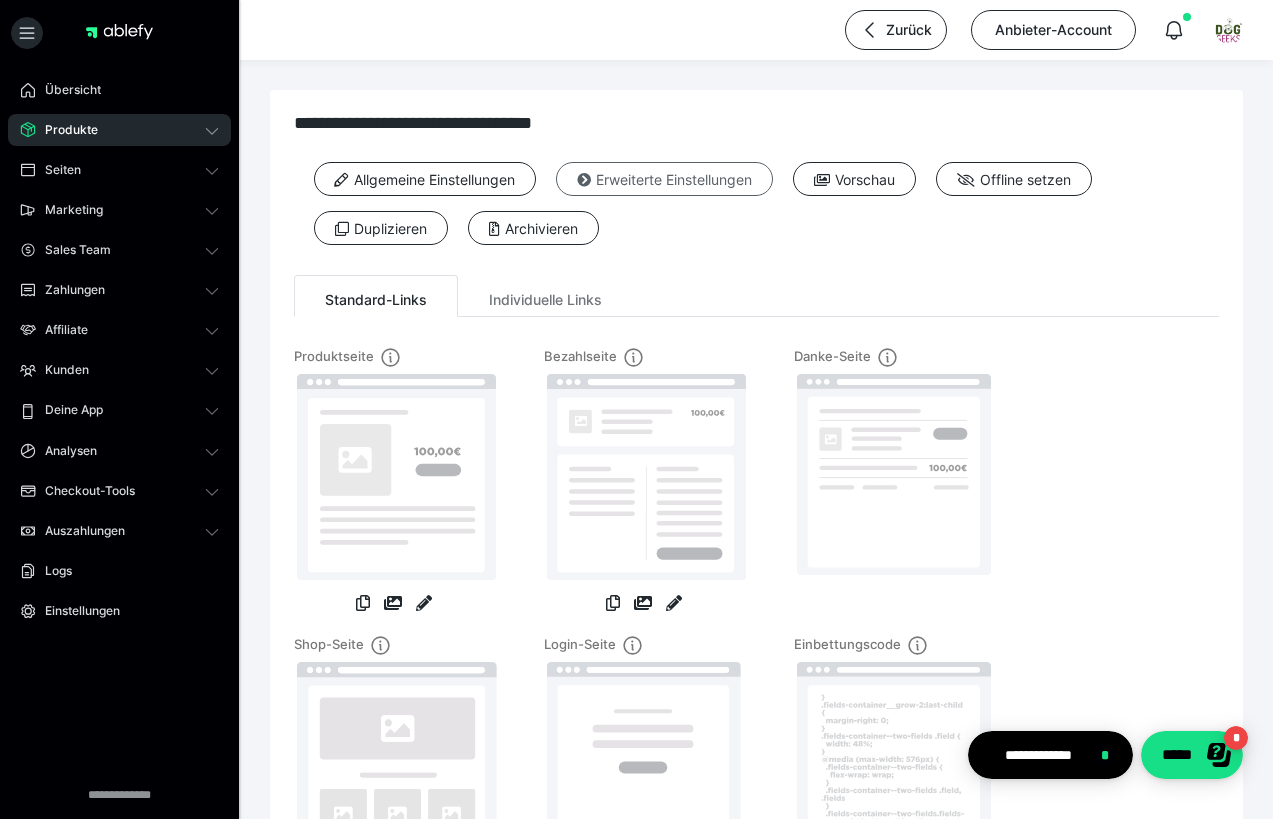 click on "Erweiterte Einstellungen" at bounding box center [664, 179] 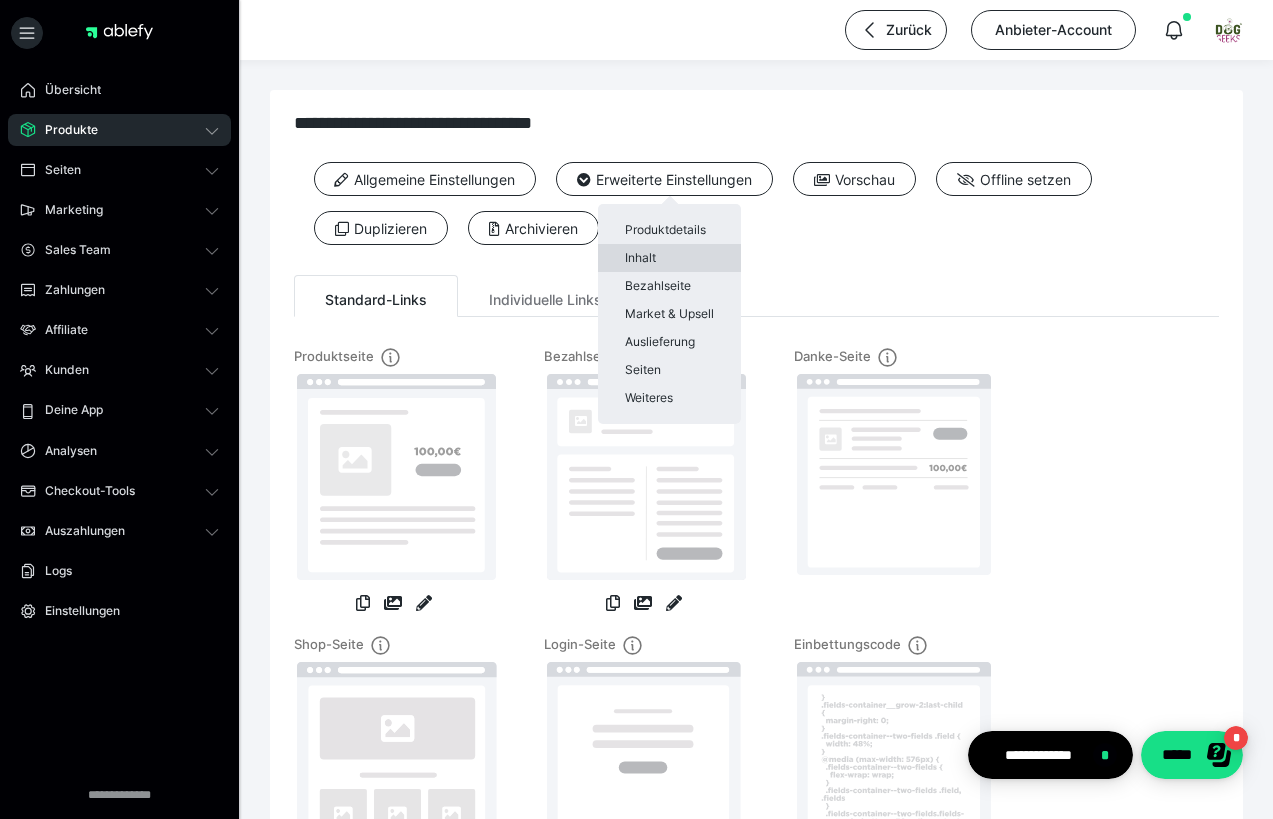 click on "Inhalt" at bounding box center [669, 258] 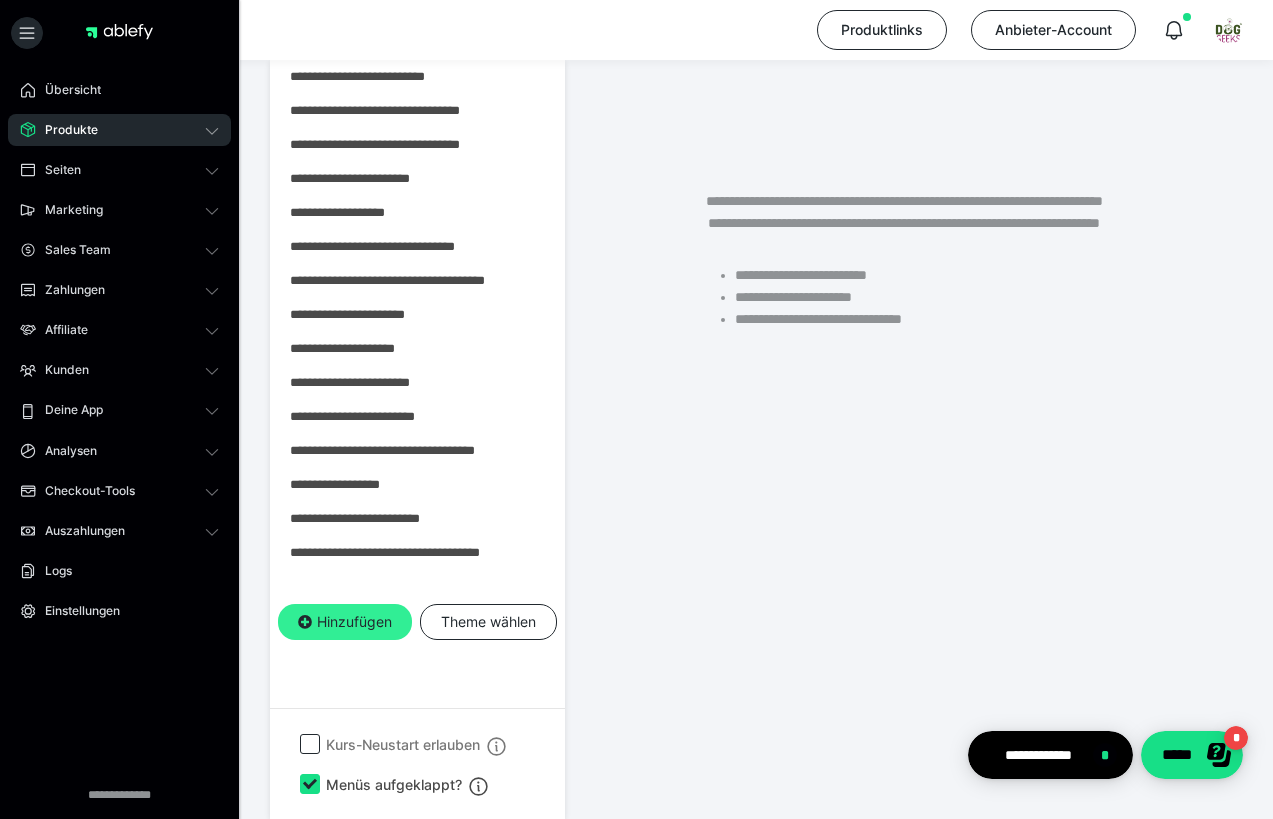 scroll, scrollTop: 307, scrollLeft: 0, axis: vertical 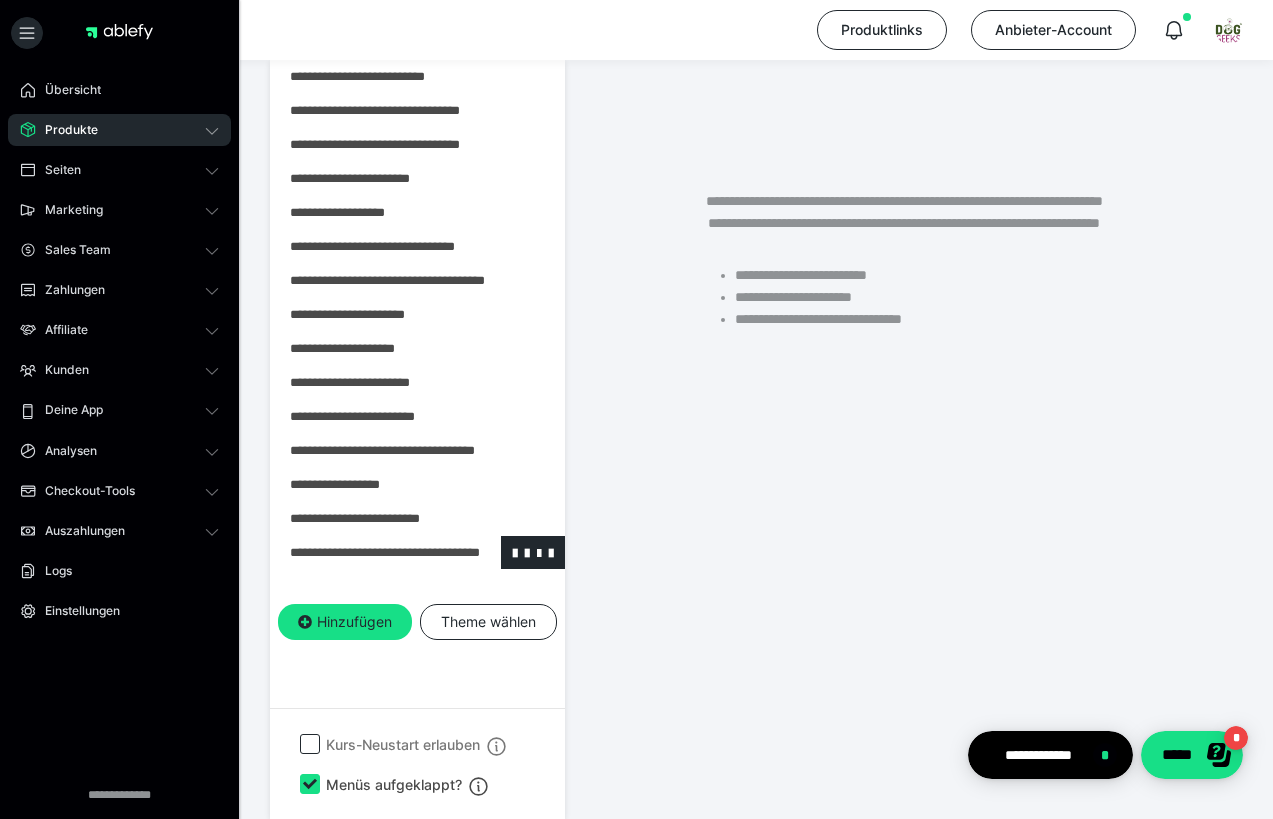 click at bounding box center [365, 552] 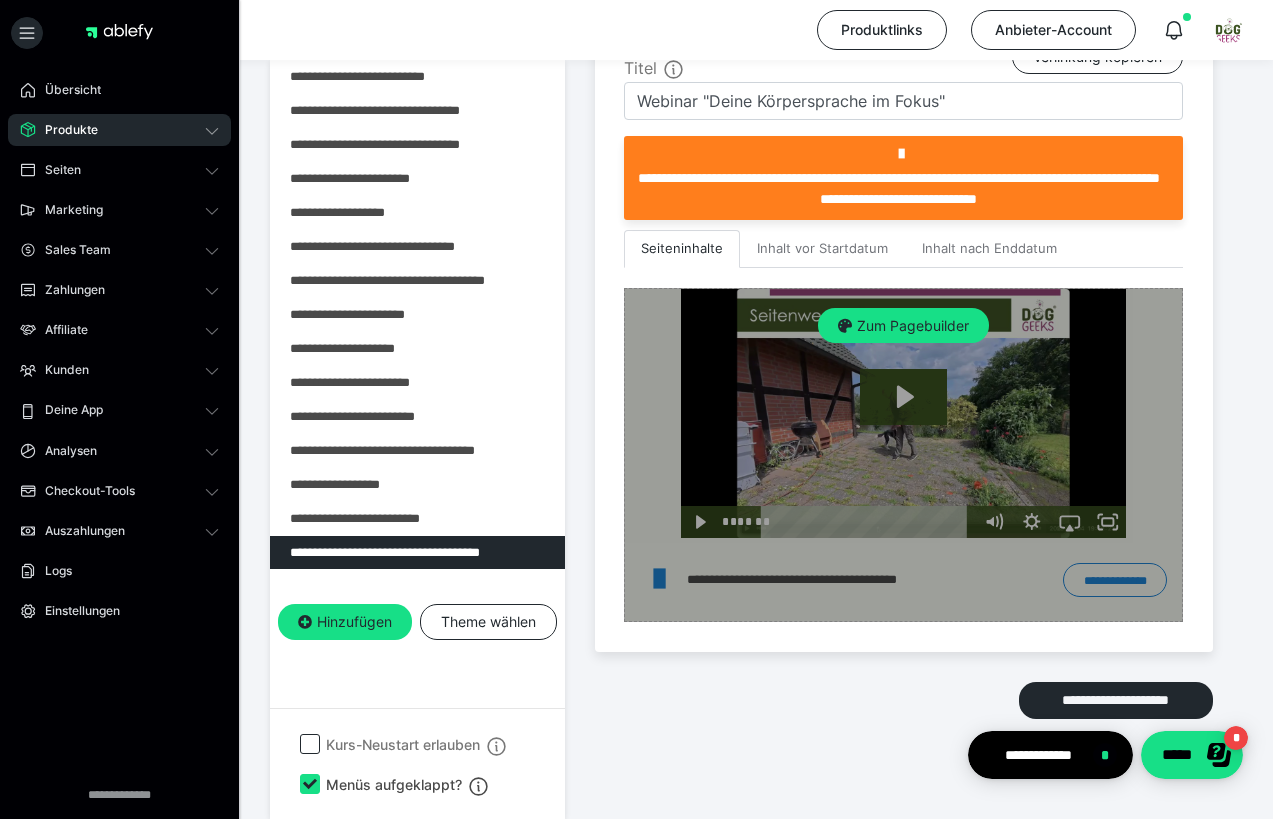 scroll, scrollTop: 451, scrollLeft: 0, axis: vertical 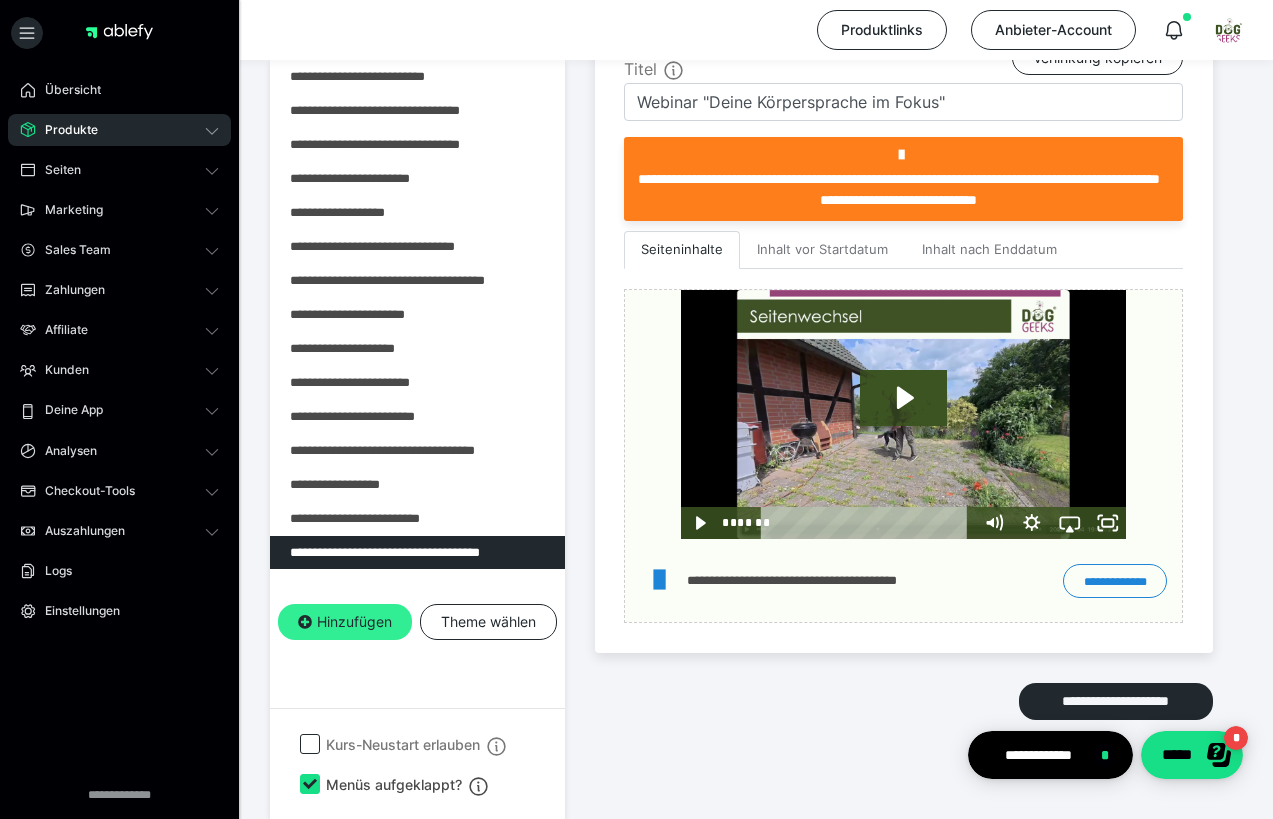 click on "Hinzufügen" at bounding box center [345, 622] 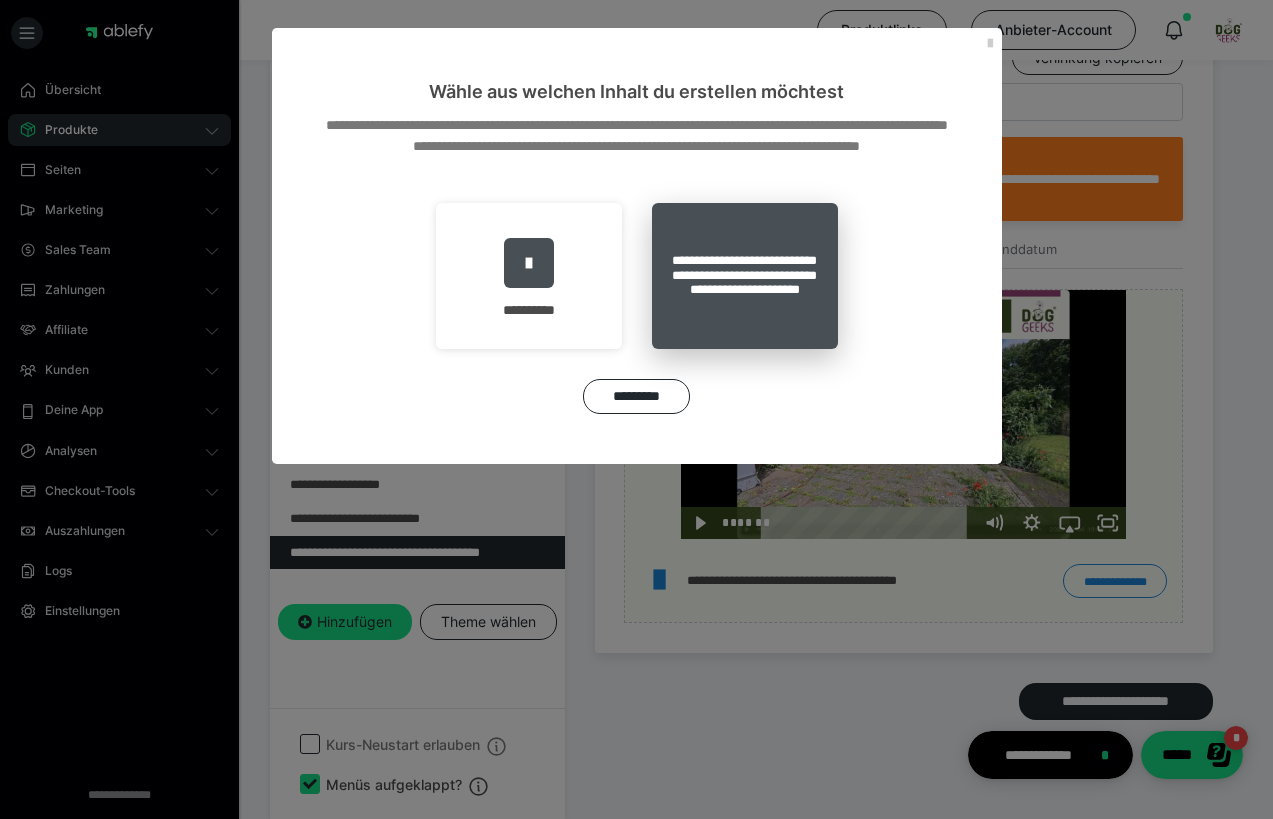 click on "**********" at bounding box center [745, 276] 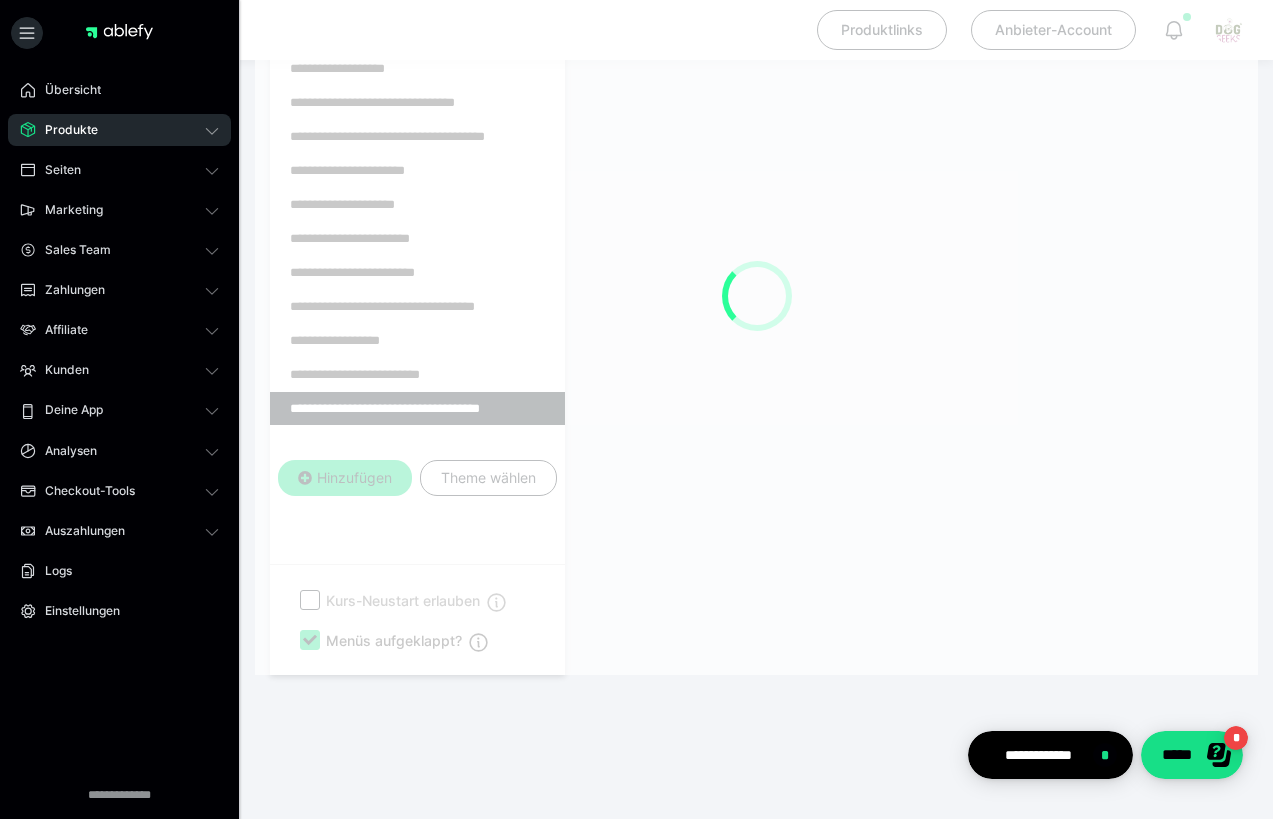 scroll, scrollTop: 307, scrollLeft: 0, axis: vertical 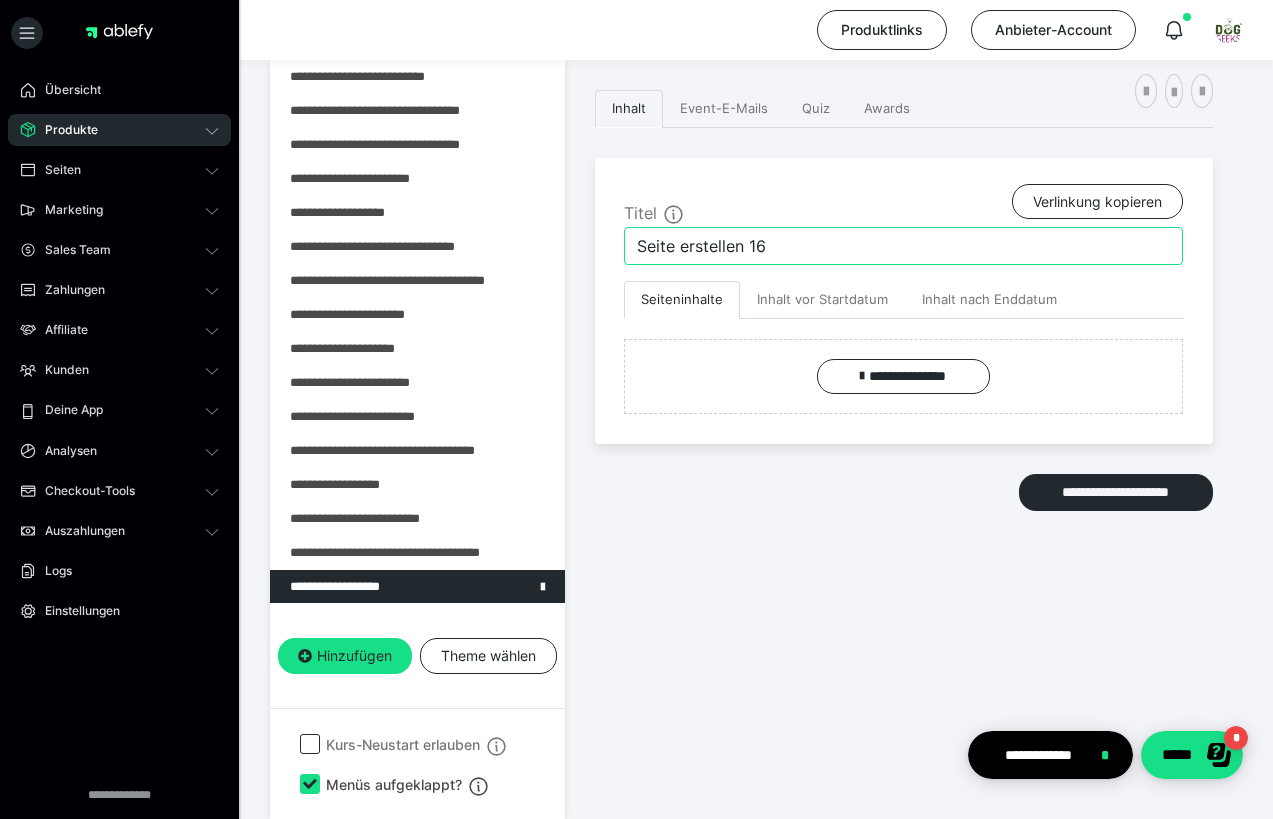 drag, startPoint x: 774, startPoint y: 248, endPoint x: 581, endPoint y: 241, distance: 193.1269 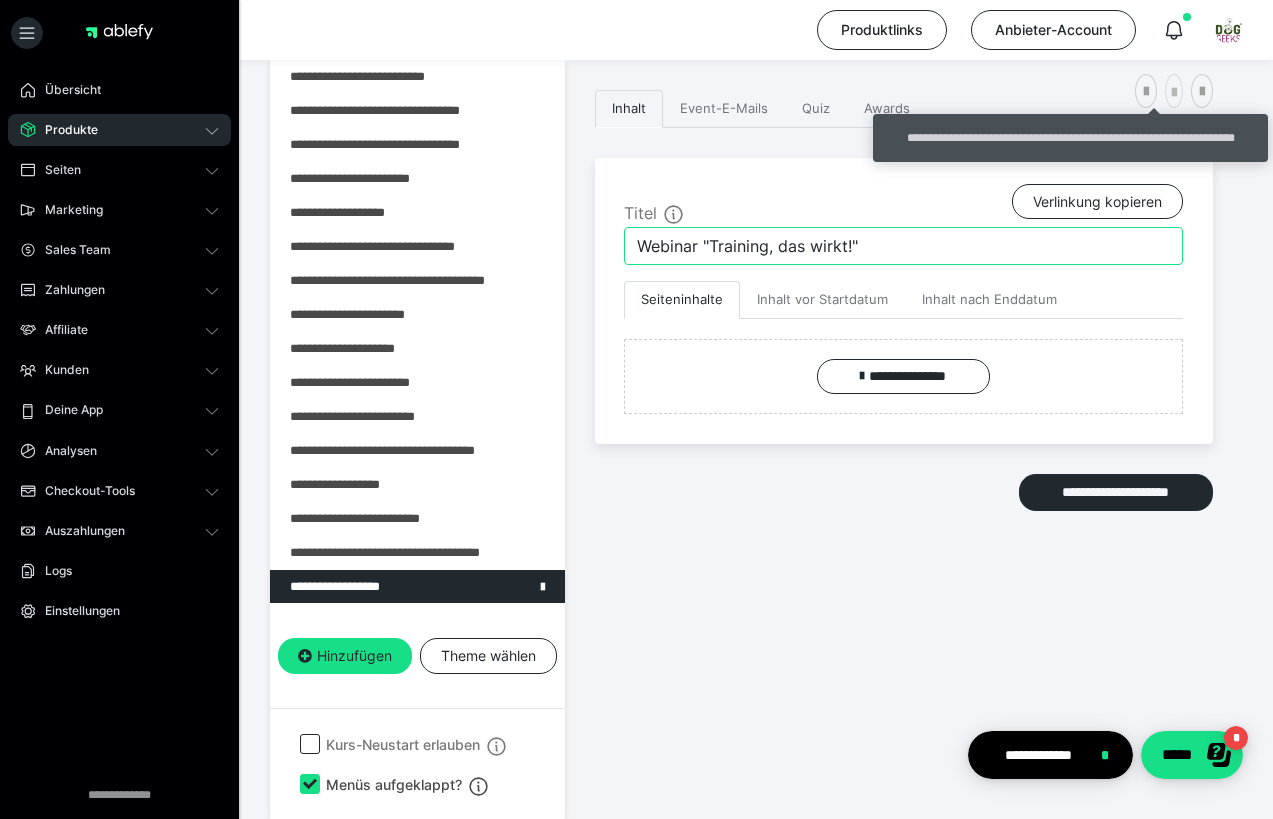 type on "Webinar "Training, das wirkt!"" 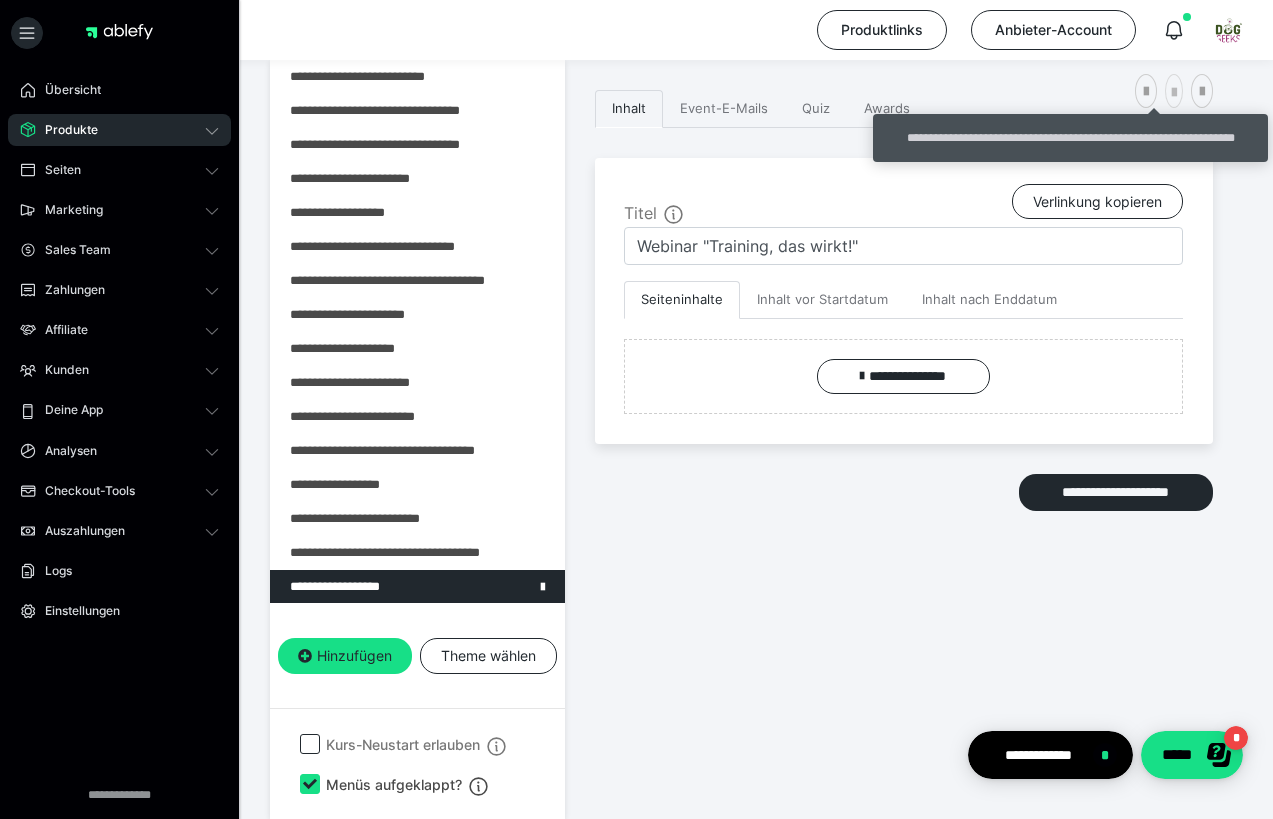 click at bounding box center (1174, 93) 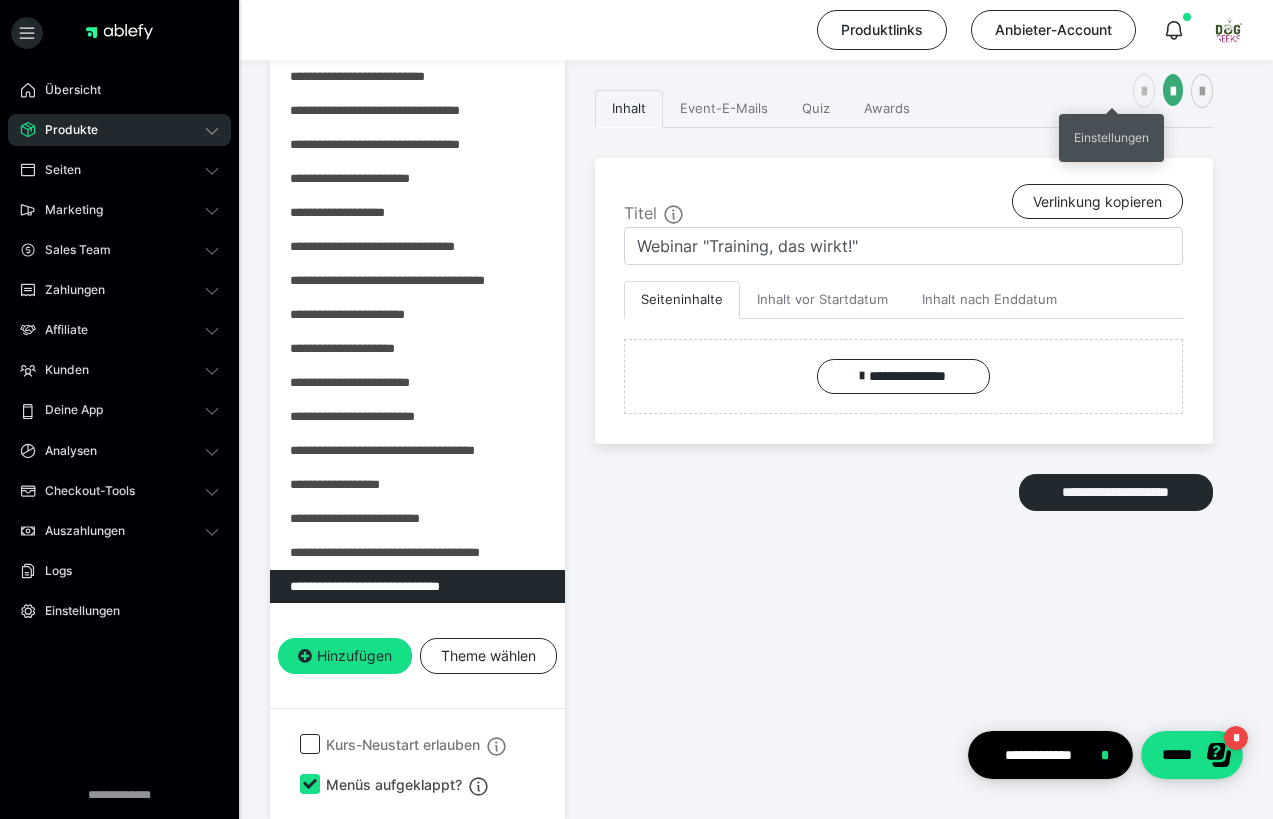 click at bounding box center (1144, 92) 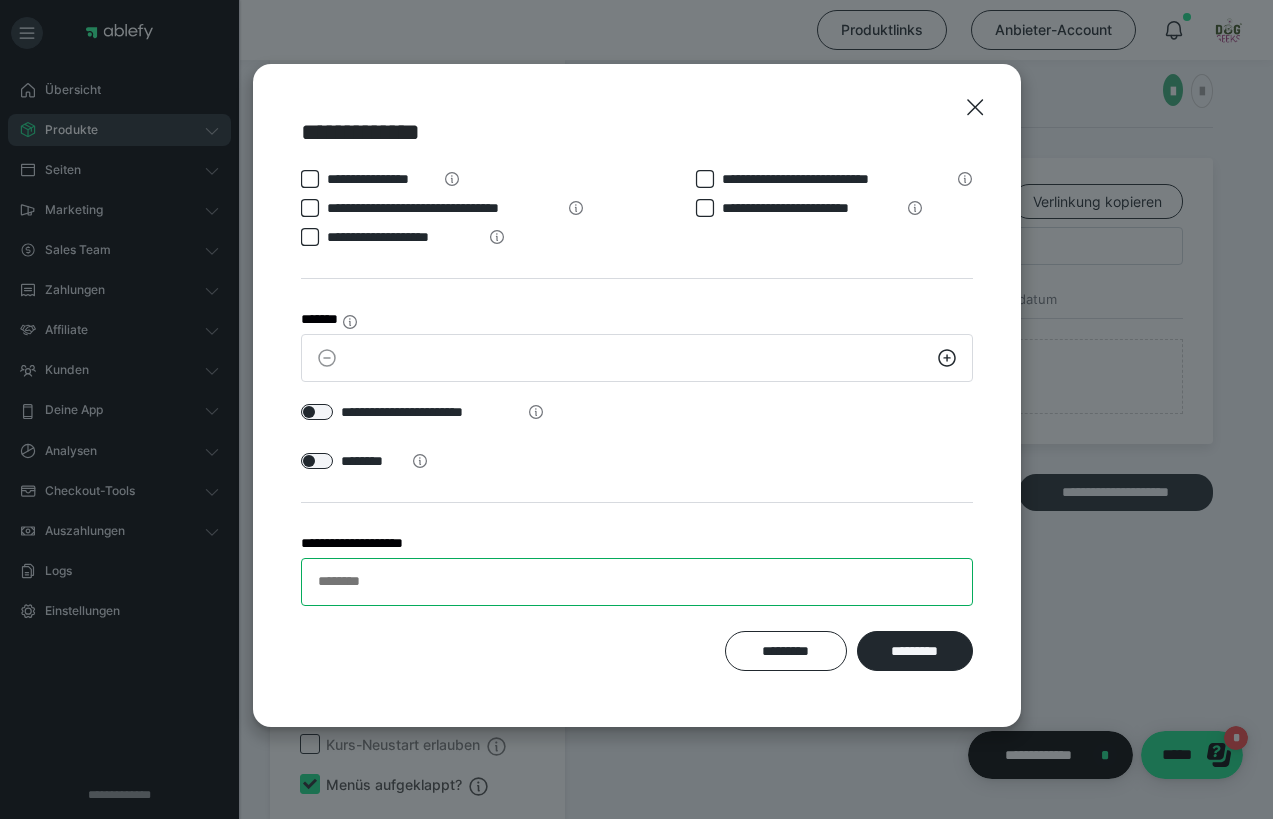 drag, startPoint x: 354, startPoint y: 573, endPoint x: 224, endPoint y: 575, distance: 130.01538 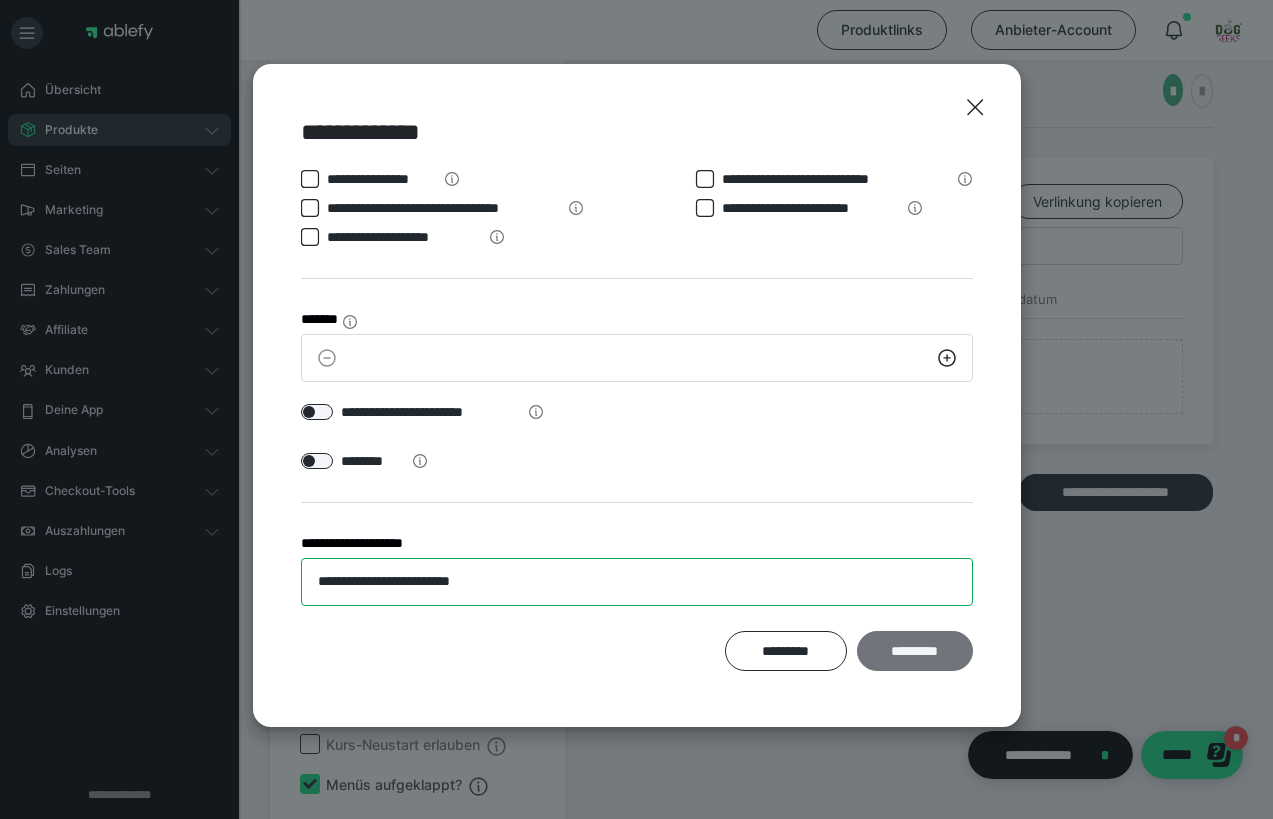 type on "**********" 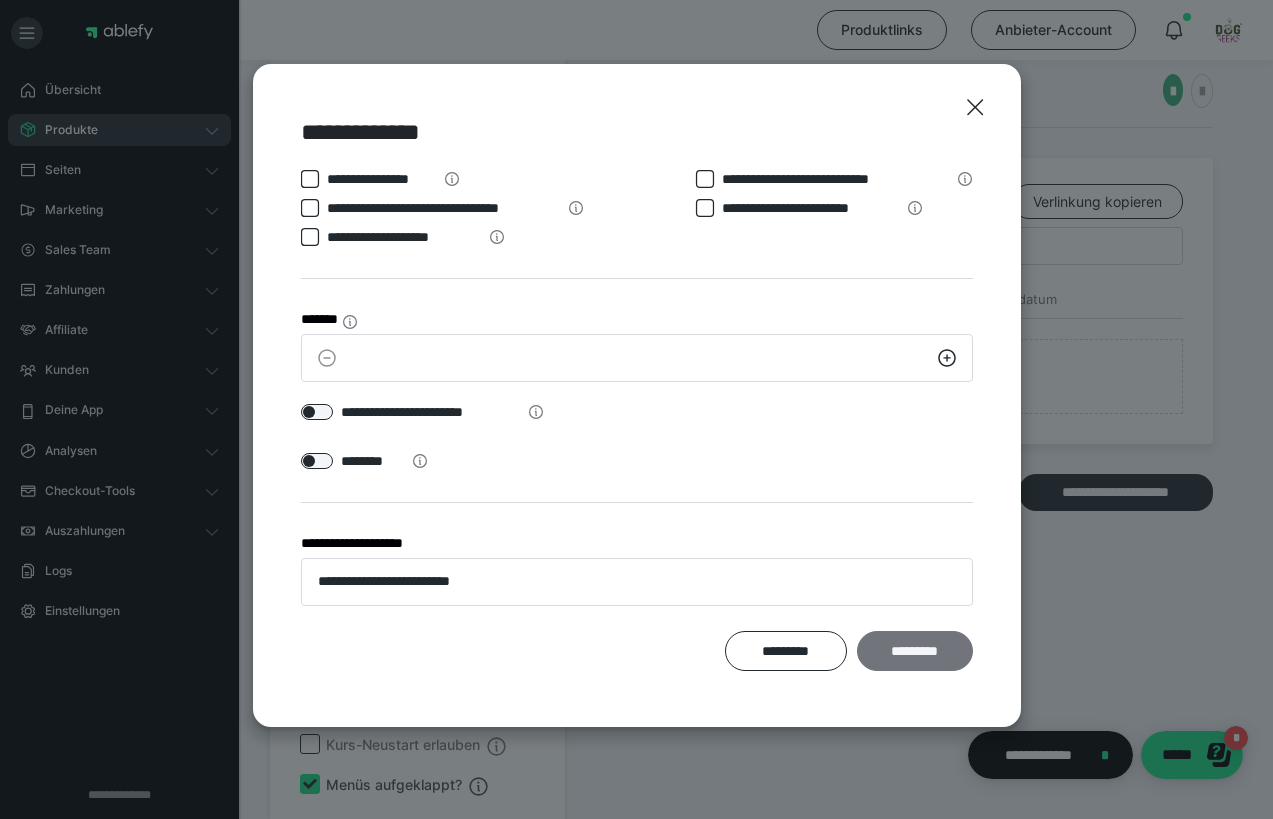 click on "*********" at bounding box center [915, 651] 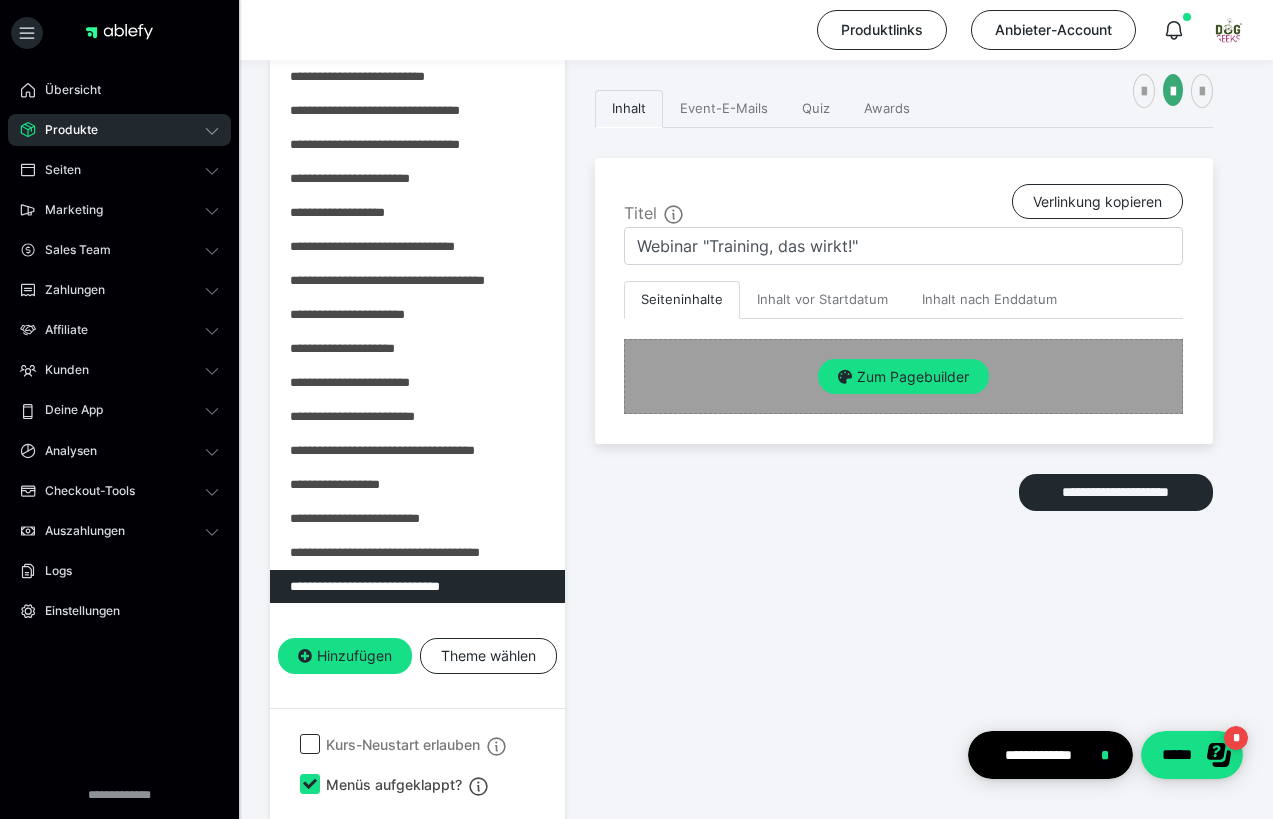 click on "Zum Pagebuilder" at bounding box center [903, 377] 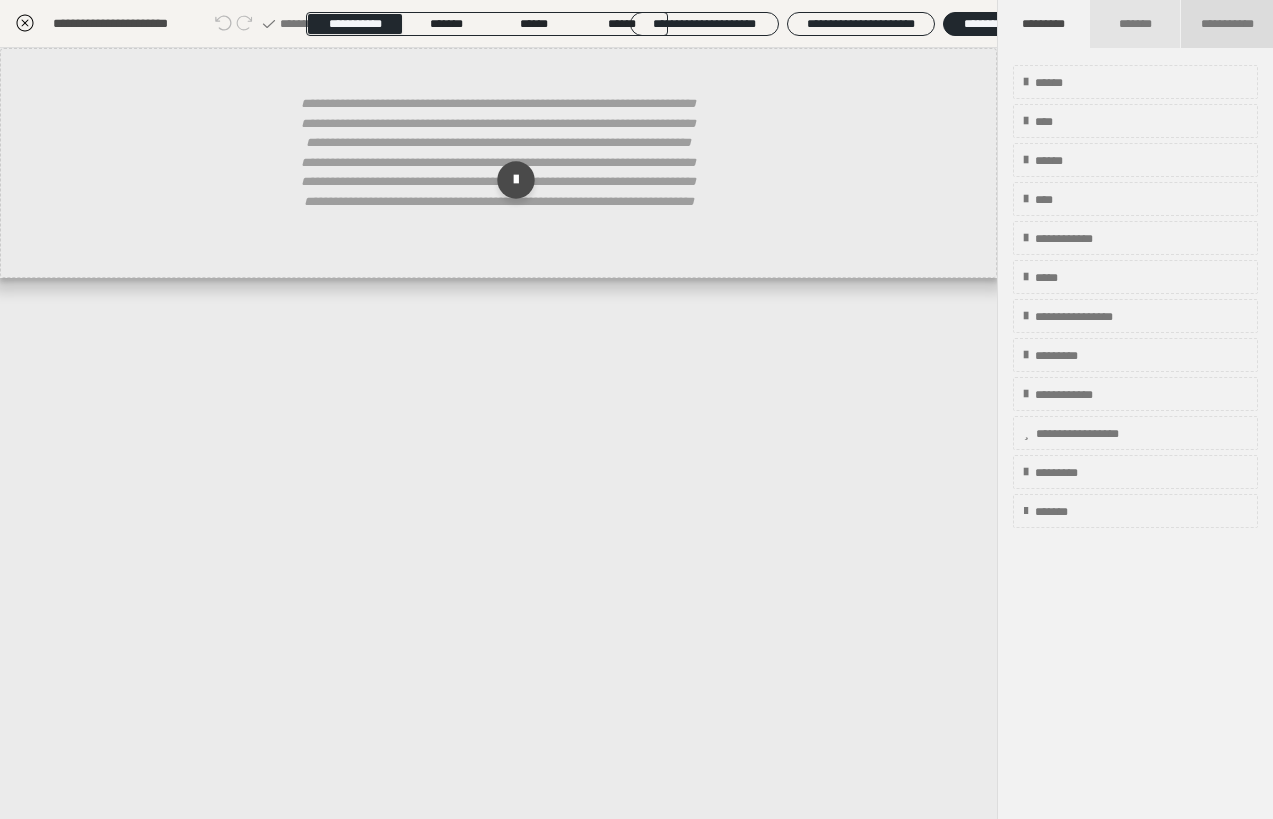 click on "**********" at bounding box center (1227, 24) 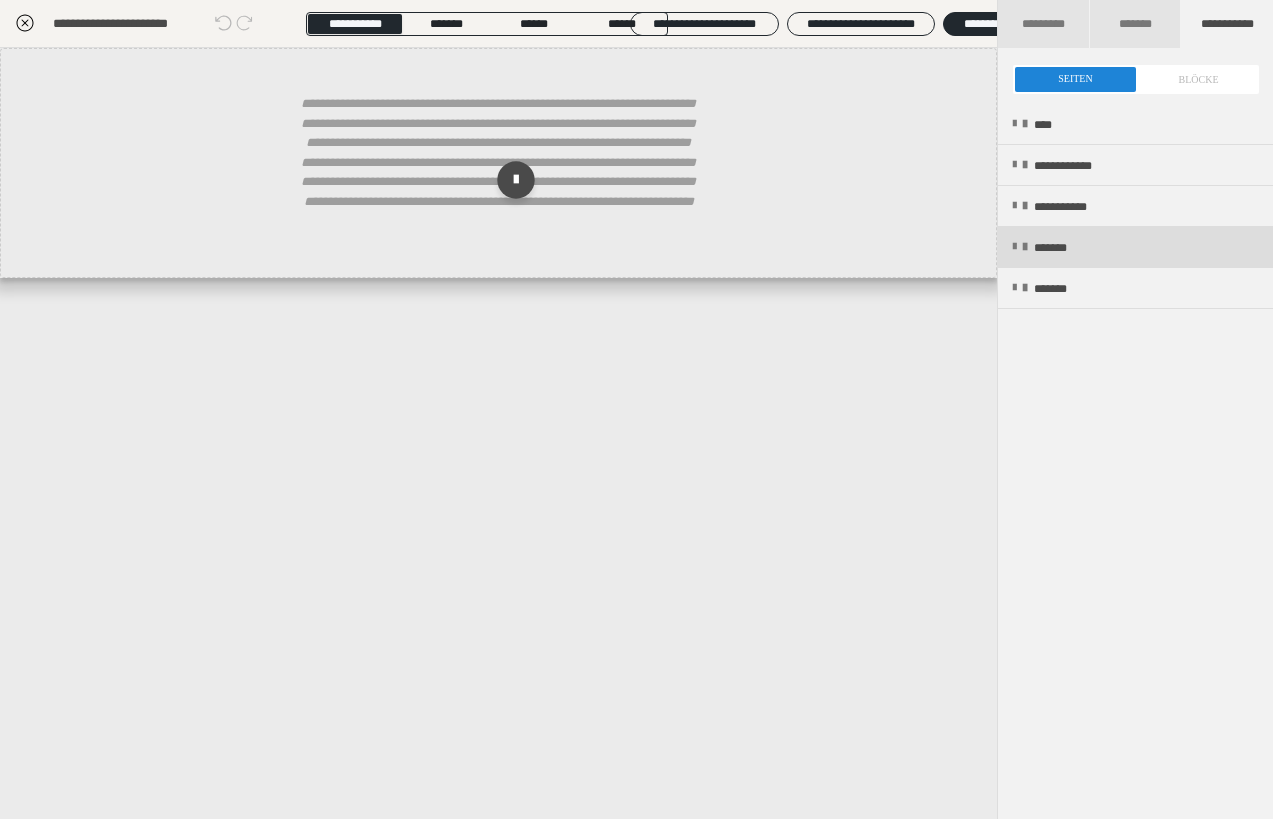 click at bounding box center [1014, 247] 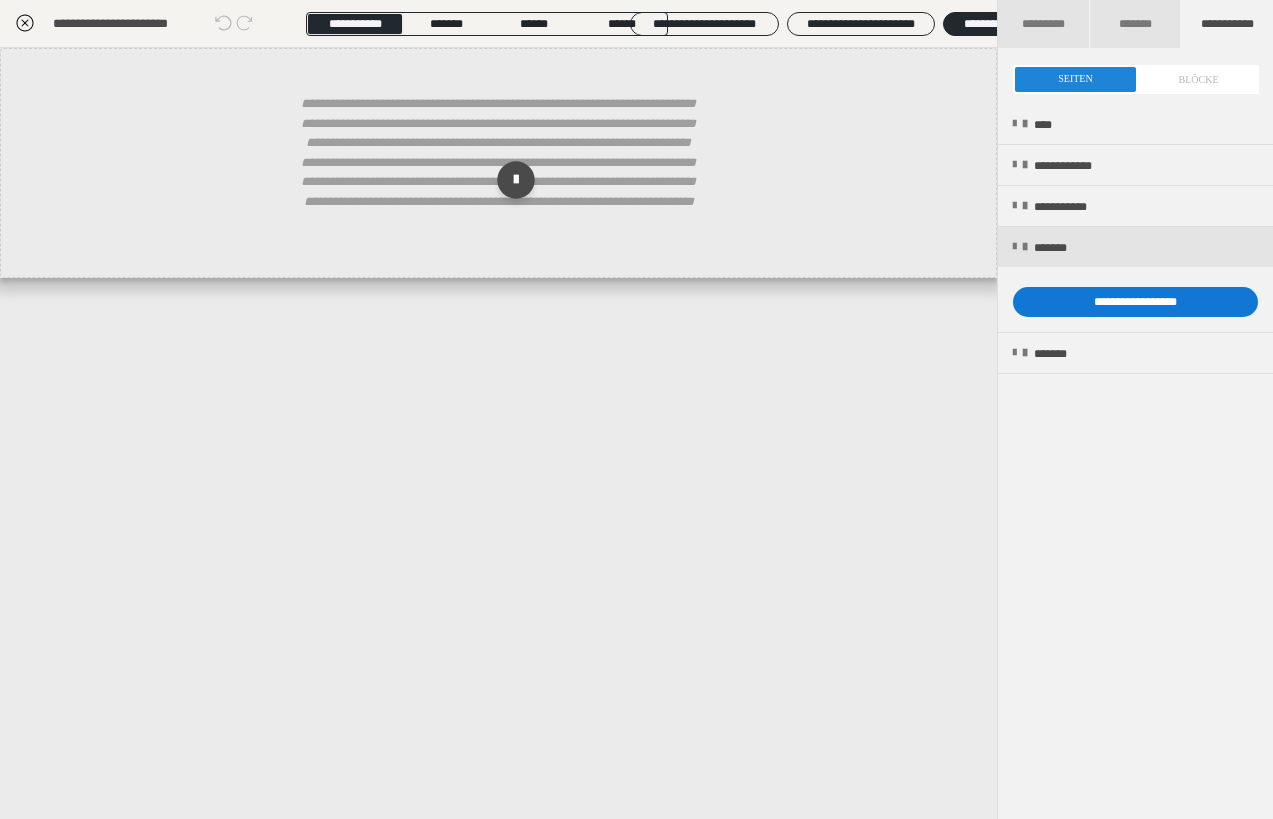 click on "**********" at bounding box center (1135, 302) 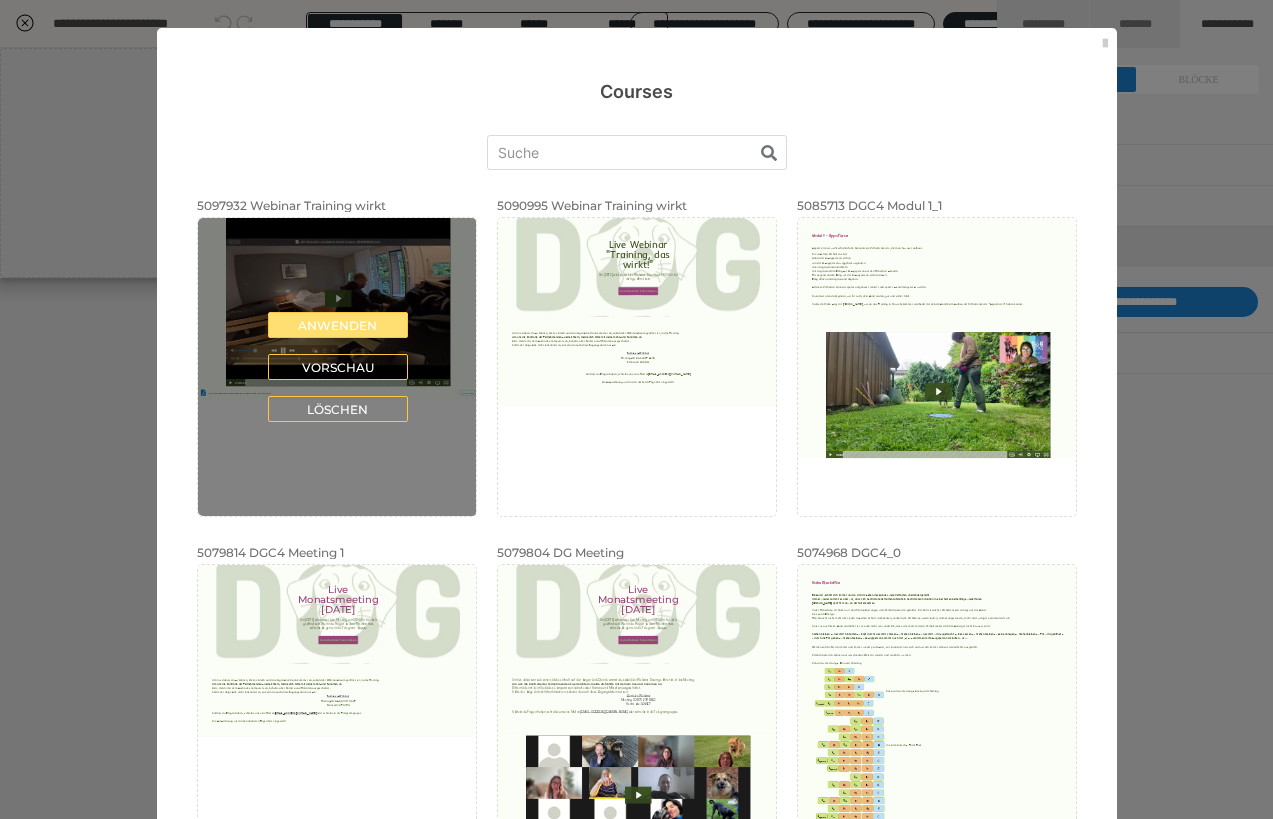 click on "Anwenden" at bounding box center (338, 325) 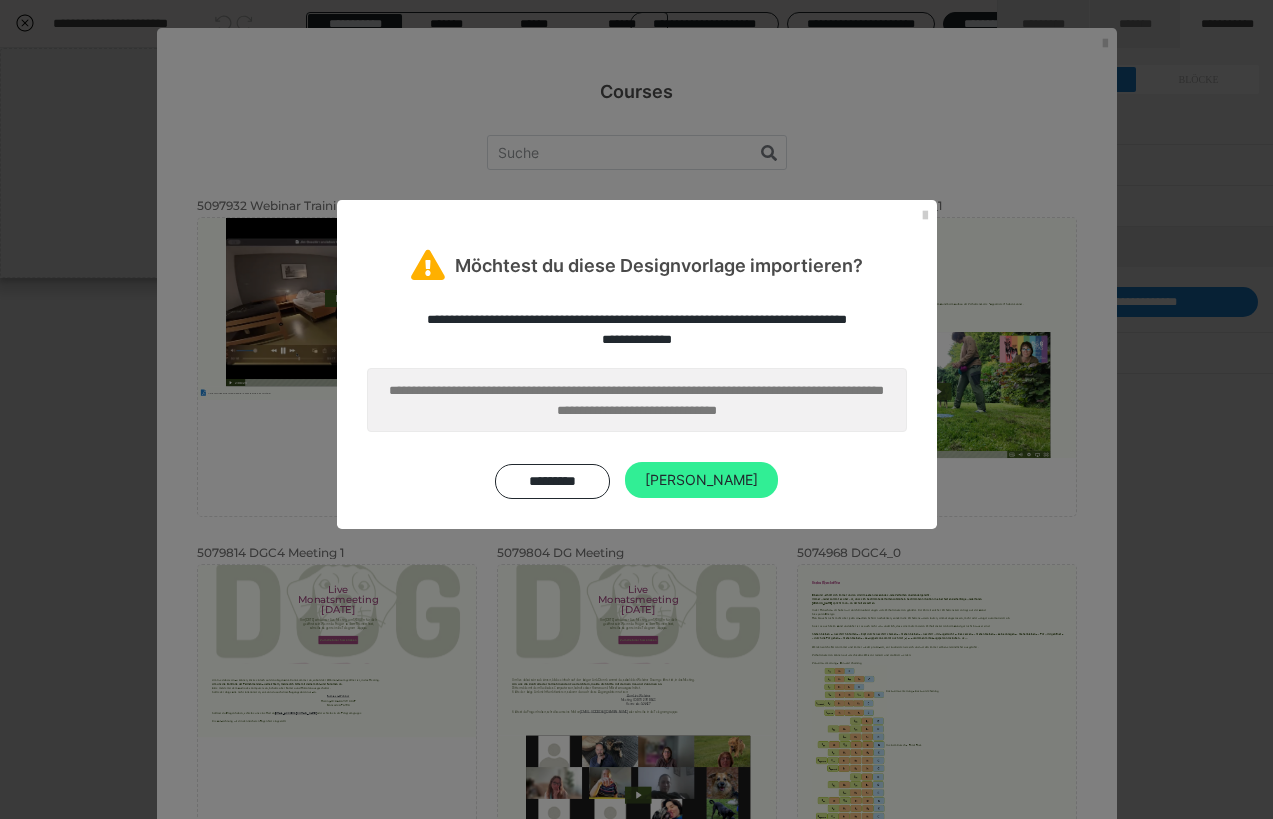 click on "Ja" at bounding box center (701, 480) 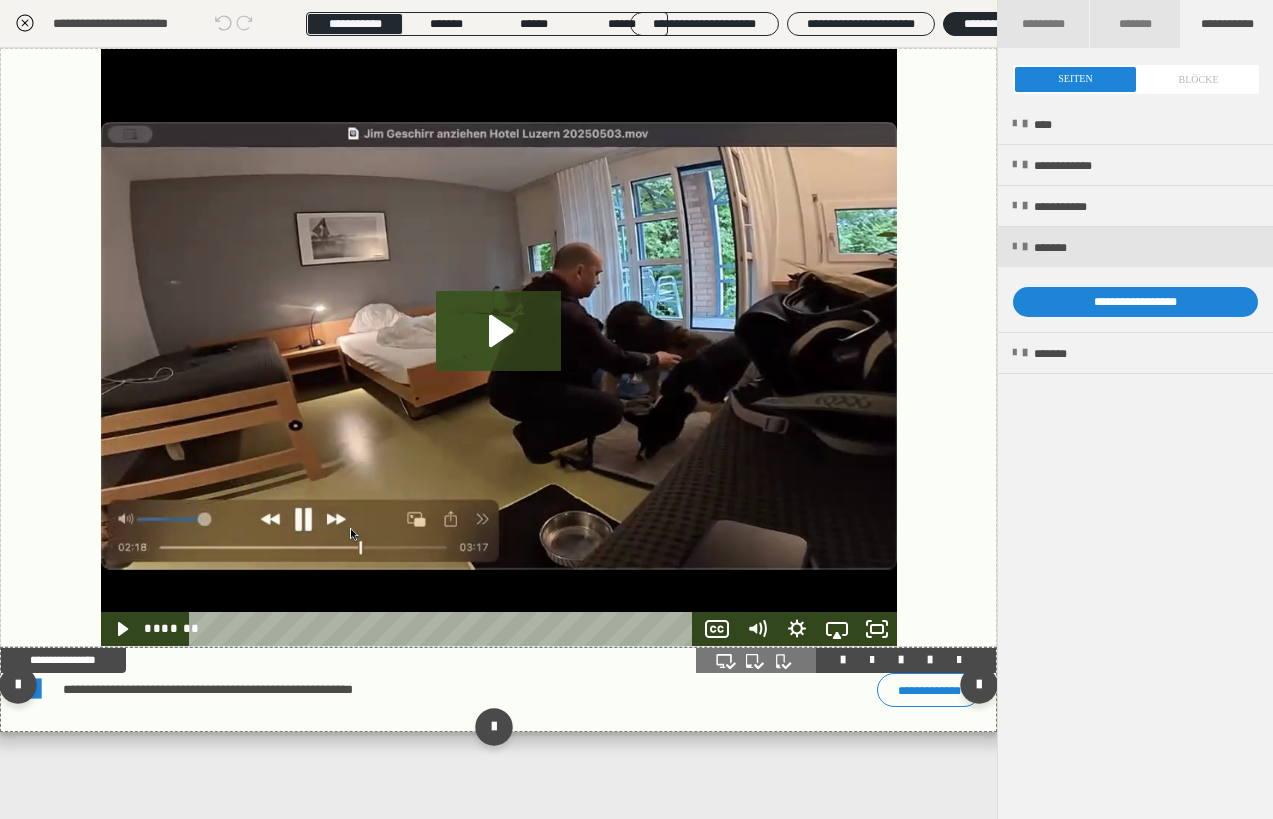click on "**********" at bounding box center [378, 689] 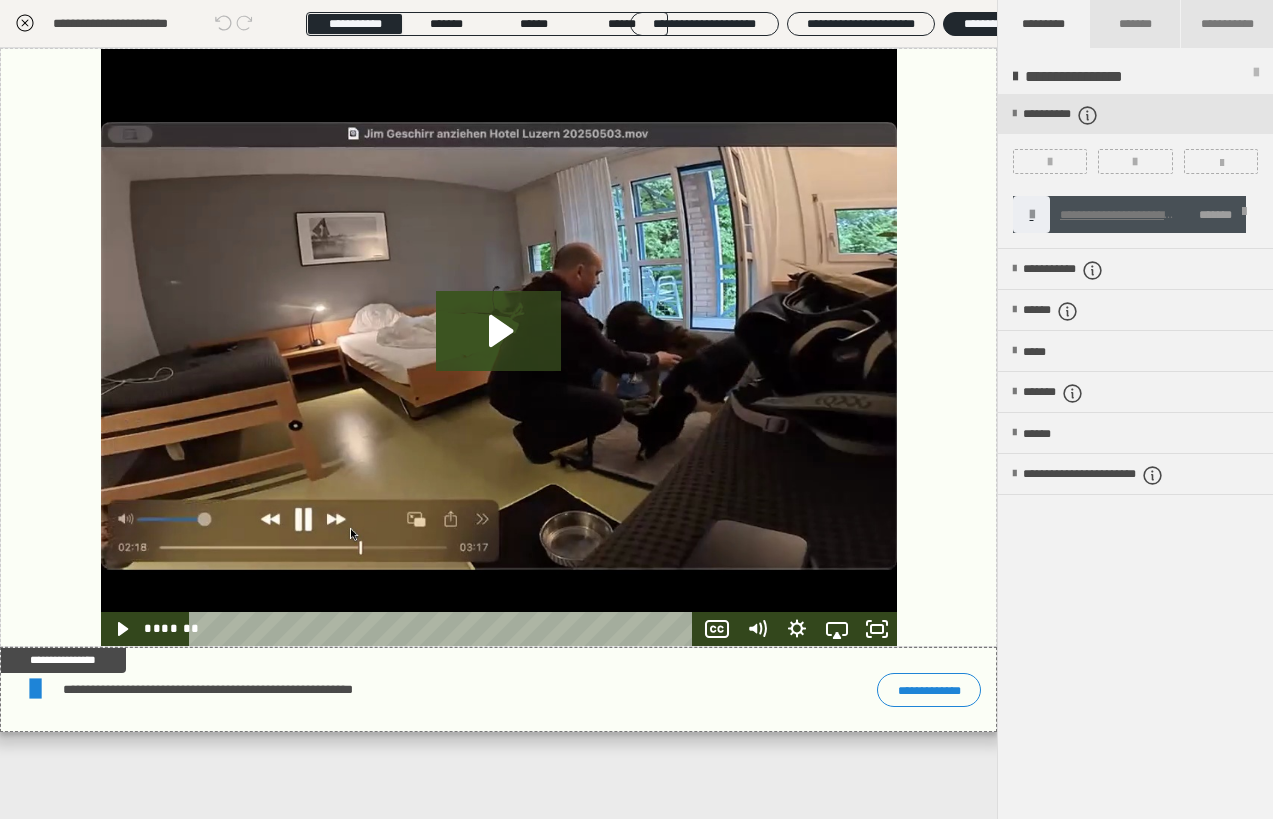 click at bounding box center (1244, 215) 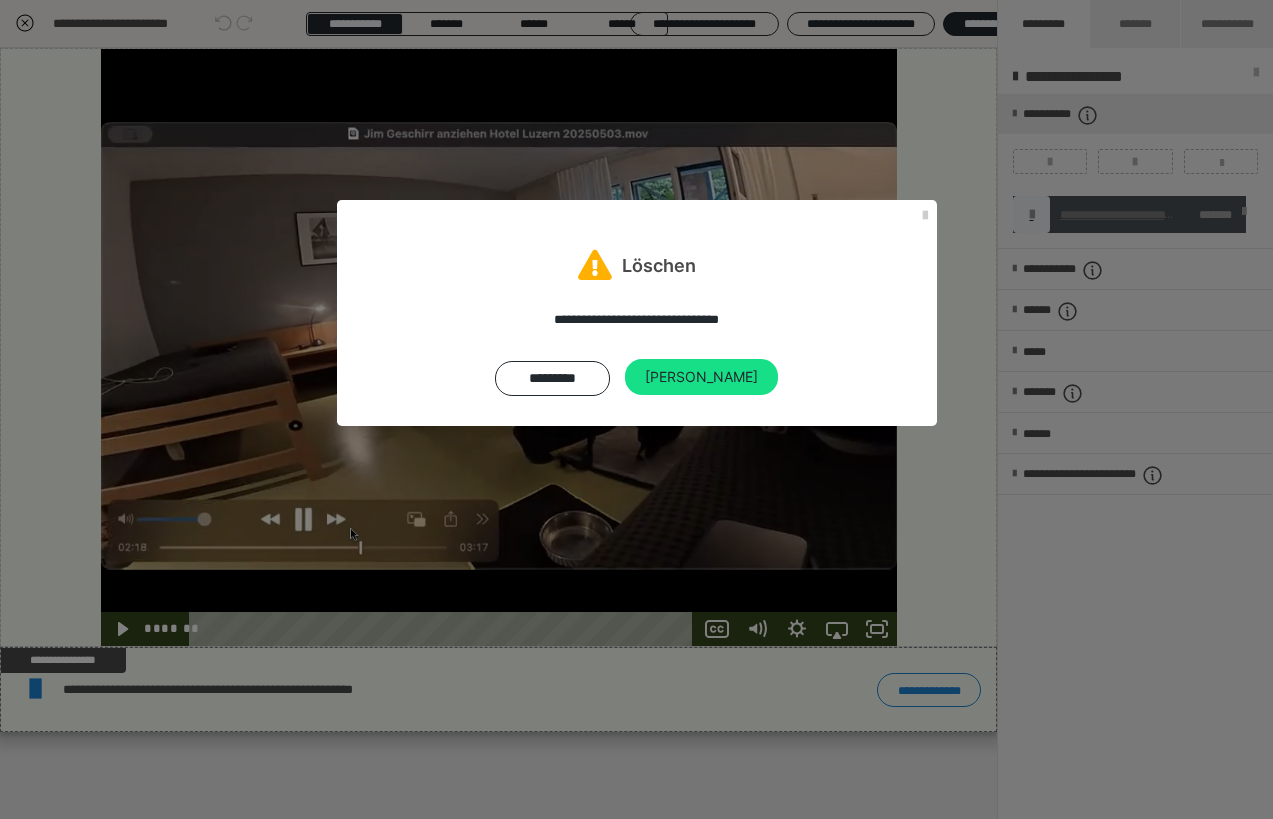 drag, startPoint x: 576, startPoint y: 385, endPoint x: 603, endPoint y: 442, distance: 63.07139 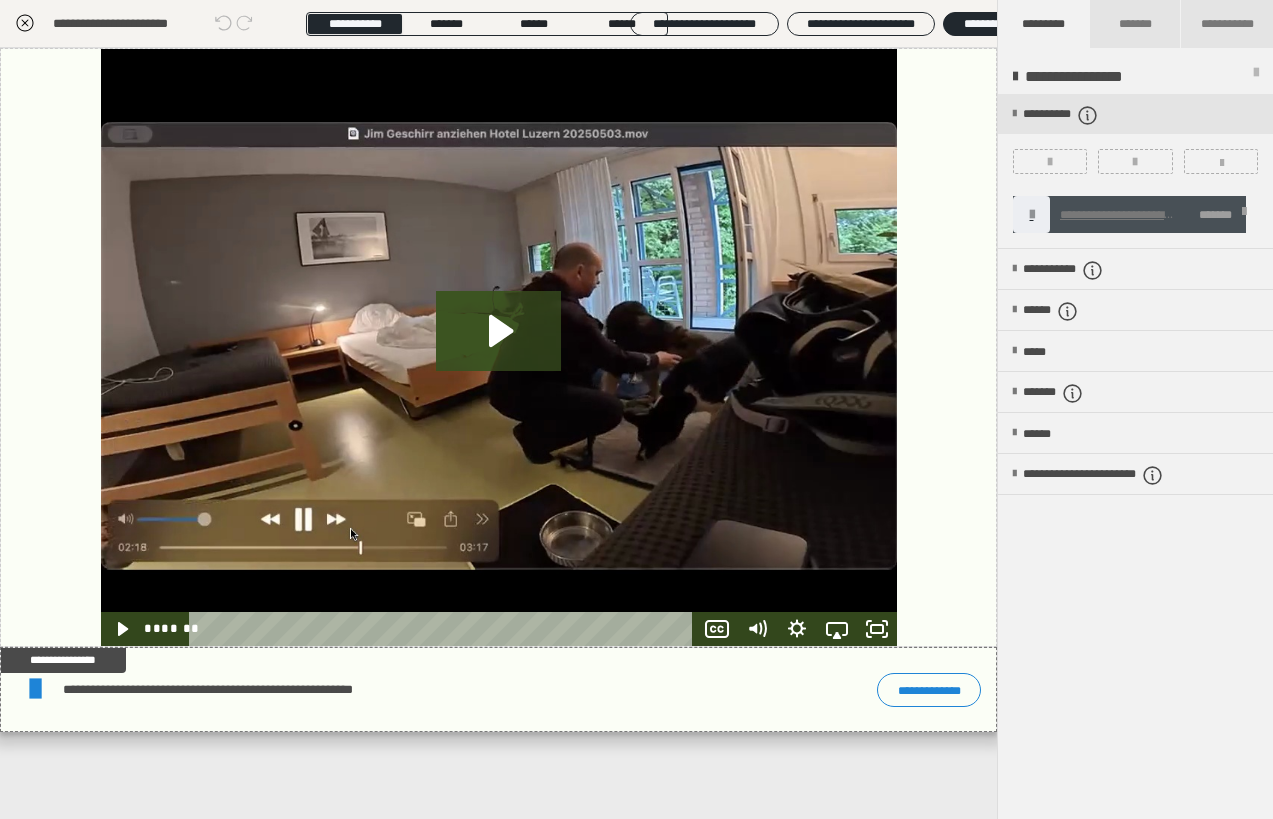drag, startPoint x: 23, startPoint y: 23, endPoint x: 61, endPoint y: 151, distance: 133.52153 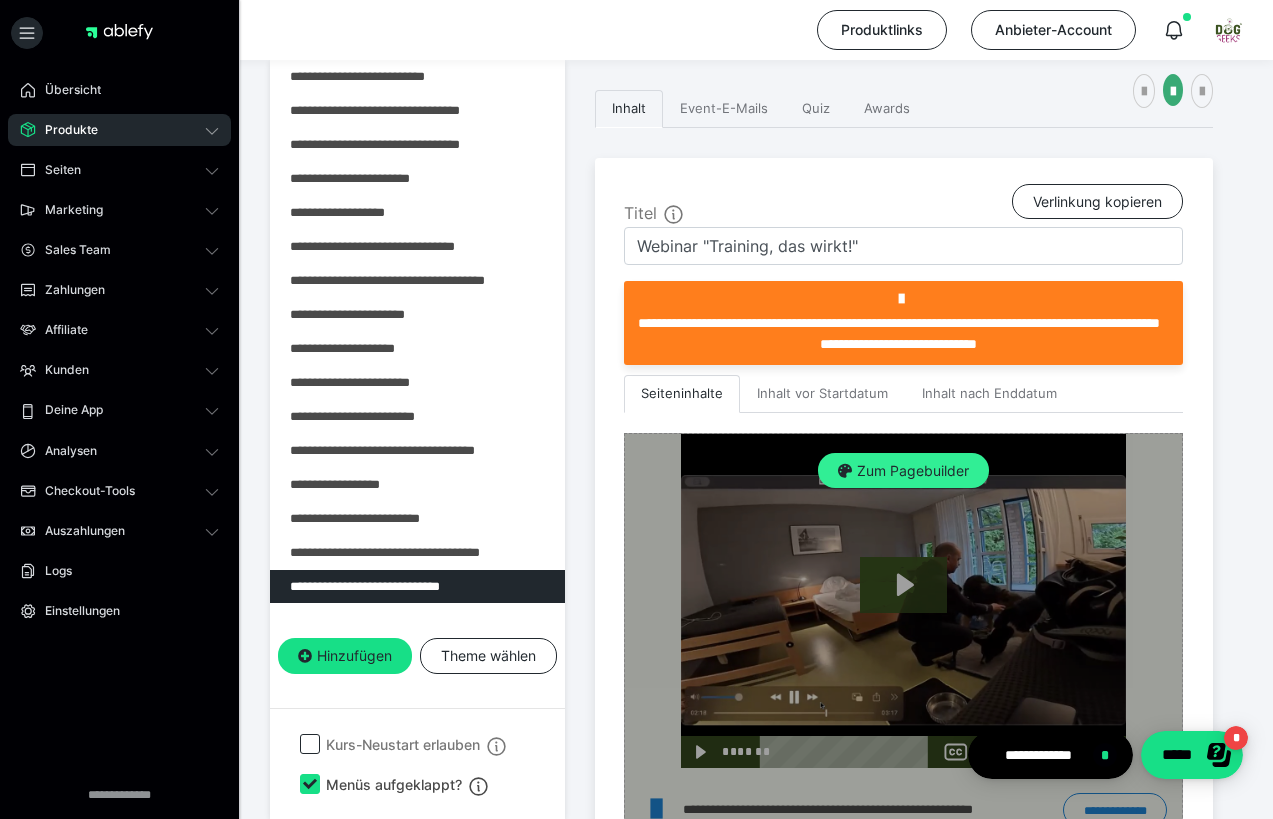 click on "Zum Pagebuilder" at bounding box center (903, 471) 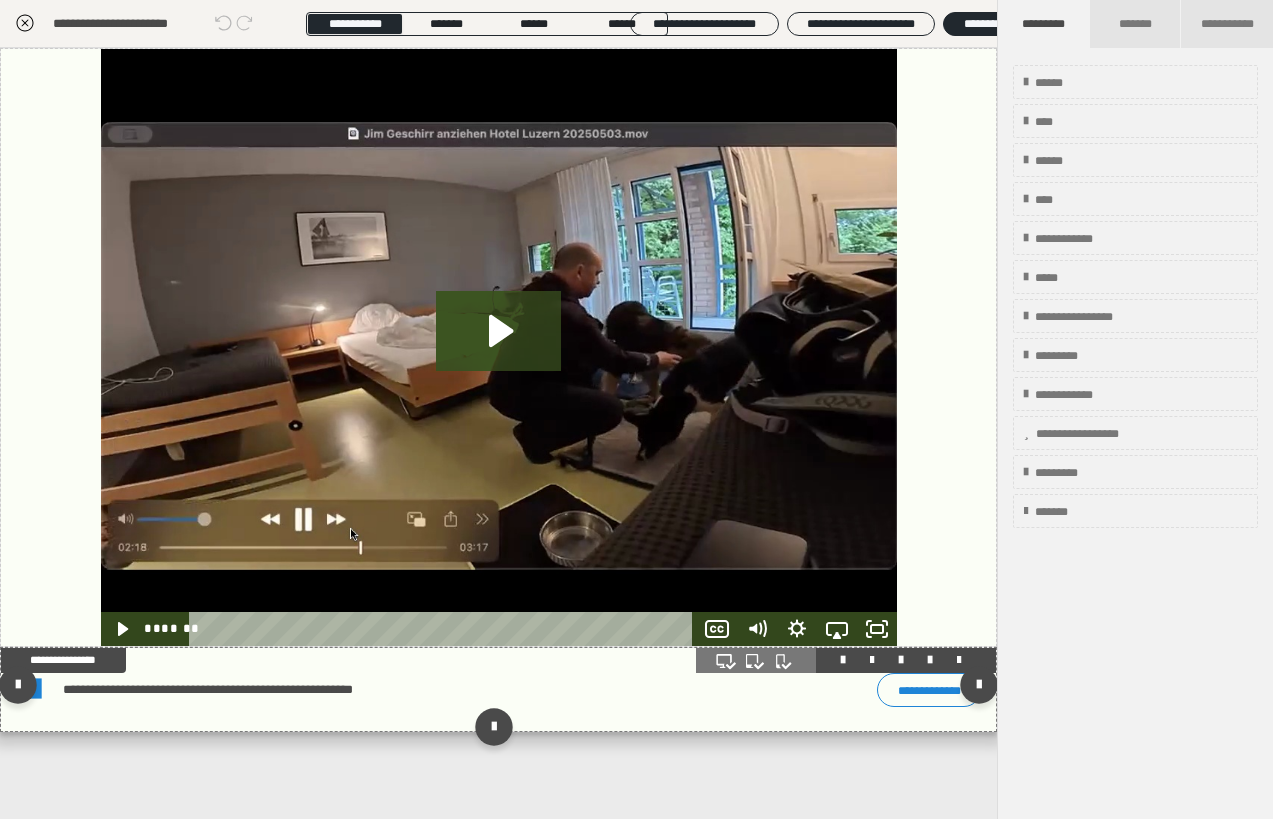 click on "**********" at bounding box center (378, 689) 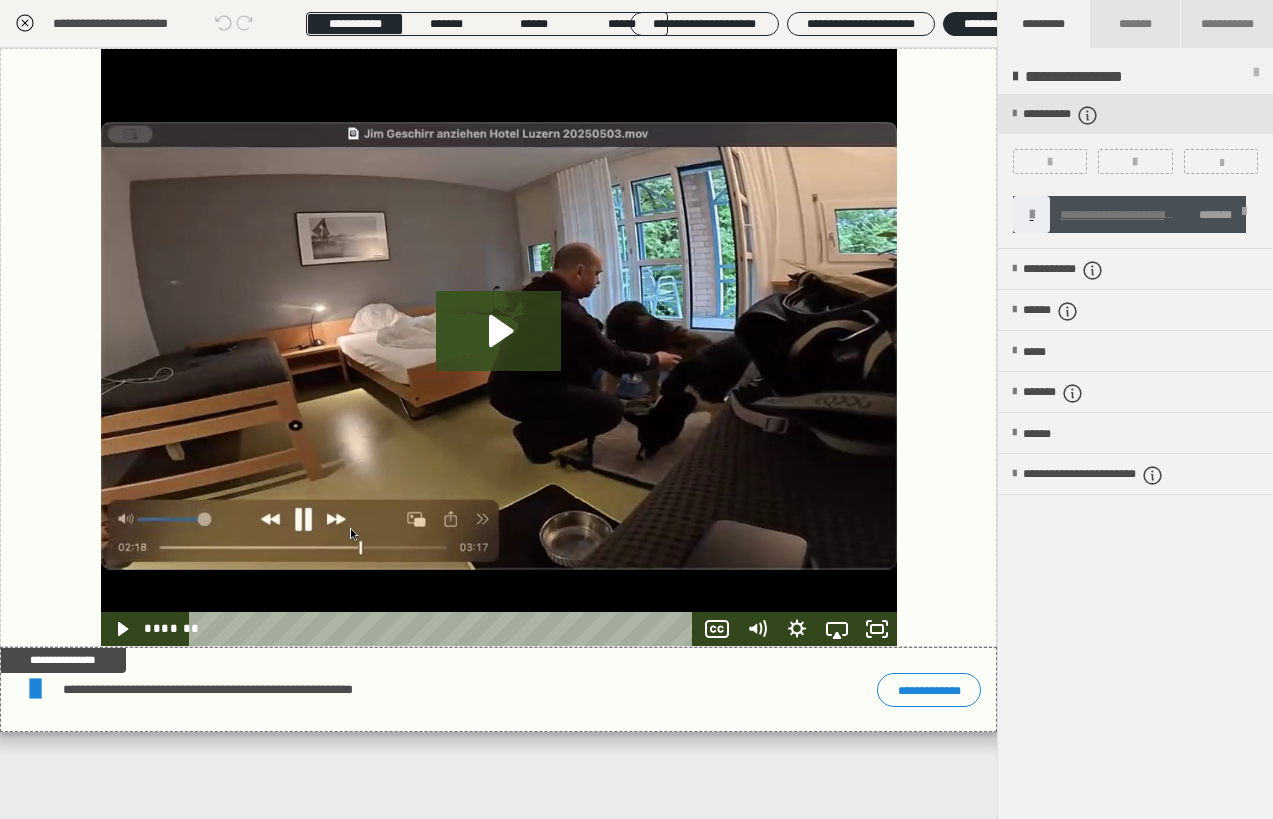 click at bounding box center (1244, 215) 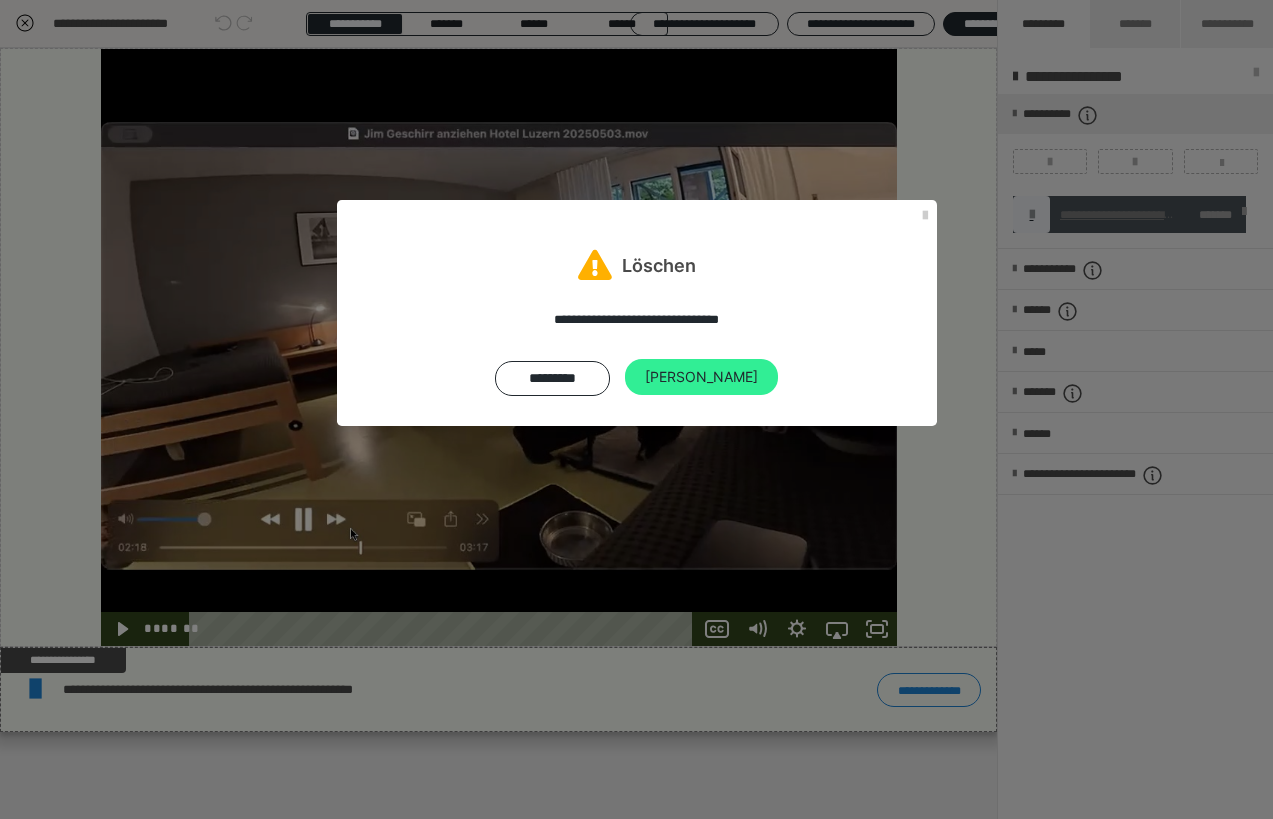 click on "Ja" at bounding box center [701, 377] 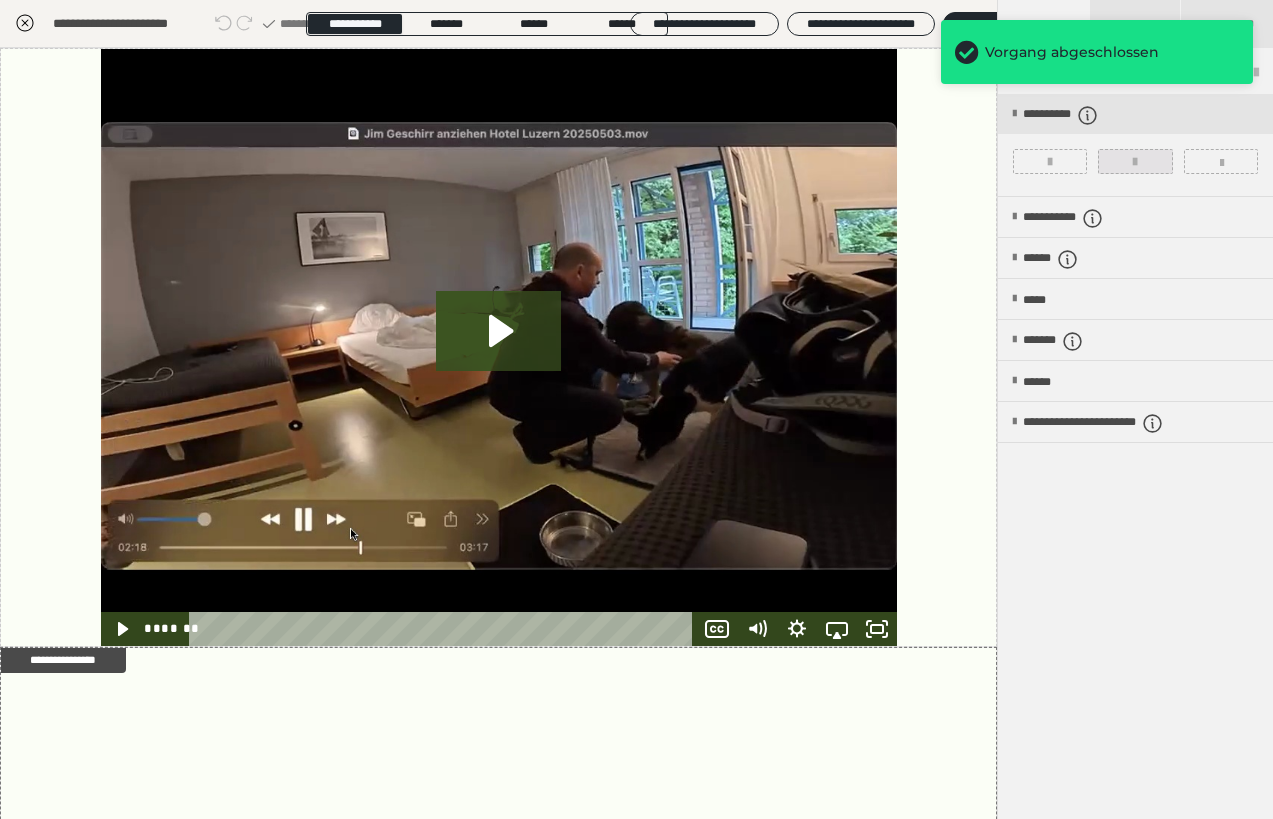 click at bounding box center (1135, 162) 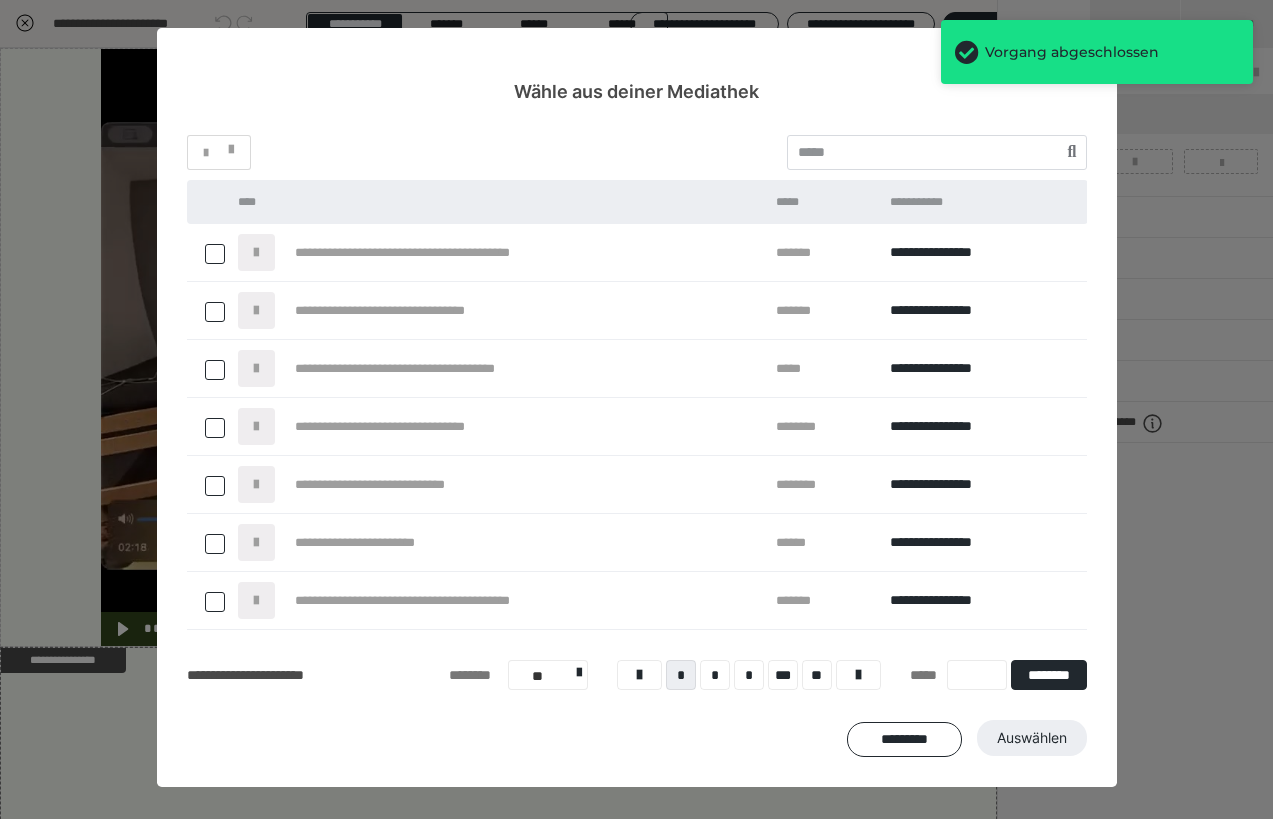 click at bounding box center (215, 254) 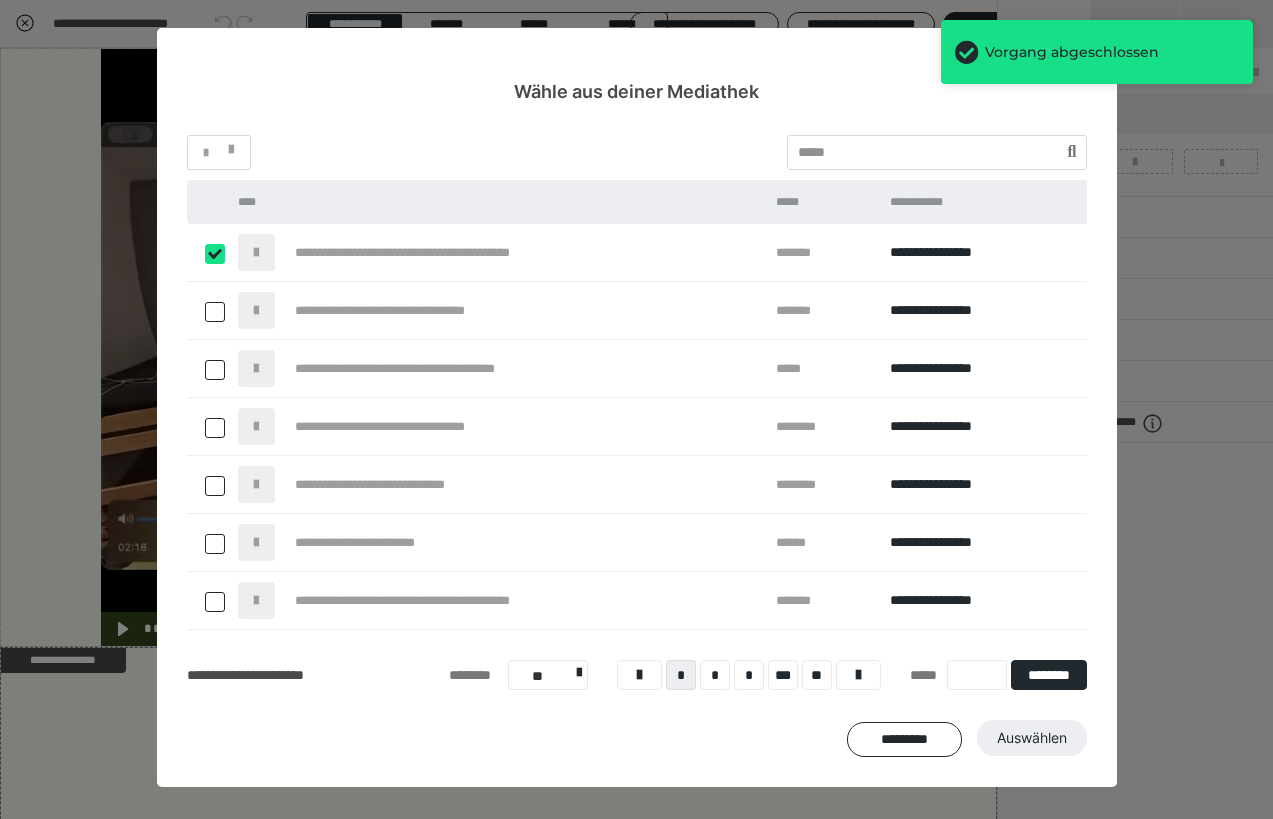 checkbox on "****" 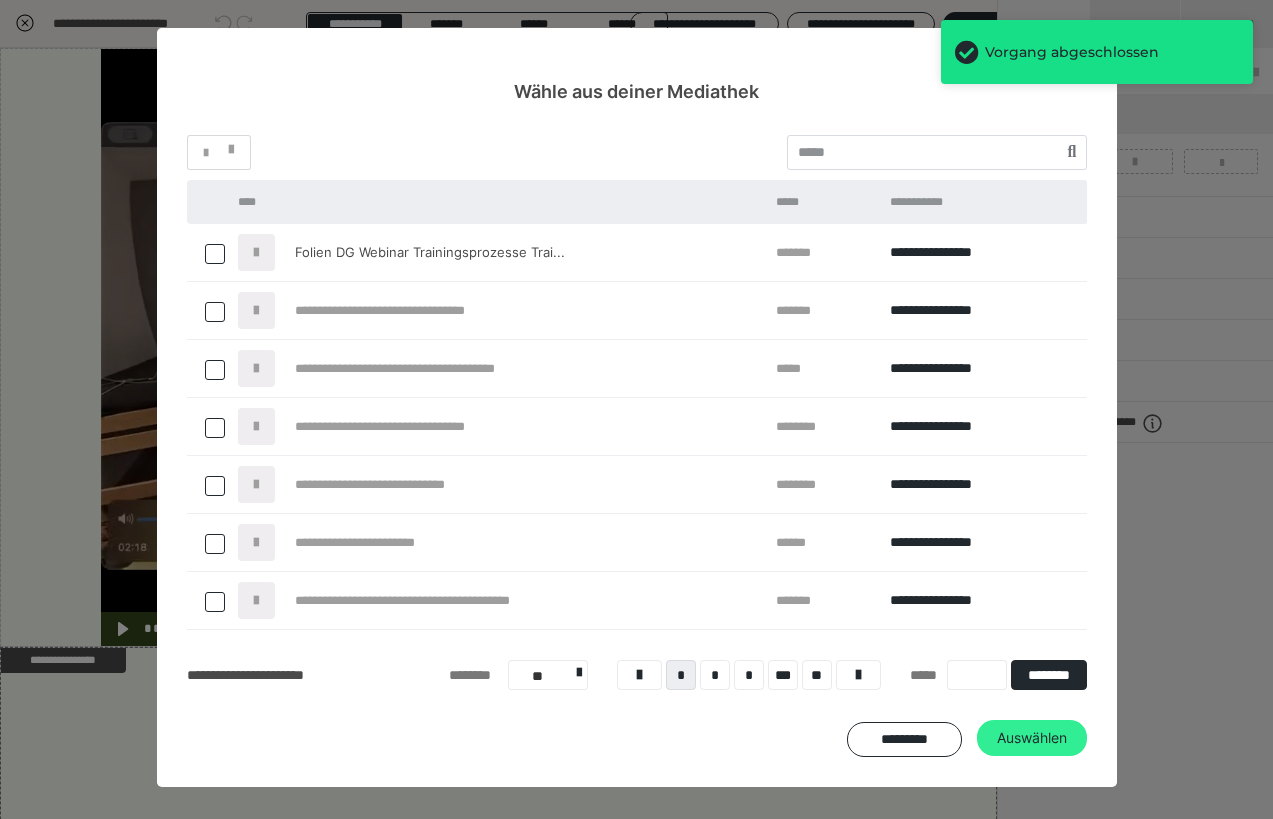 click on "Auswählen" at bounding box center [1032, 738] 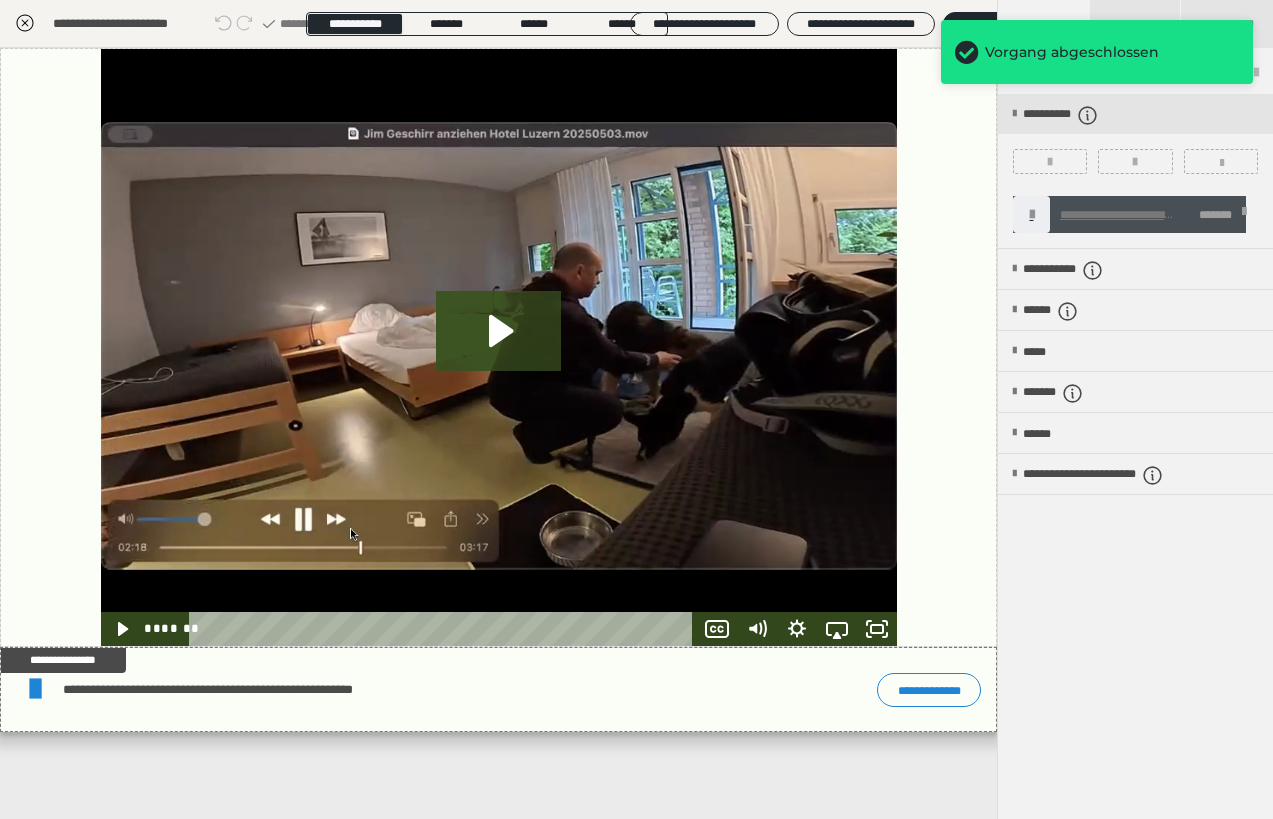 drag, startPoint x: 28, startPoint y: 26, endPoint x: 47, endPoint y: 61, distance: 39.824615 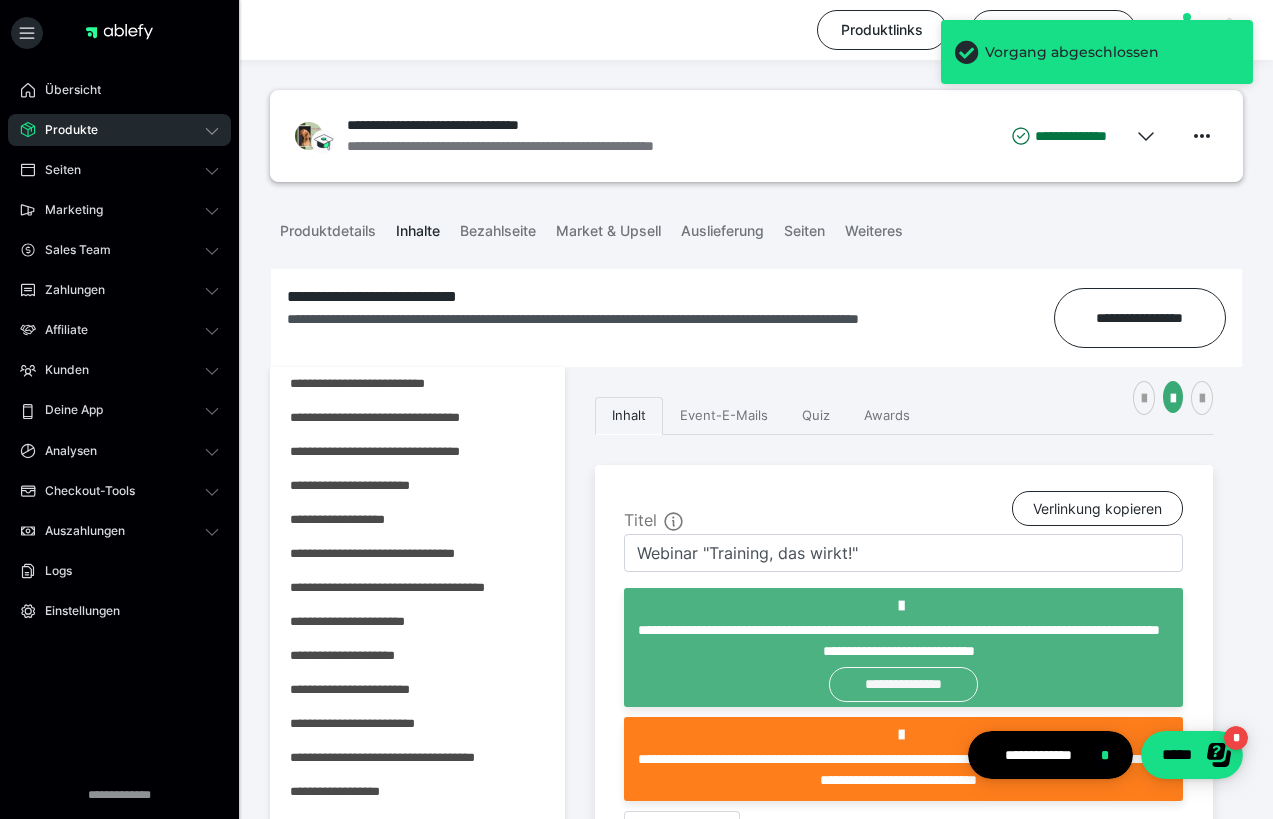 click on "**********" at bounding box center [903, 684] 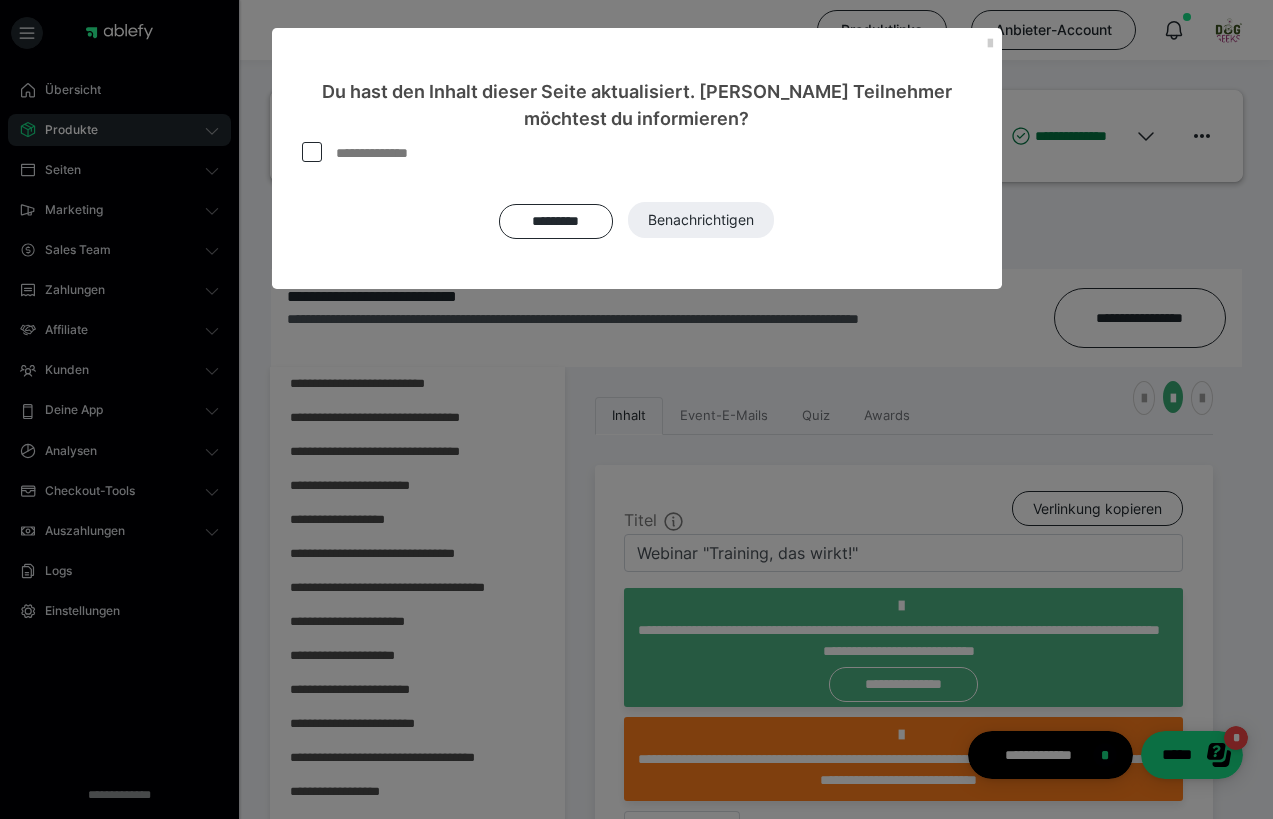 click on "**********" at bounding box center (364, 157) 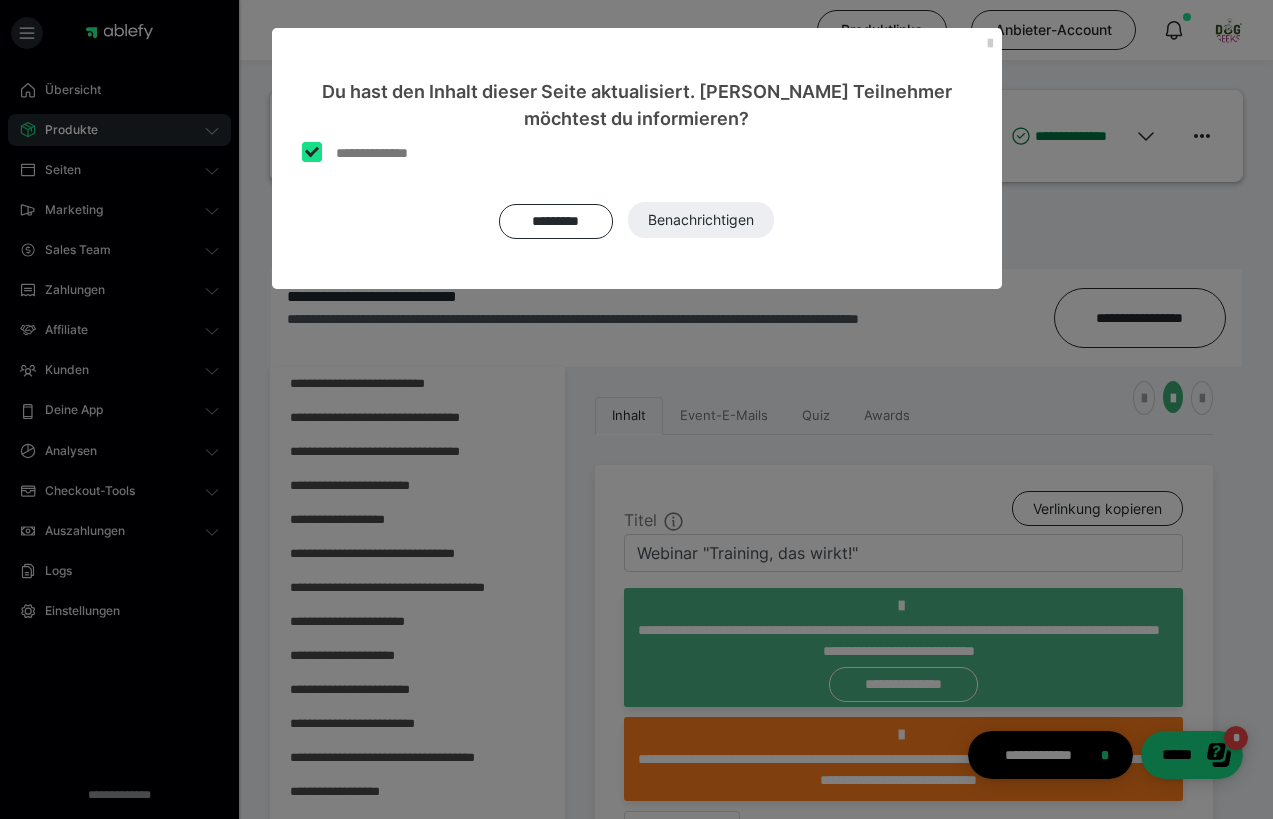 checkbox on "****" 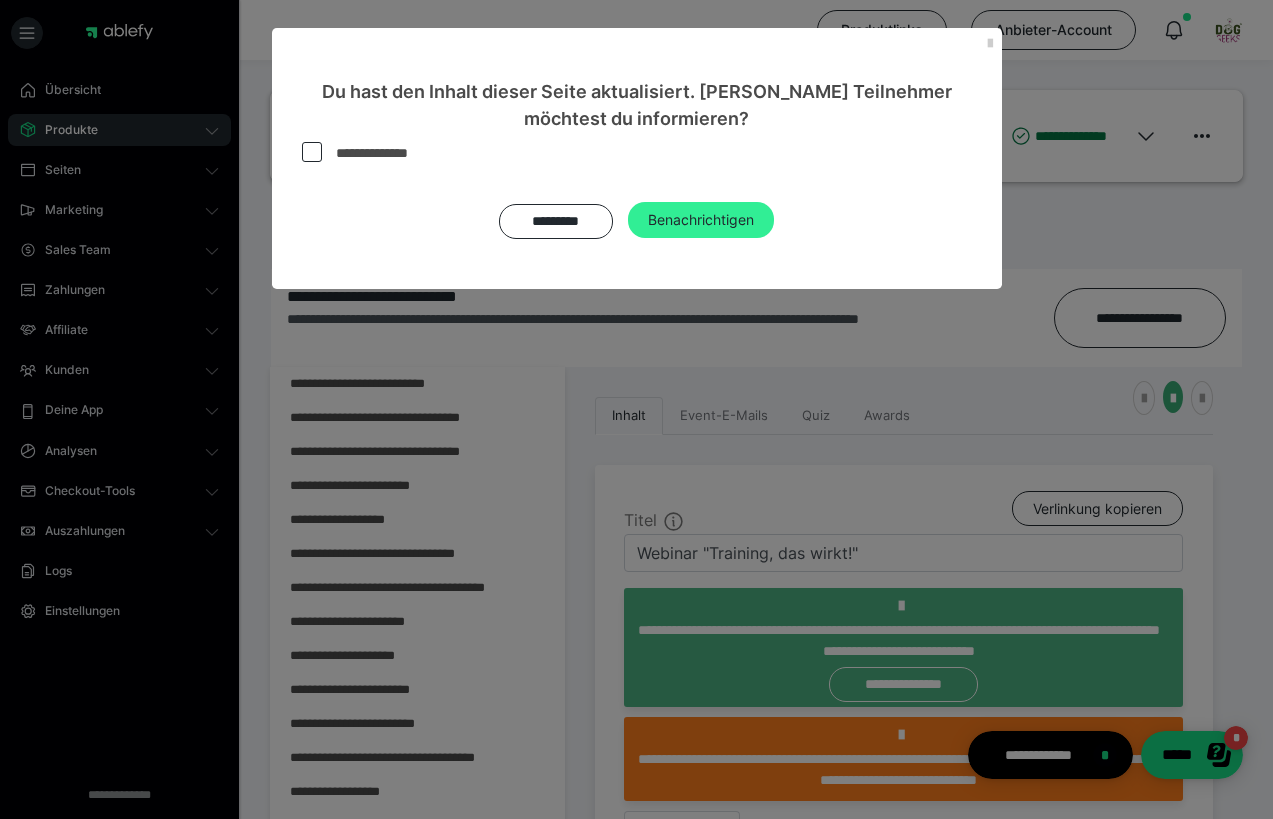 click on "Benachrichtigen" at bounding box center [701, 220] 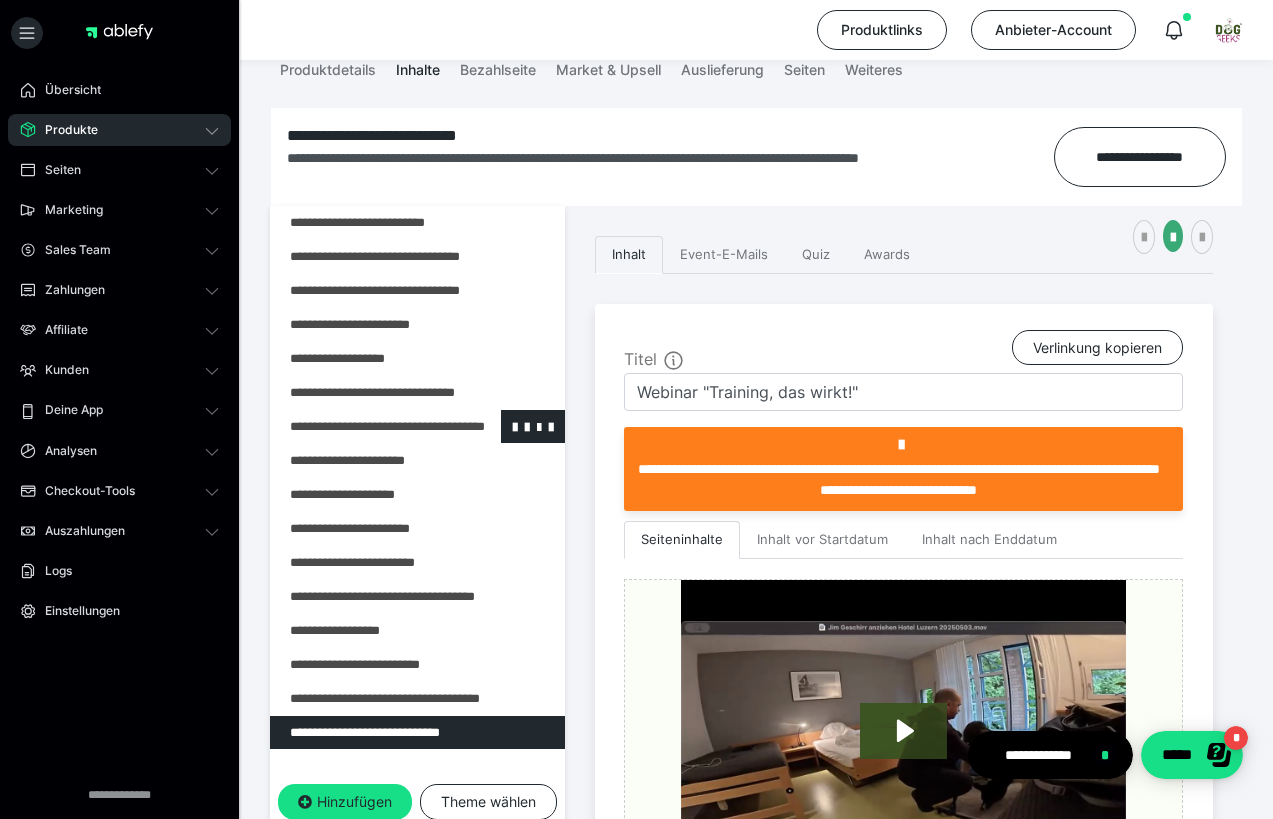 scroll, scrollTop: 162, scrollLeft: 0, axis: vertical 